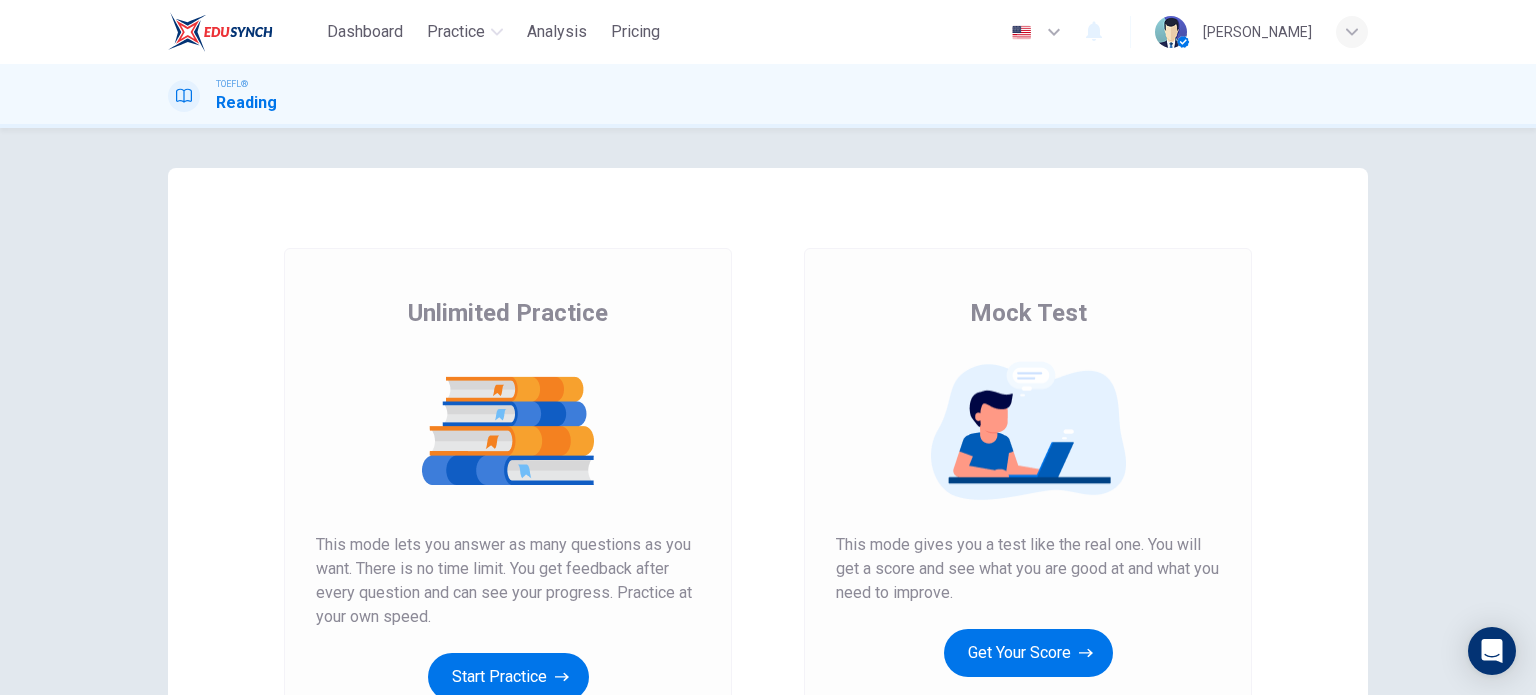 scroll, scrollTop: 0, scrollLeft: 0, axis: both 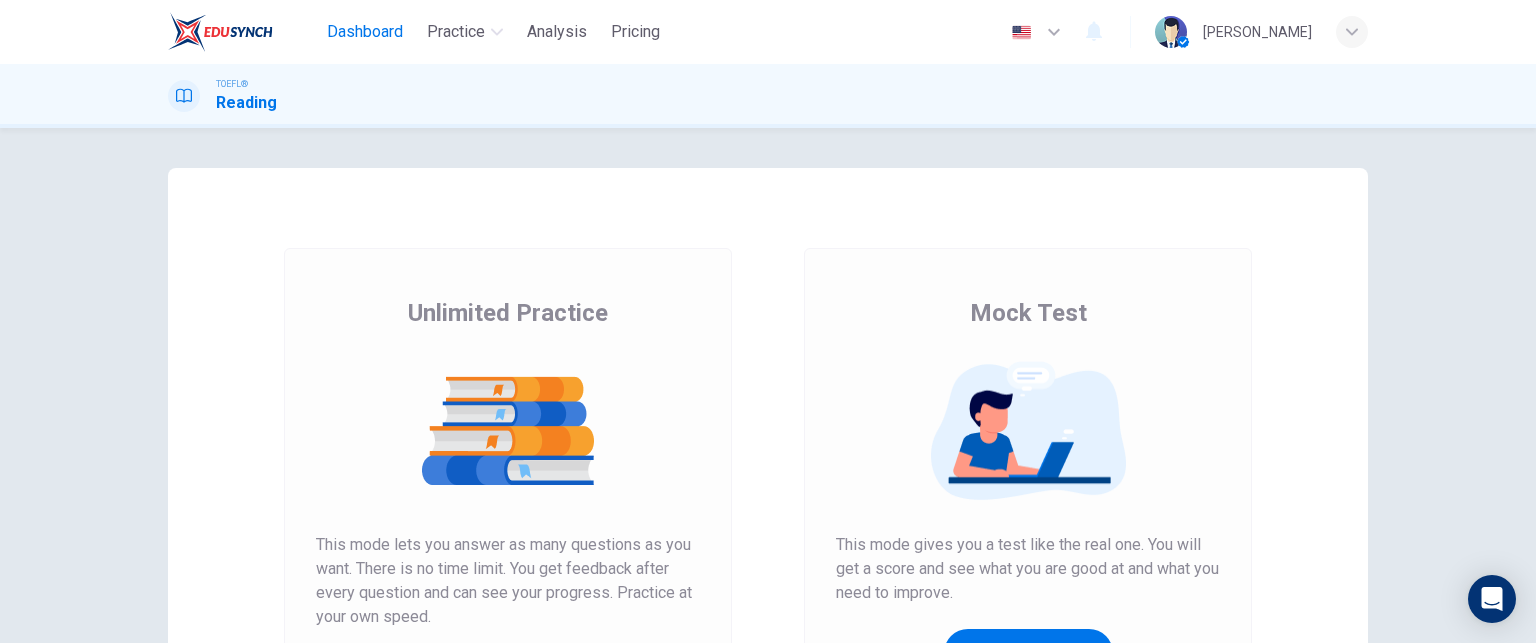 click on "Dashboard" at bounding box center (365, 32) 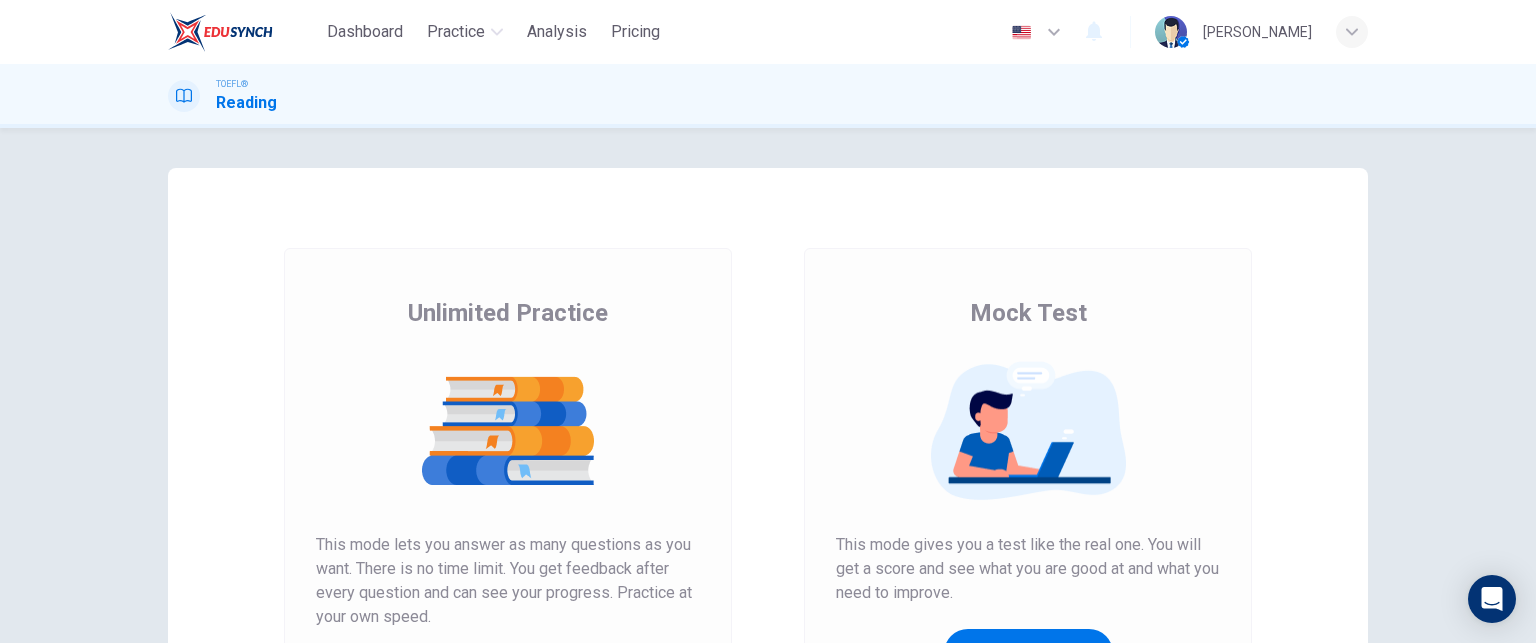 scroll, scrollTop: 0, scrollLeft: 0, axis: both 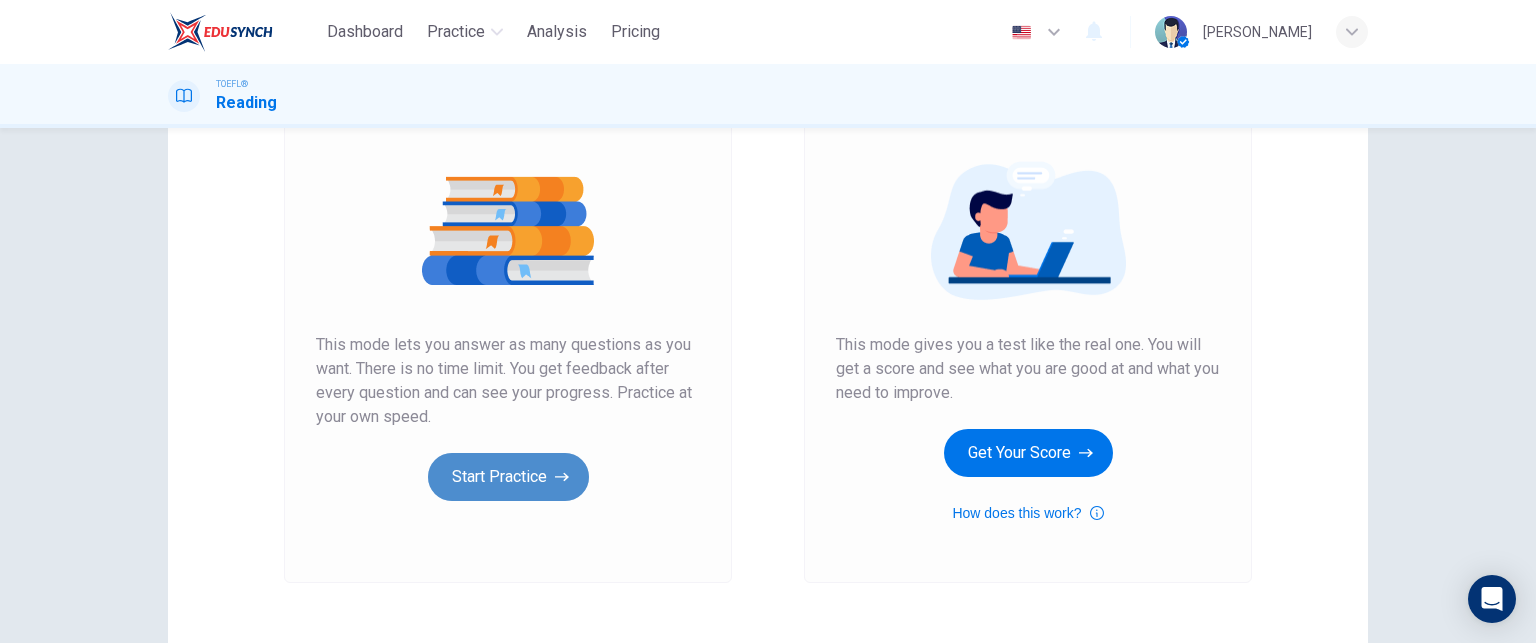 click on "Start Practice" at bounding box center (508, 477) 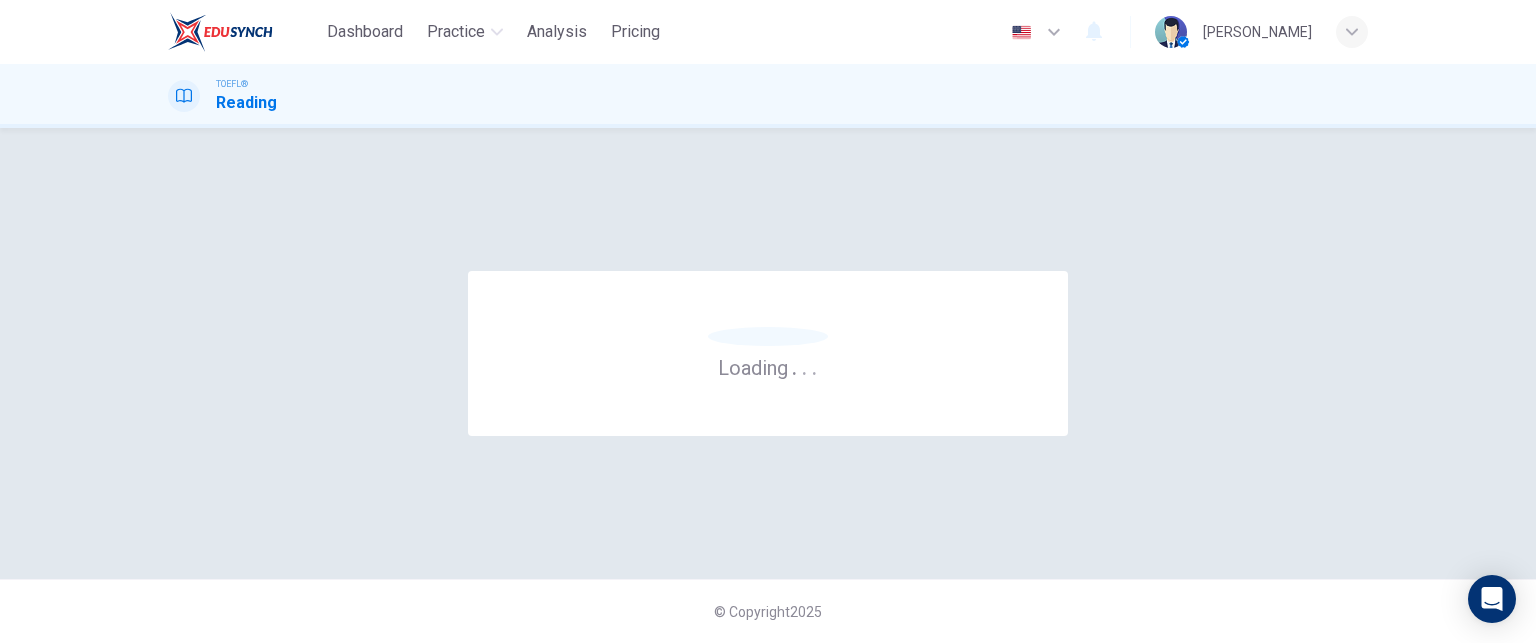 scroll, scrollTop: 0, scrollLeft: 0, axis: both 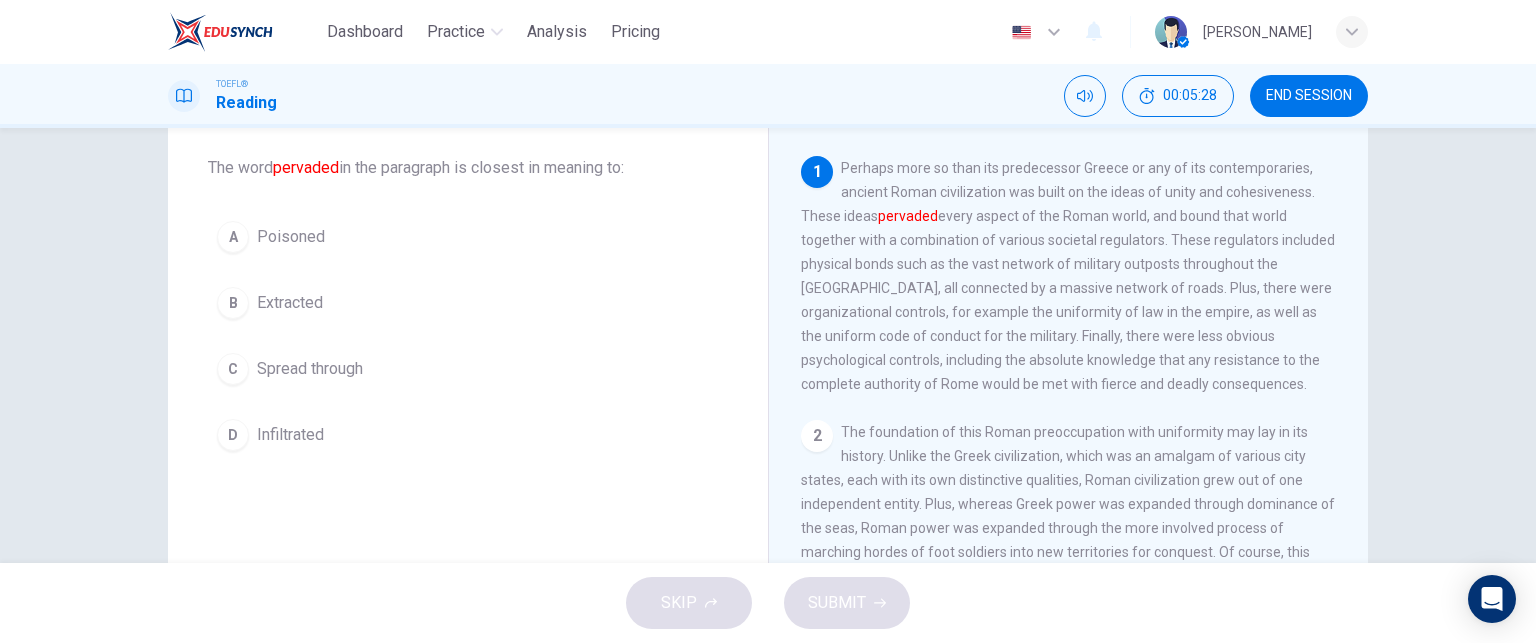 click on "Spread through" at bounding box center (310, 369) 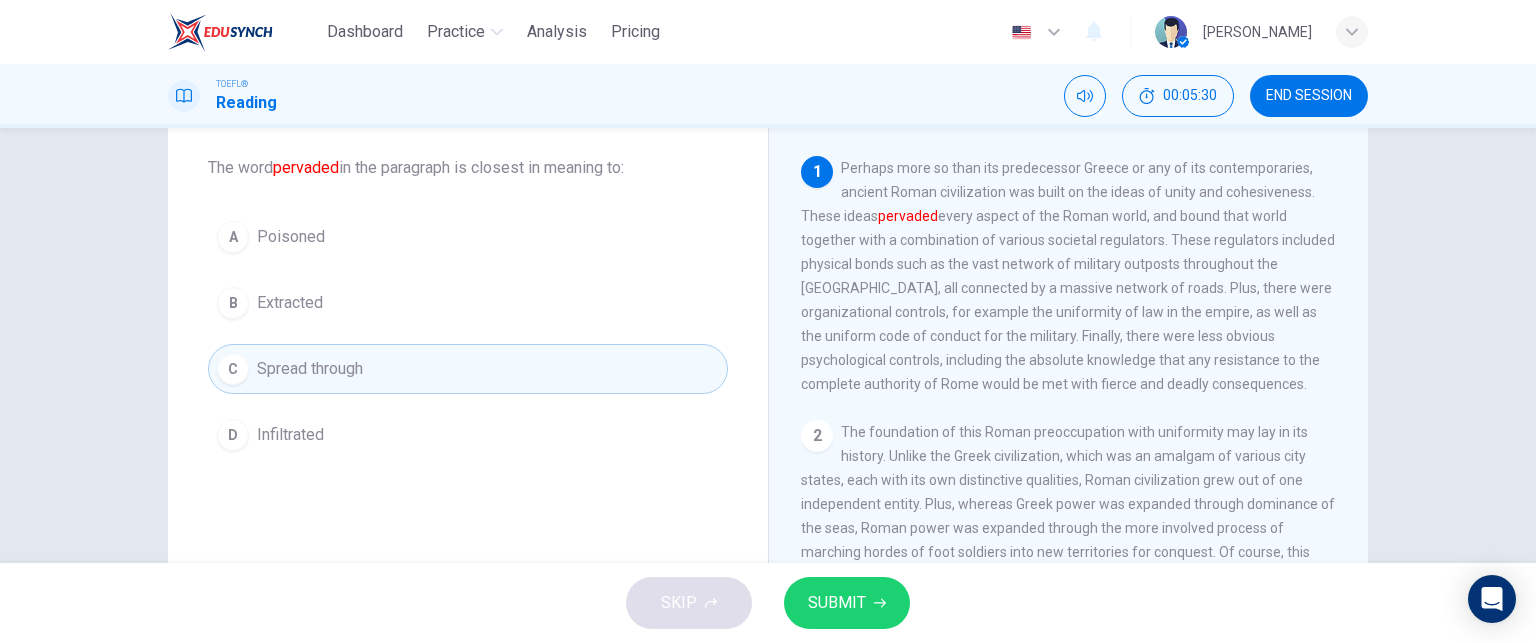 click on "SUBMIT" at bounding box center [847, 603] 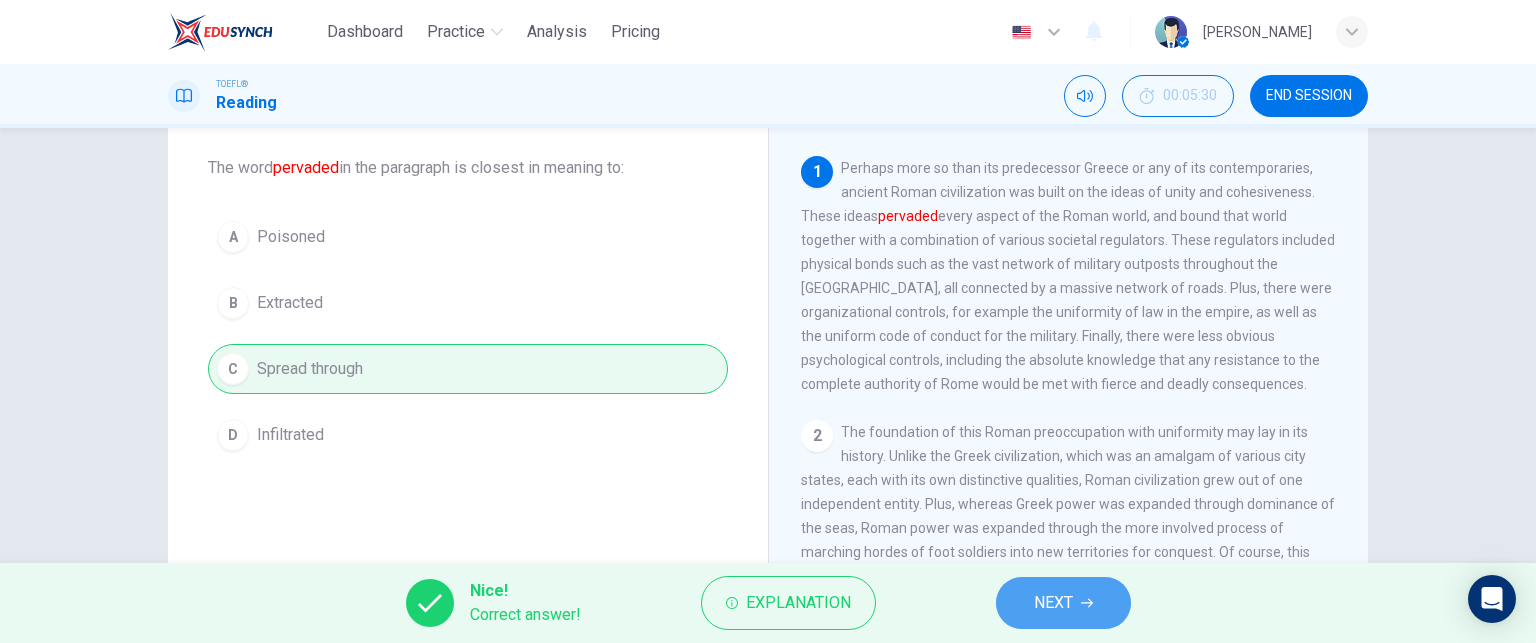 click on "NEXT" at bounding box center (1063, 603) 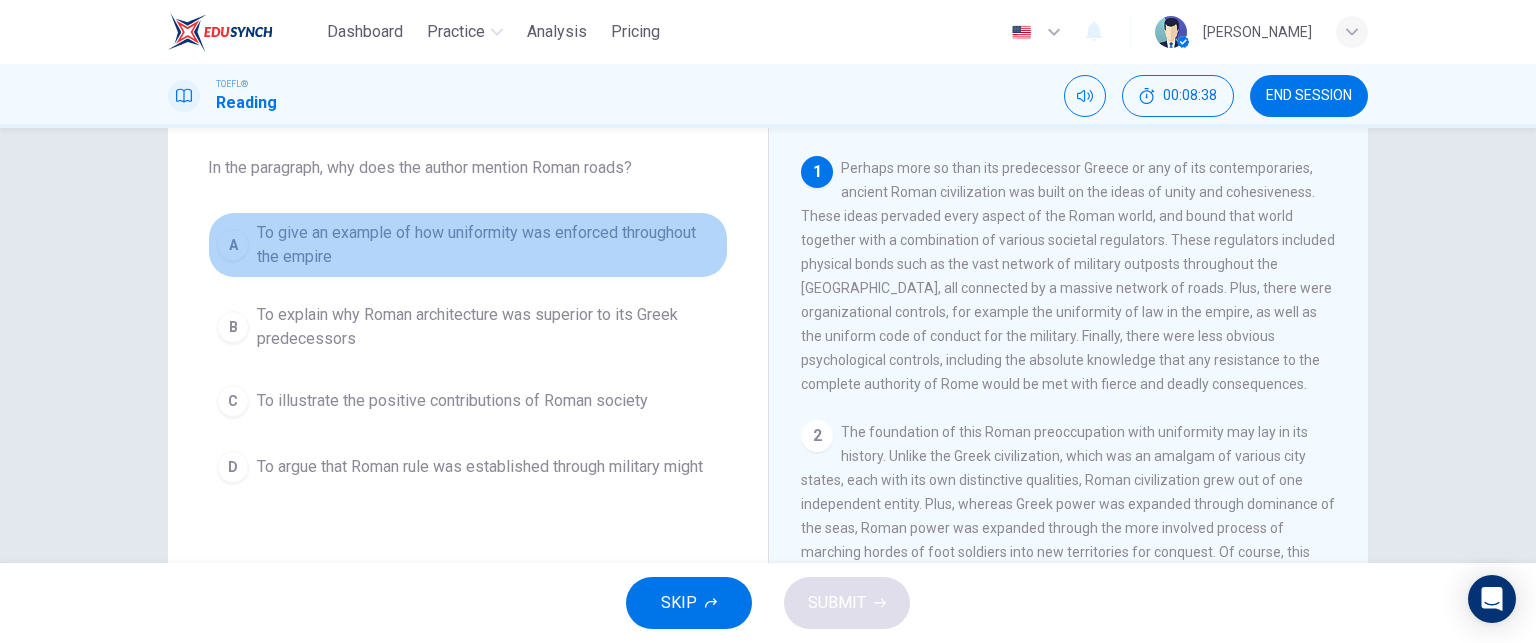 click on "To give an example of how uniformity was enforced throughout the empire" at bounding box center (488, 245) 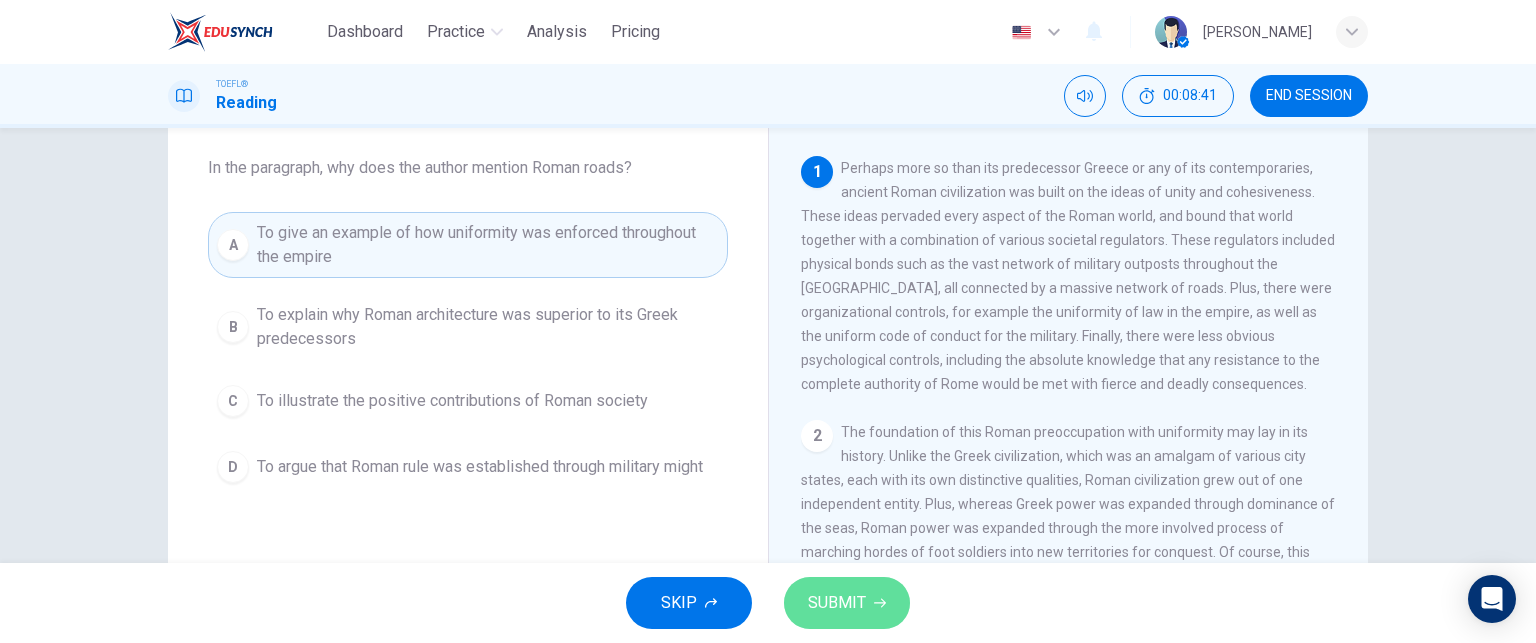 click on "SUBMIT" at bounding box center (837, 603) 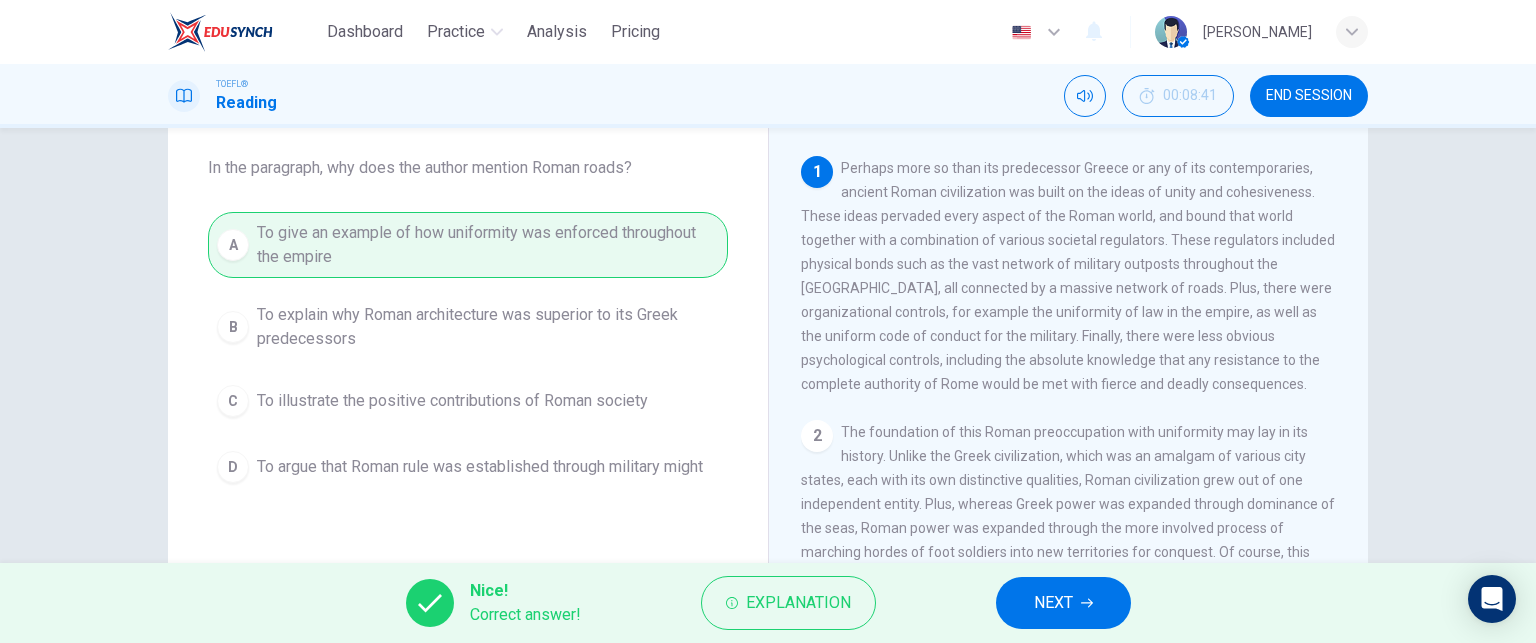 click on "NEXT" at bounding box center [1053, 603] 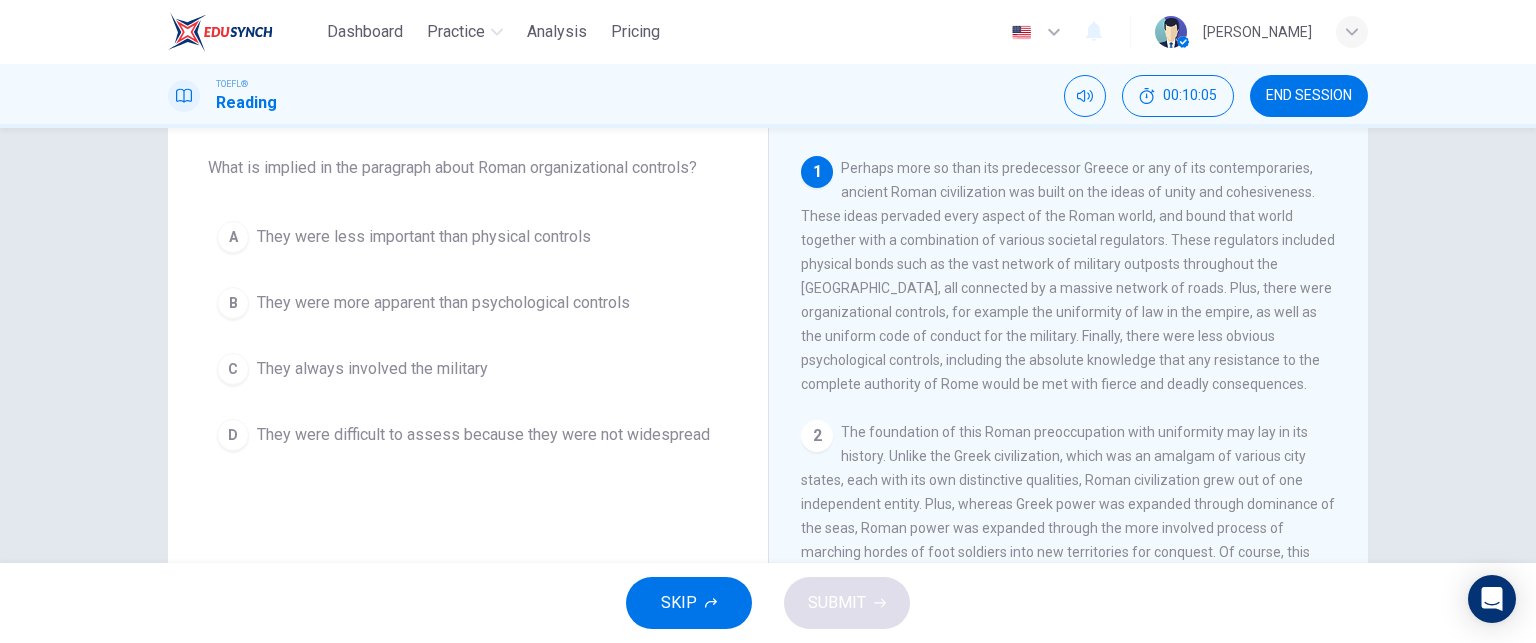 click on "Question 3 What is implied in the paragraph about Roman organizational controls? A They were less important than physical controls B They were more apparent than psychological controls C They always involved the military D They were difficult to assess because they were not widespread Roman Cohesion 1 2 3 4 Modern attitudes toward Roman society and governance run the gamut from admiration to revulsion. Those impressed by power and strength, especially among historians, tend to favor the brutal efficiency of Roman rule, as opposed to the more nuanced Greek system. The anti-Roman historians see Greece as the true innovator and [GEOGRAPHIC_DATA] as merely coopting and expanding essentially Greek ideas. What Greece may have lacked in quantity, it more than made up for in quality, according to these observers. Oddly enough, this opinion was held by some in Roman society at the time. Some [DEMOGRAPHIC_DATA] intellectuals decried the Roman penchant for imitation of [GEOGRAPHIC_DATA], and urged more true inventiveness in their society. 5" at bounding box center [768, 345] 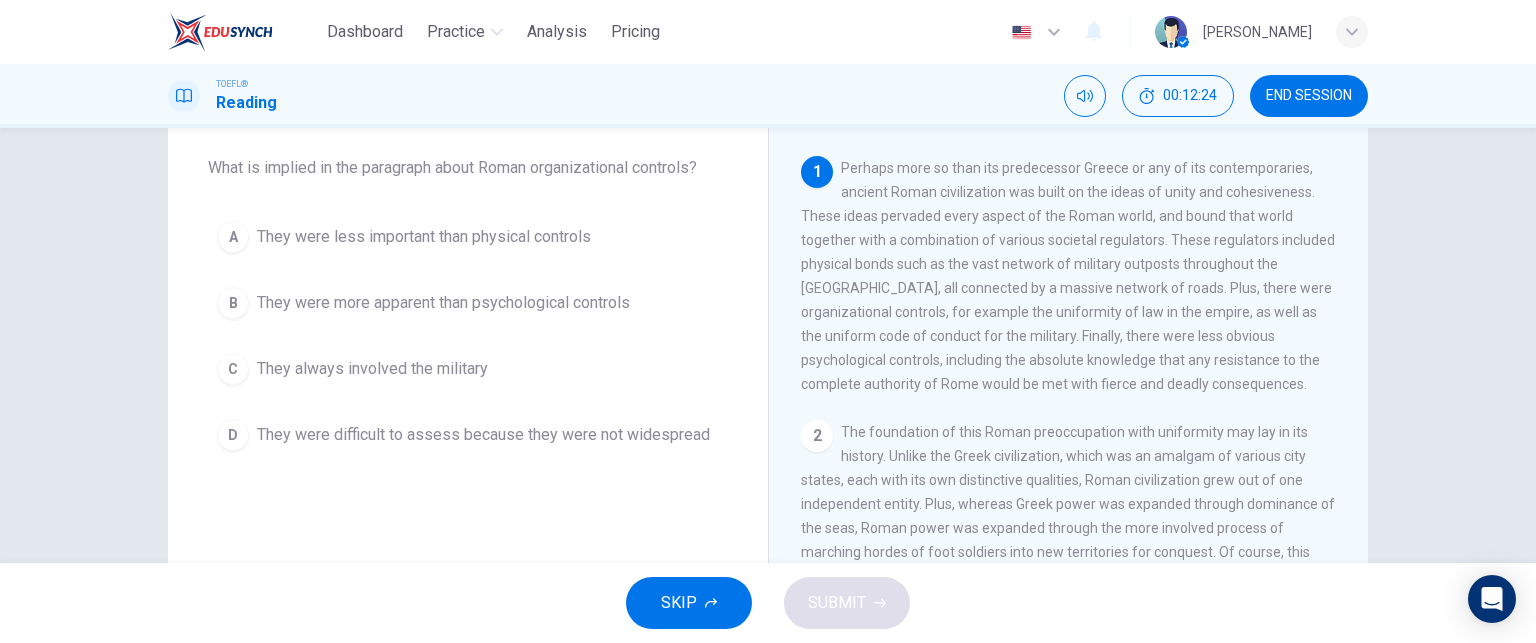 click on "They were more apparent than psychological controls" at bounding box center [443, 303] 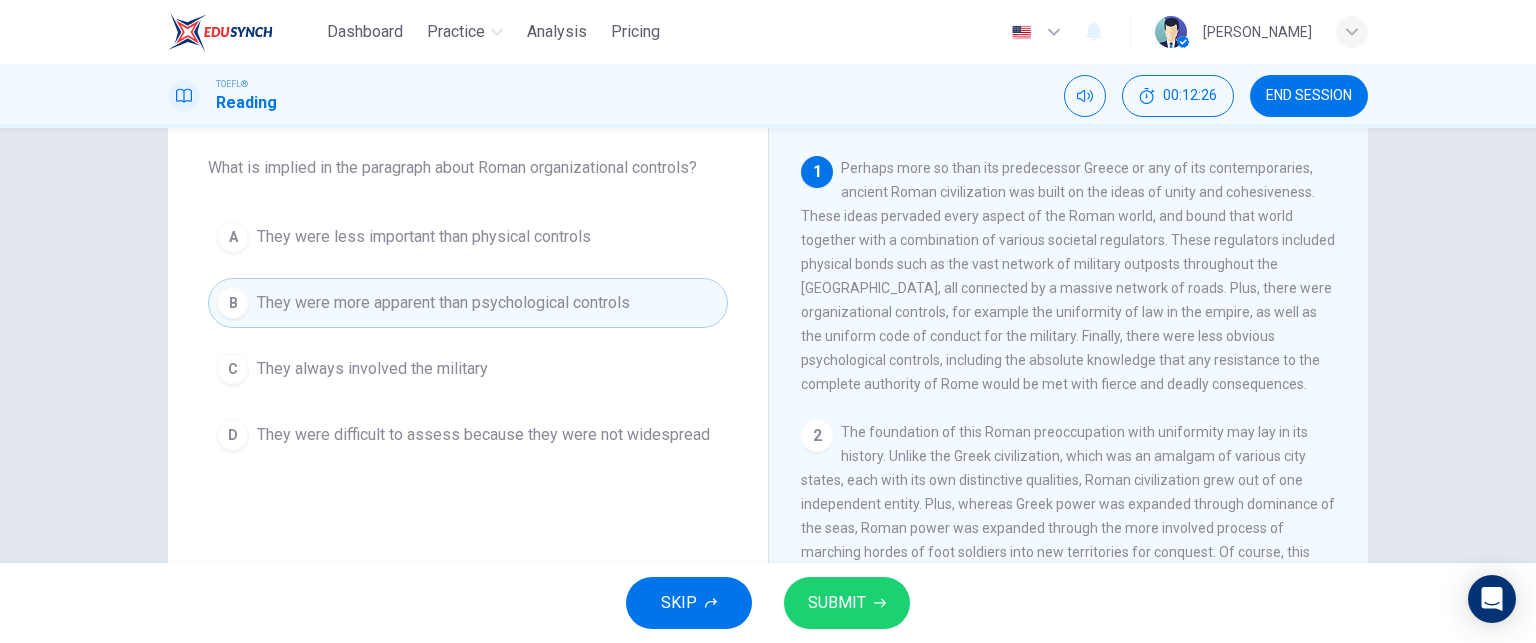 click on "SUBMIT" at bounding box center (837, 603) 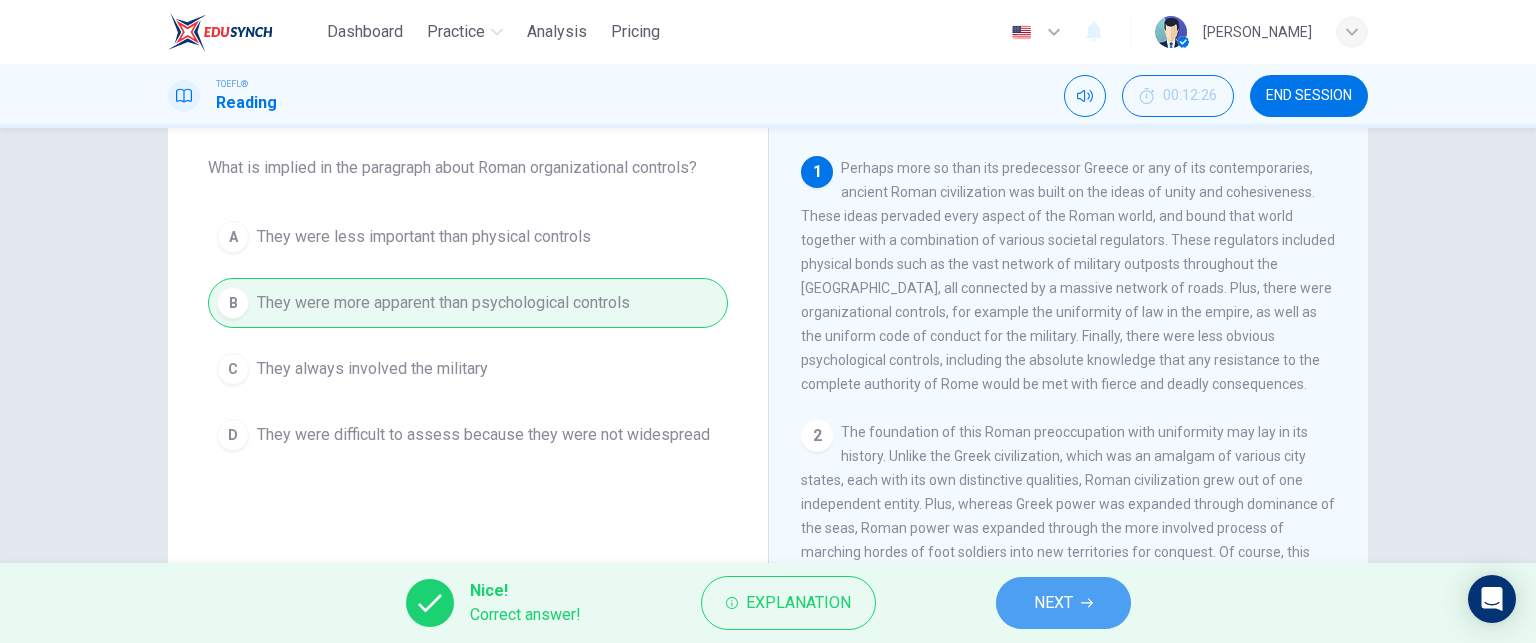 click on "NEXT" at bounding box center (1053, 603) 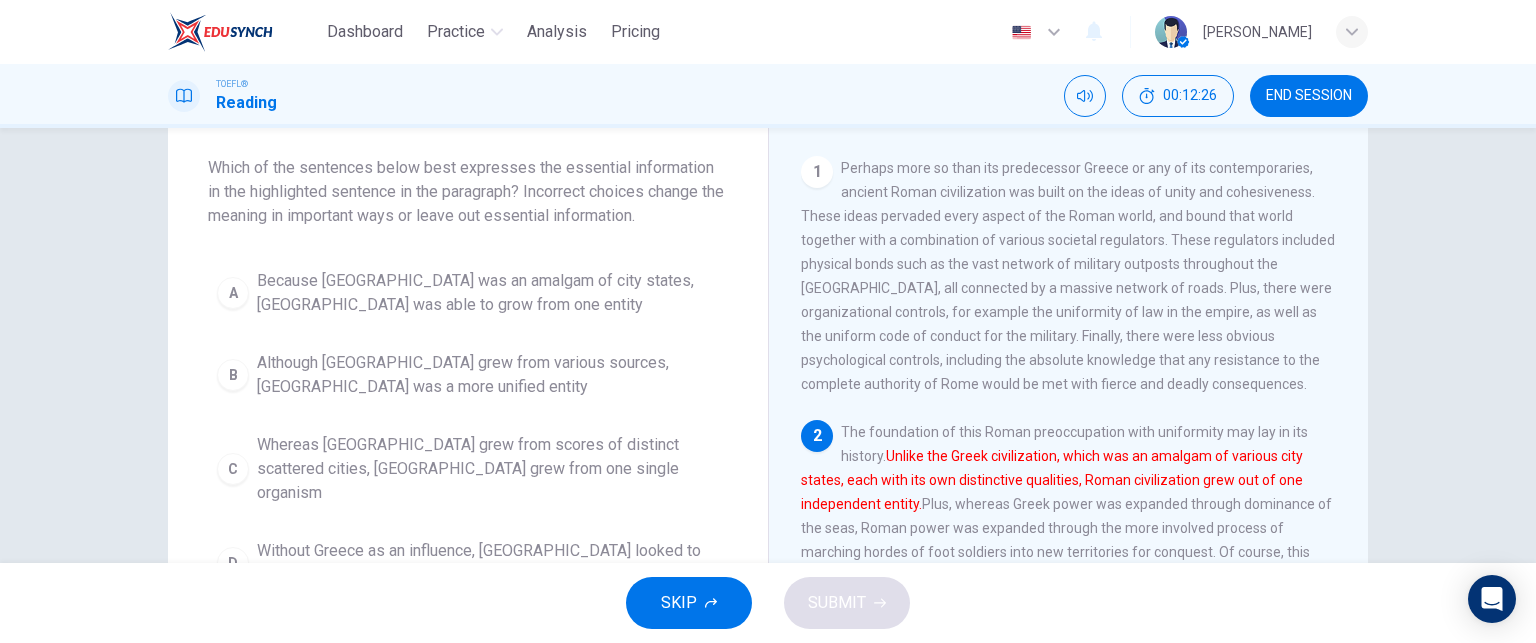 scroll, scrollTop: 144, scrollLeft: 0, axis: vertical 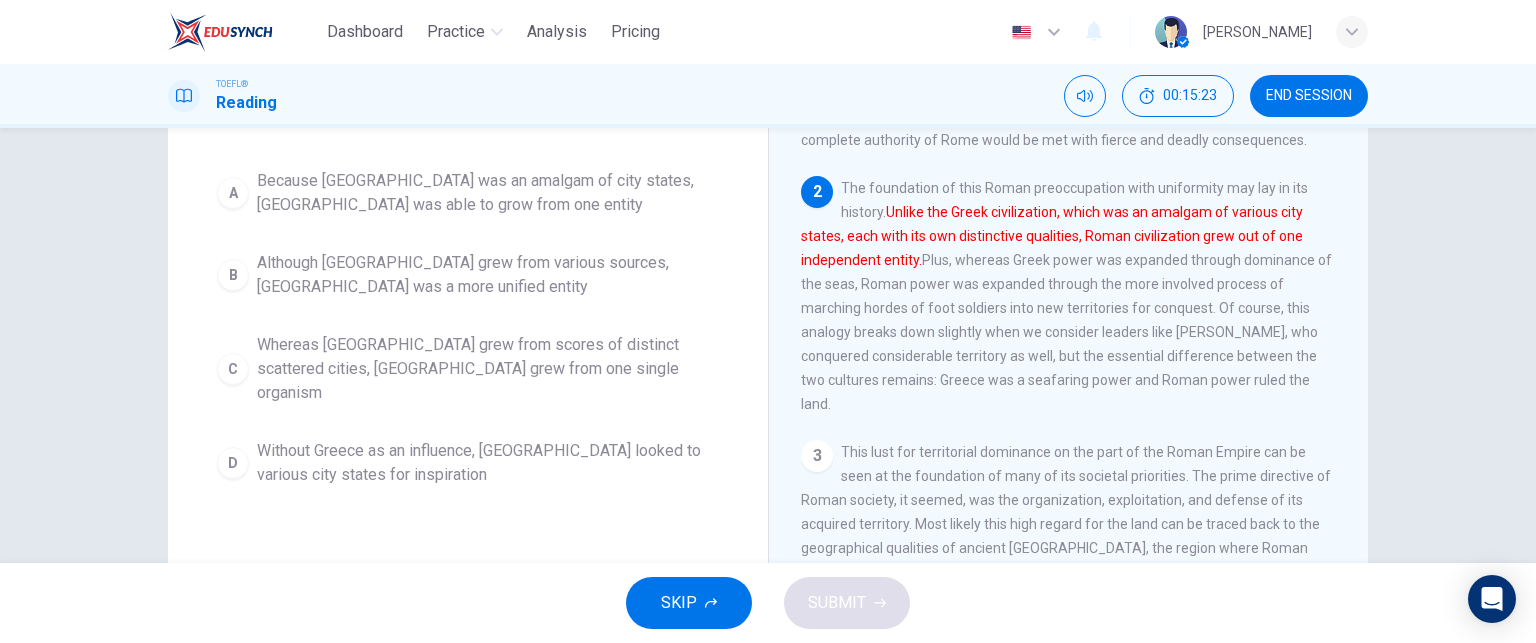 click on "C Whereas [GEOGRAPHIC_DATA] grew from scores of distinct scattered cities, [GEOGRAPHIC_DATA] grew from one
single organism" at bounding box center [468, 369] 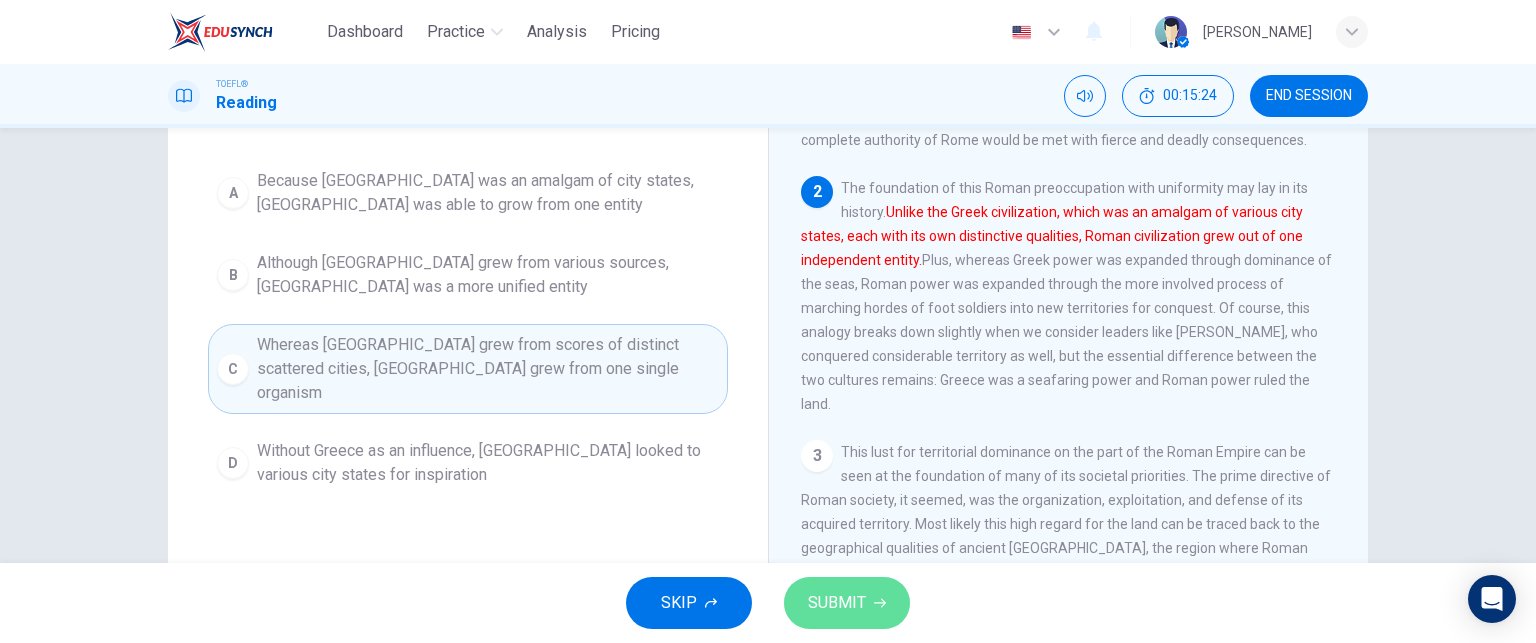 click on "SUBMIT" at bounding box center [837, 603] 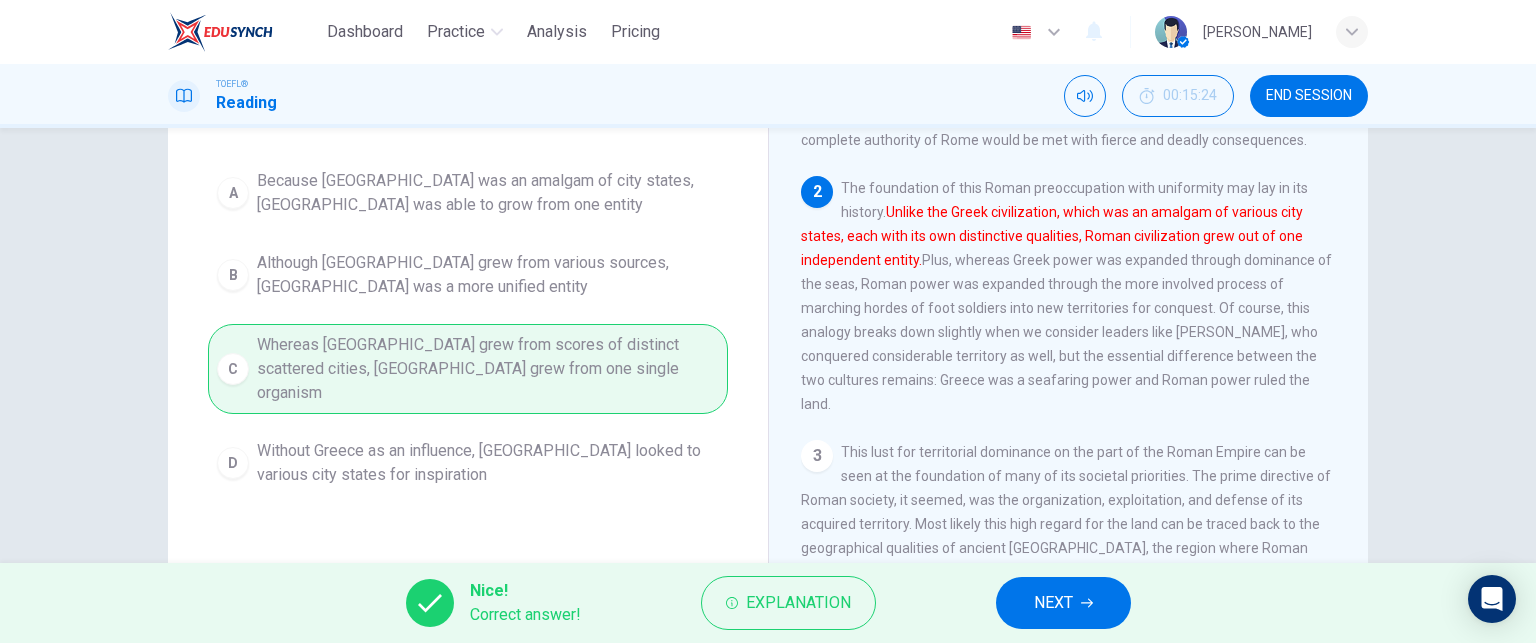 click on "NEXT" at bounding box center (1053, 603) 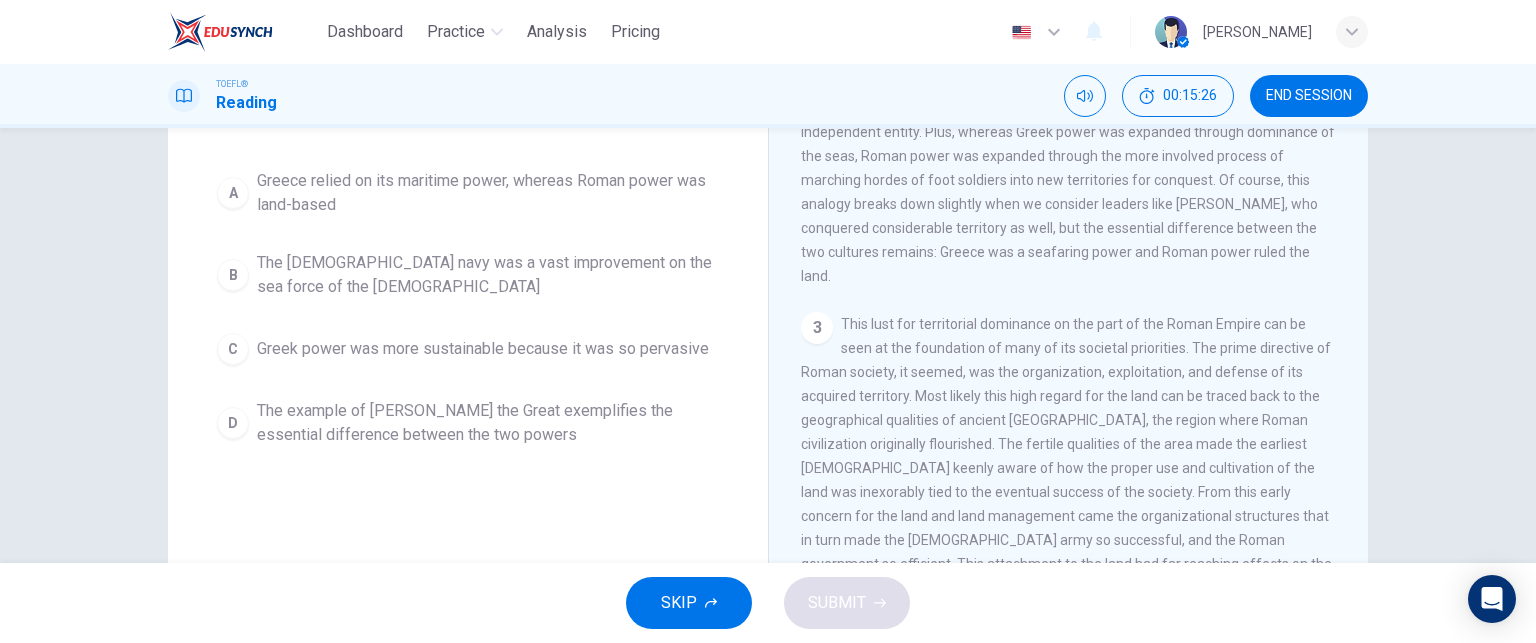 scroll, scrollTop: 172, scrollLeft: 0, axis: vertical 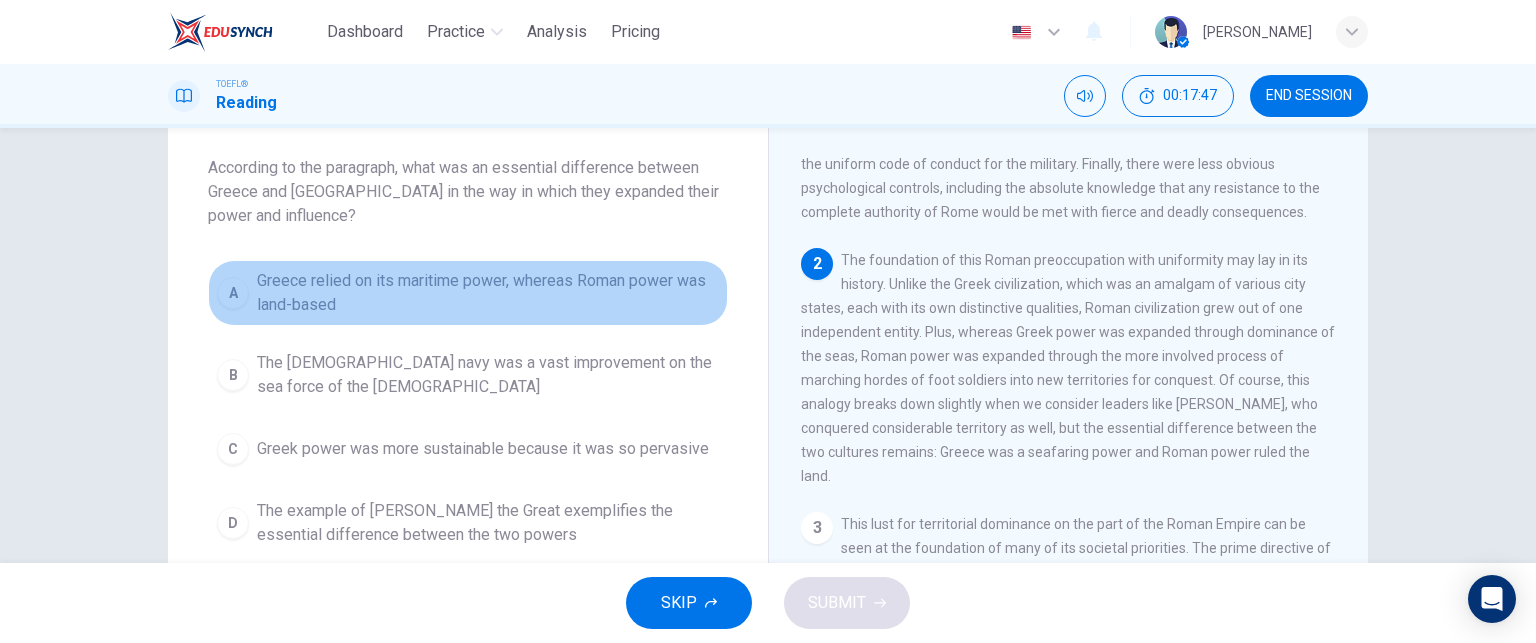 click on "Greece relied on its maritime power, whereas Roman power was land-based" at bounding box center (488, 293) 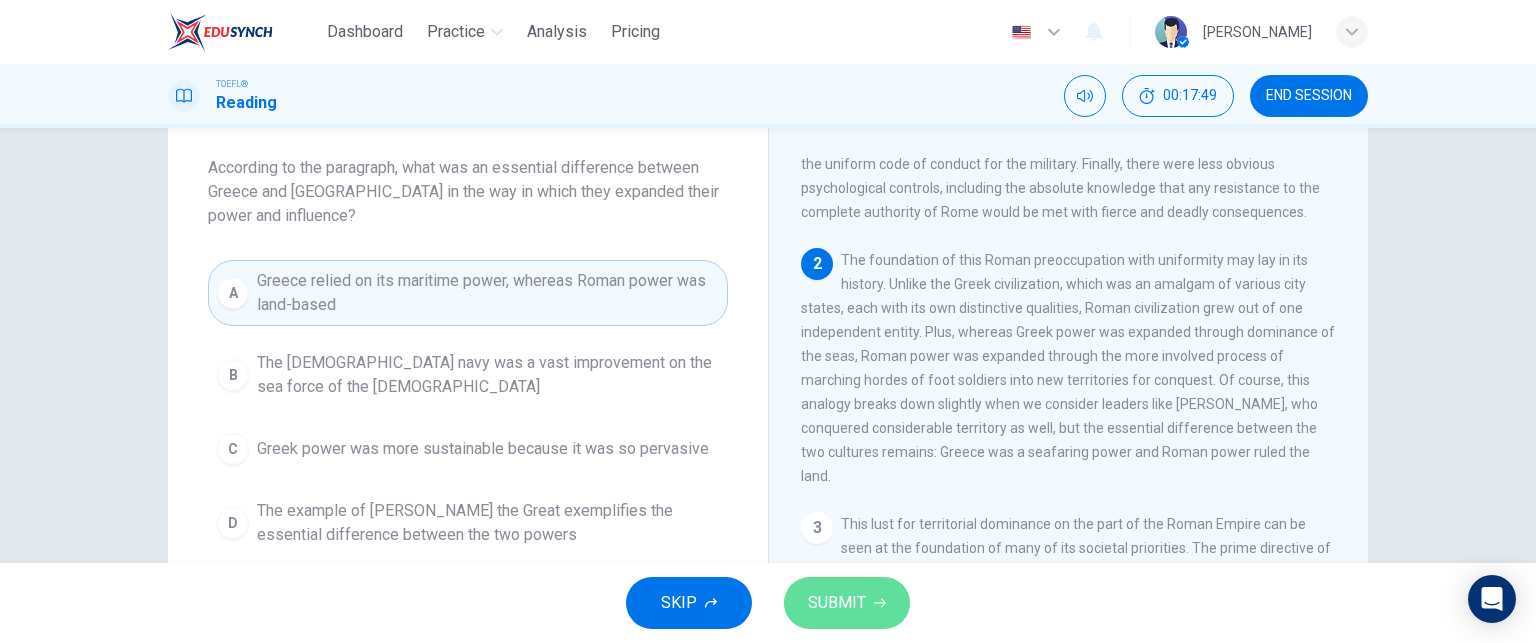 click on "SUBMIT" at bounding box center (837, 603) 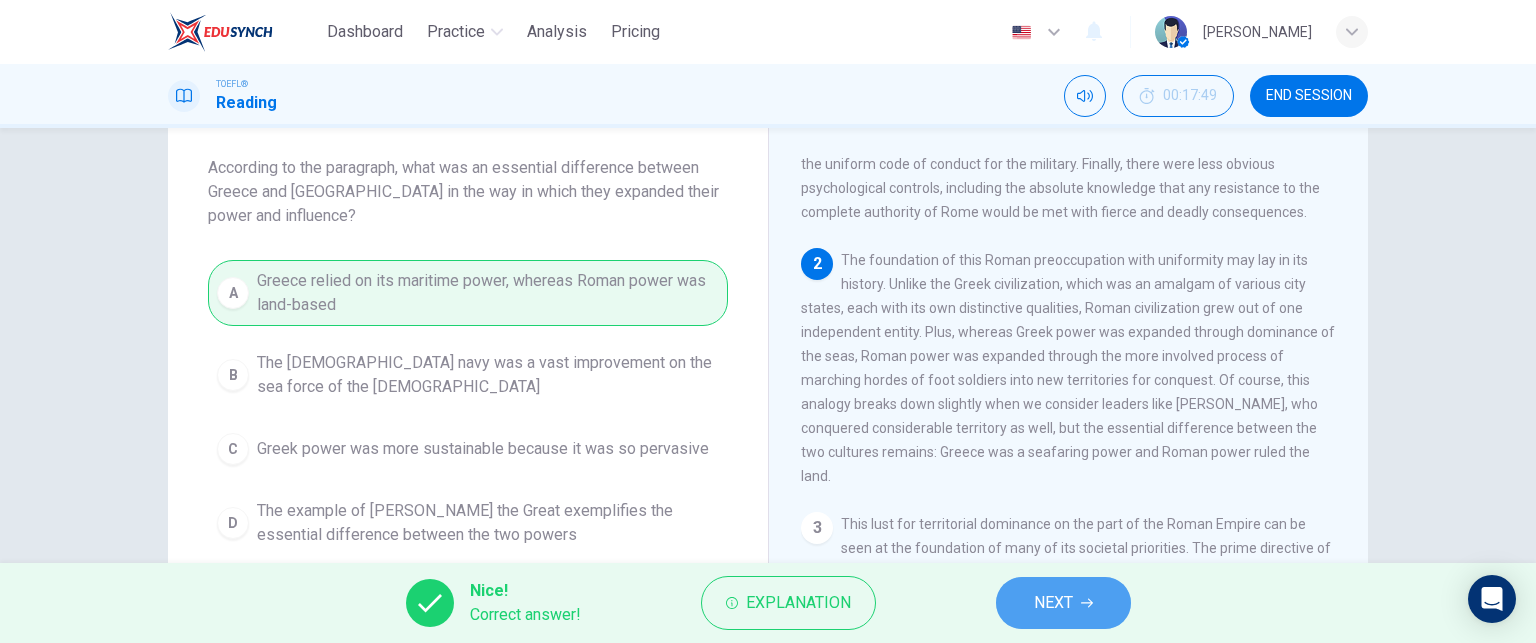 click on "NEXT" at bounding box center [1053, 603] 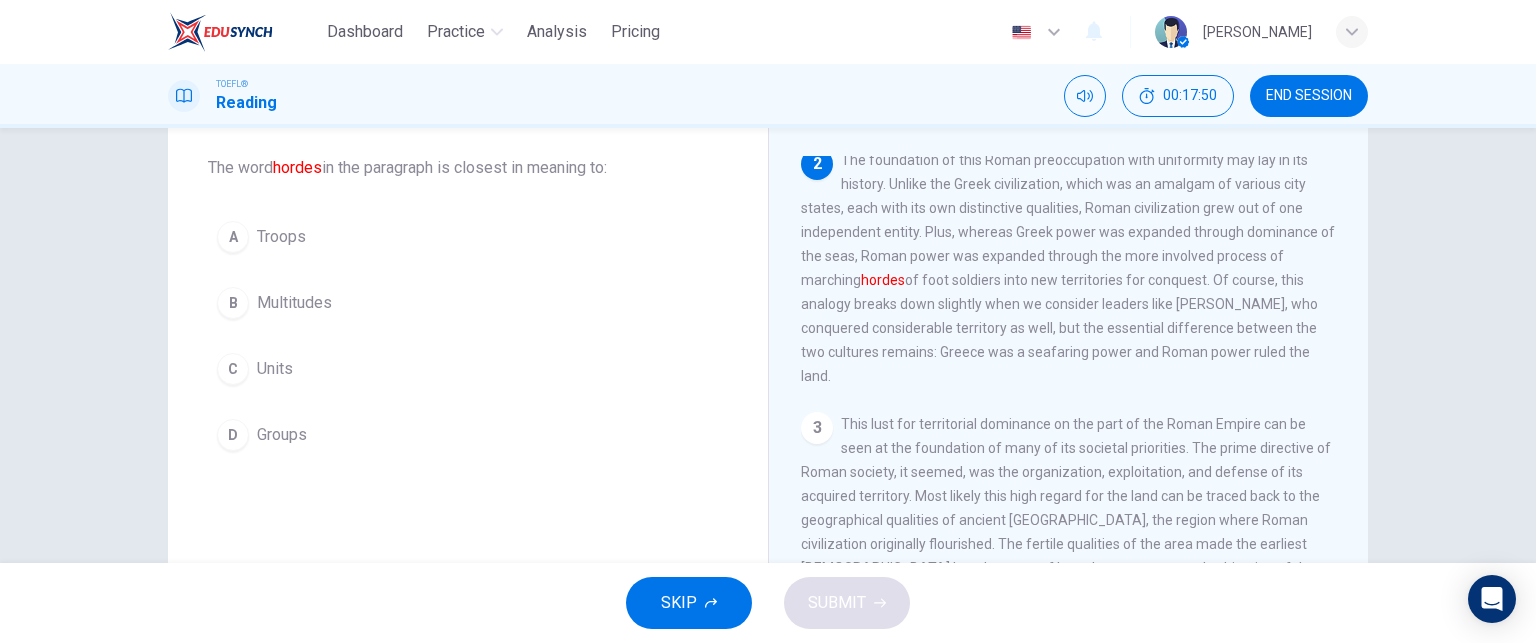 scroll, scrollTop: 0, scrollLeft: 0, axis: both 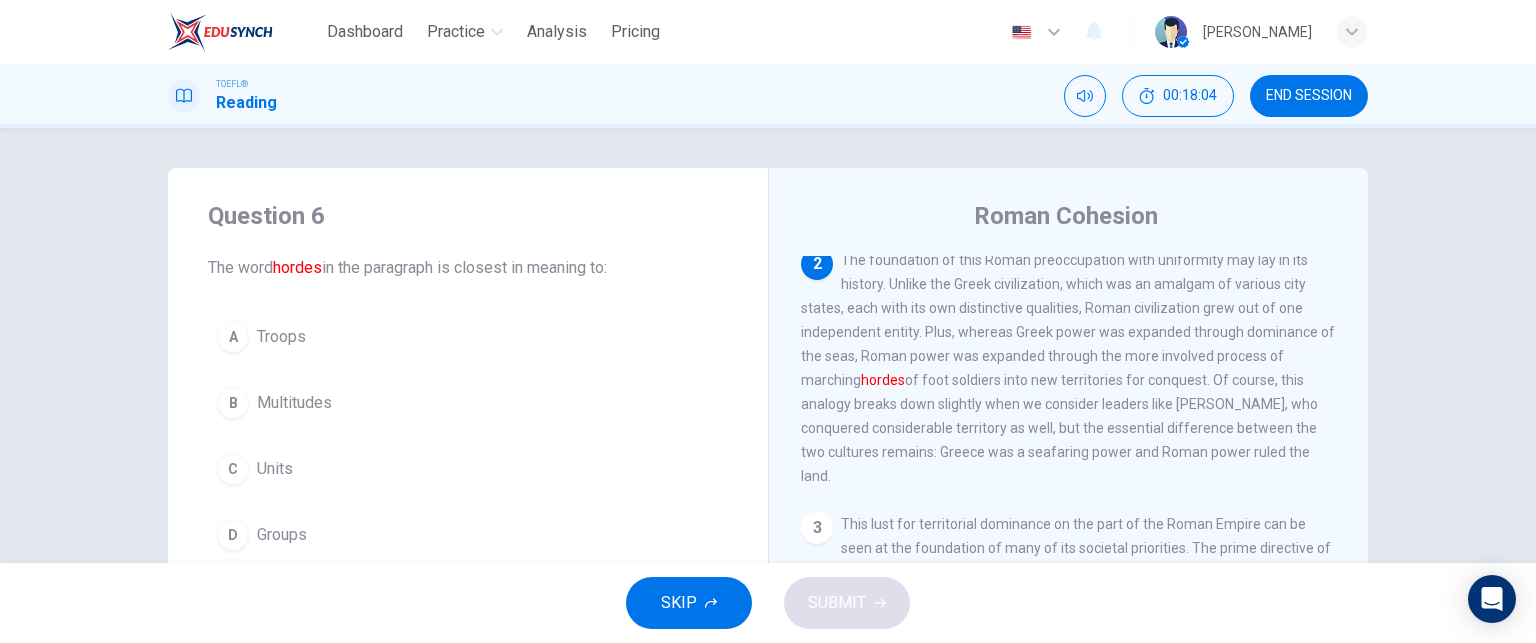 click on "Troops" at bounding box center (281, 337) 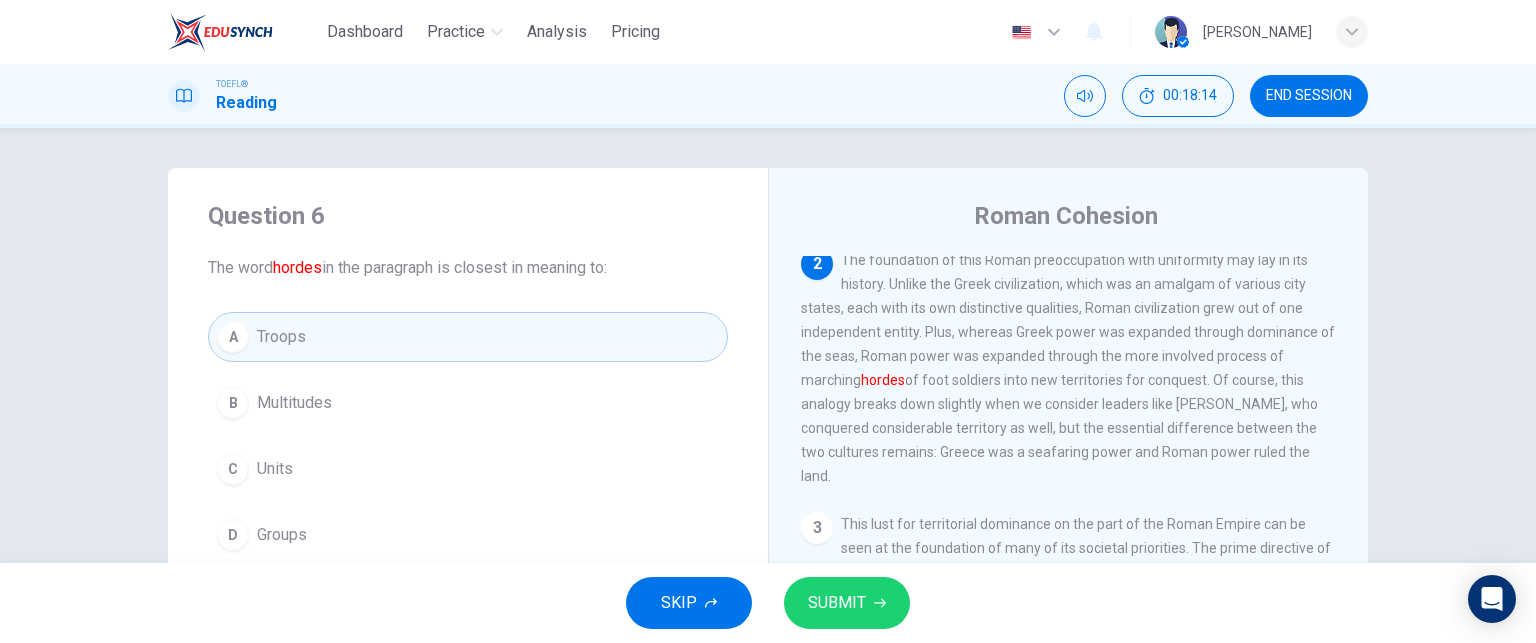 scroll, scrollTop: 100, scrollLeft: 0, axis: vertical 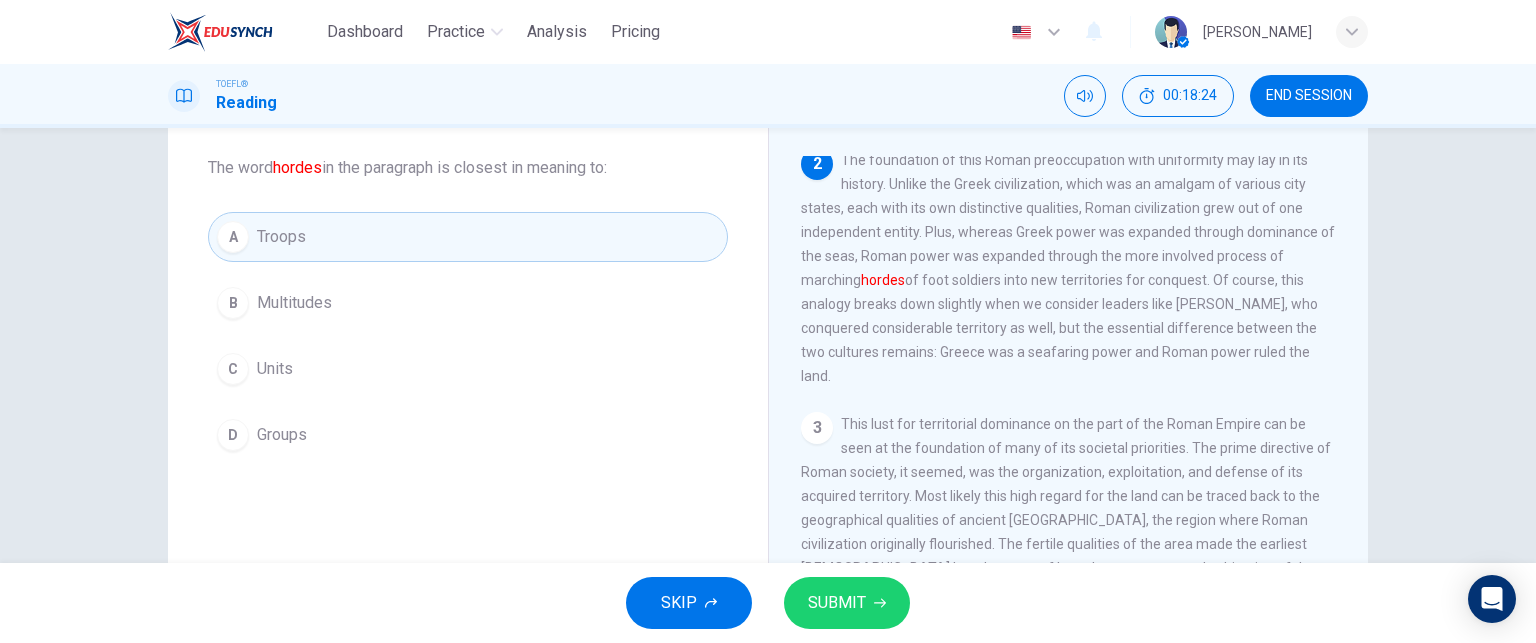 click on "SUBMIT" at bounding box center (837, 603) 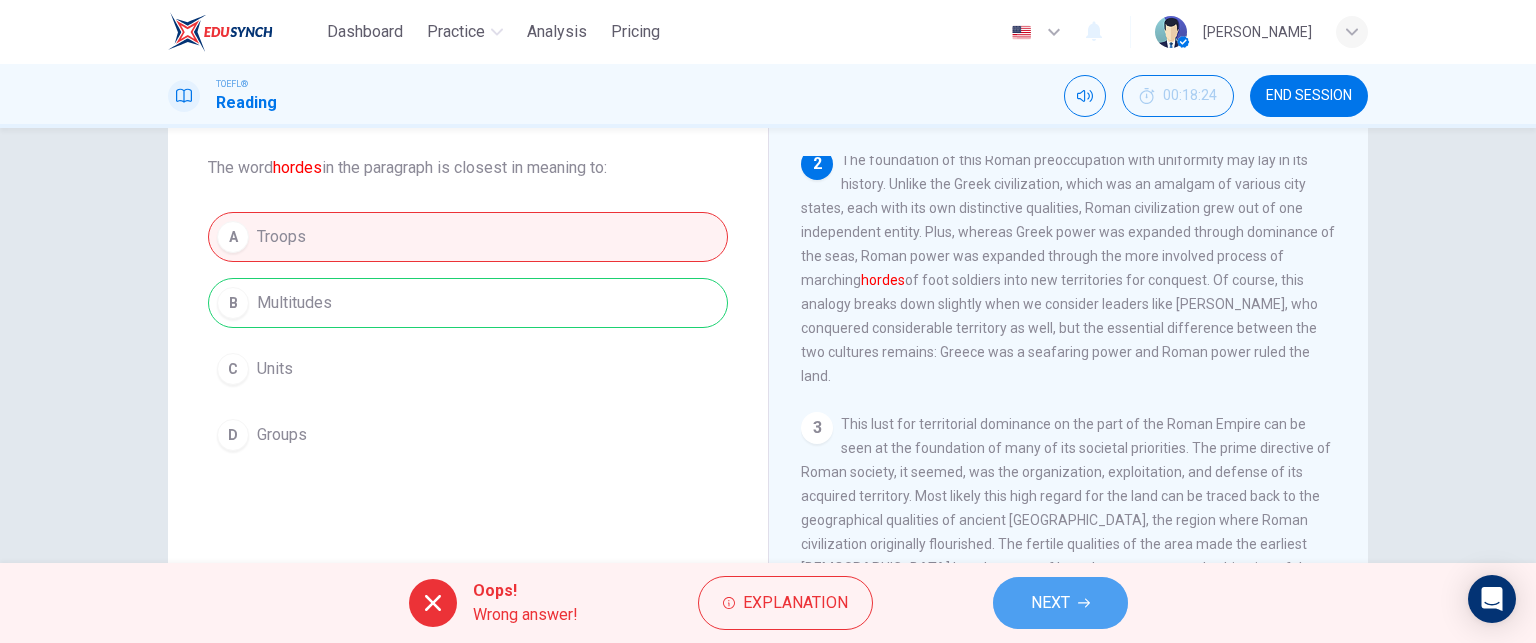 click on "NEXT" at bounding box center [1050, 603] 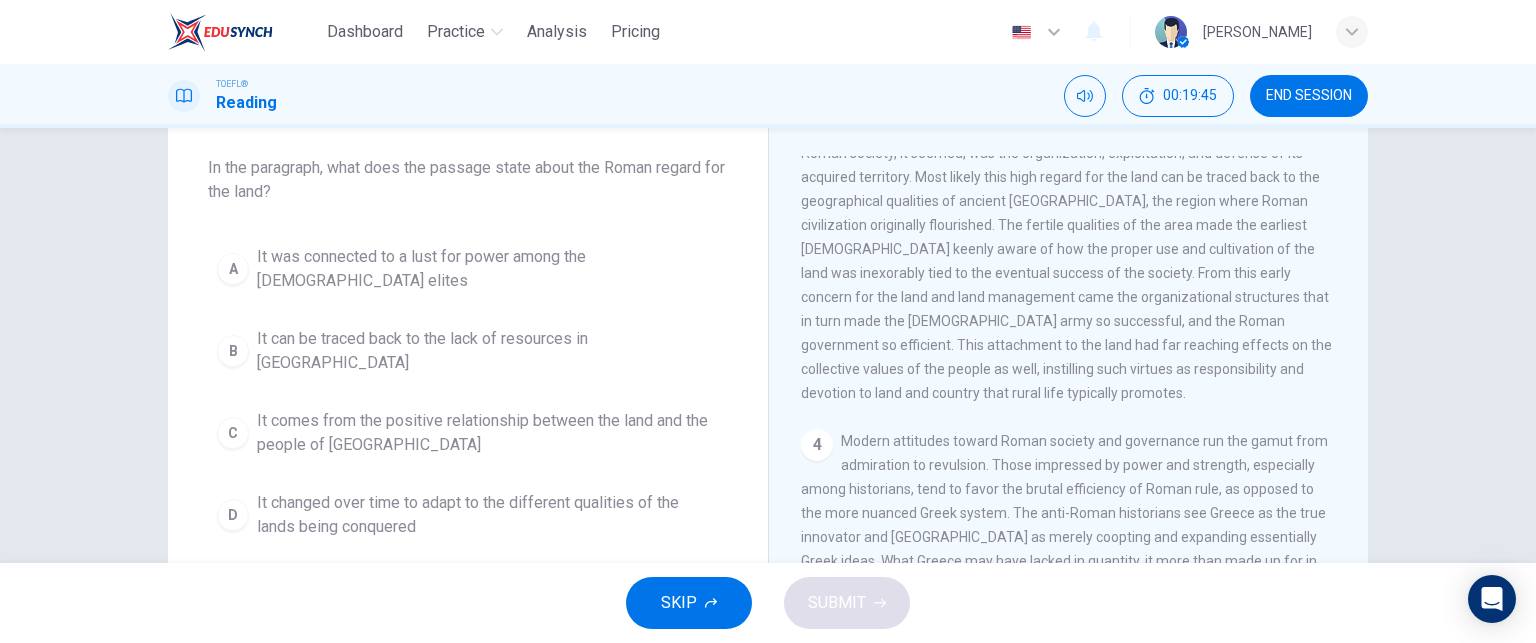 scroll, scrollTop: 491, scrollLeft: 0, axis: vertical 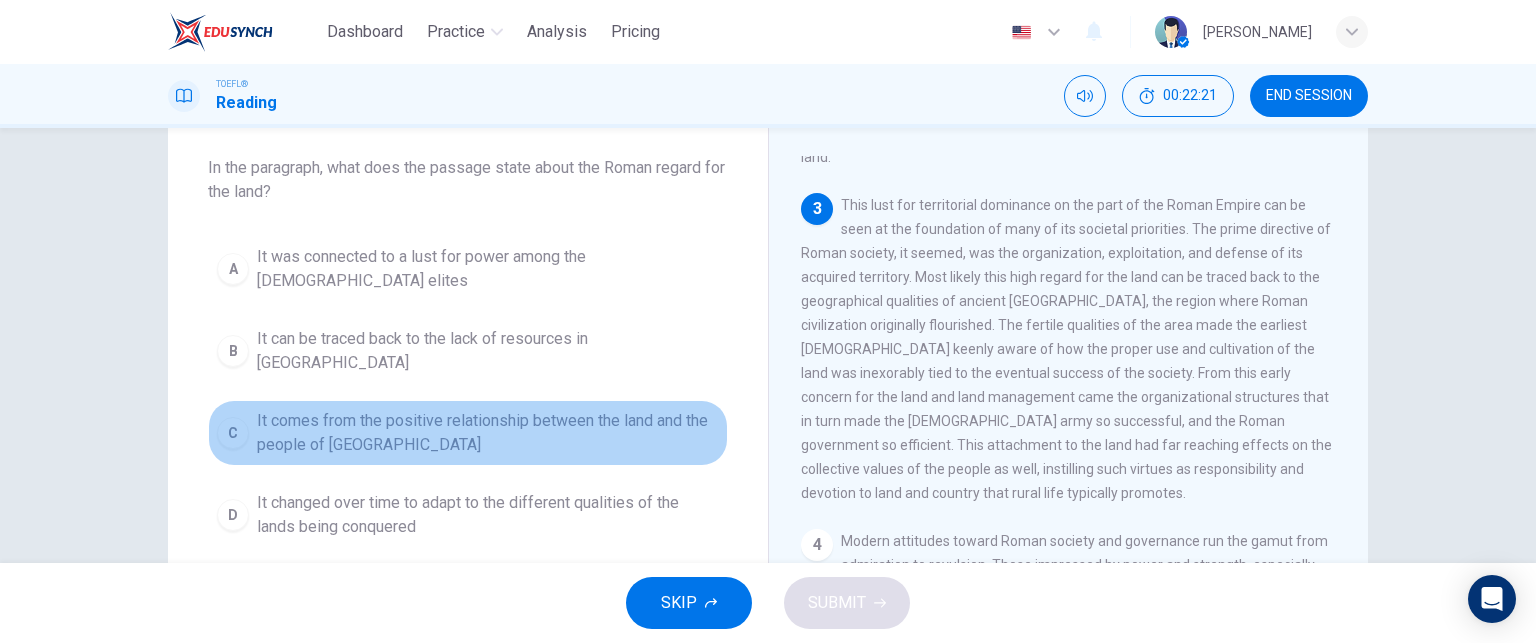 click on "It comes from the positive relationship between the land and the people of [GEOGRAPHIC_DATA]" at bounding box center (488, 433) 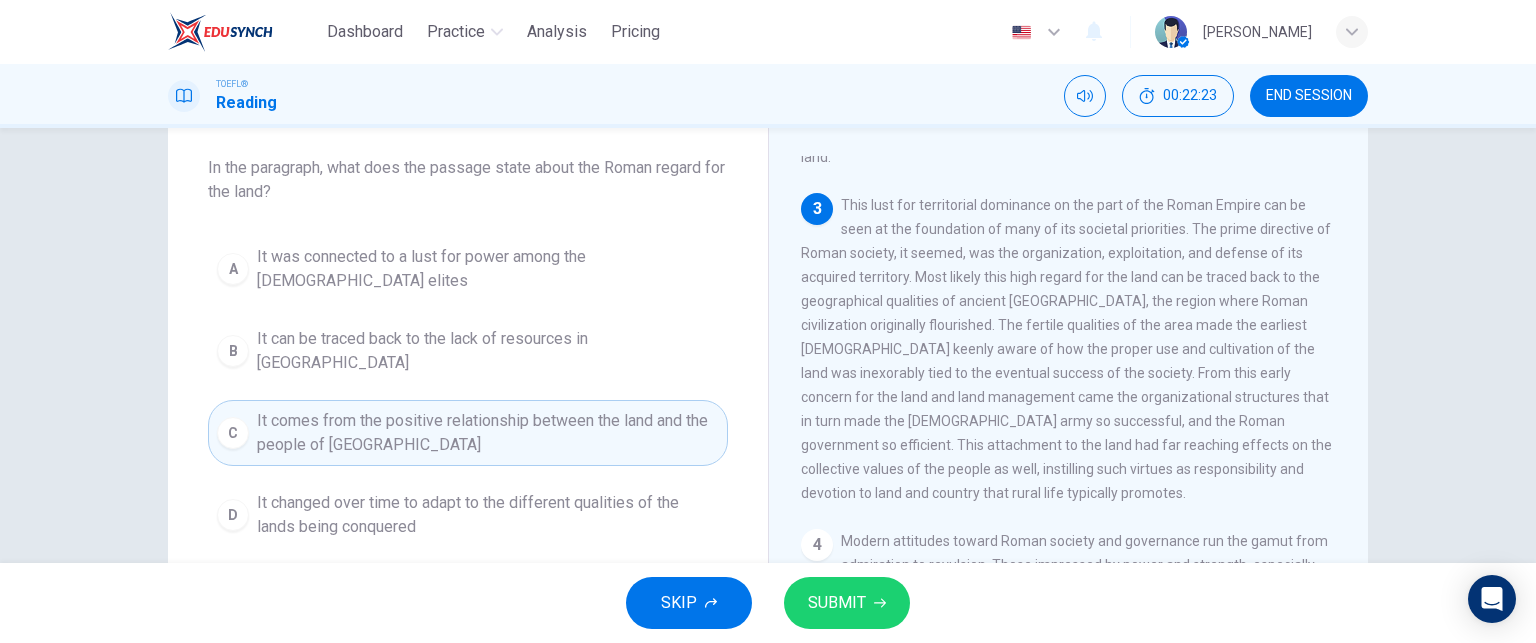 click on "SUBMIT" at bounding box center (837, 603) 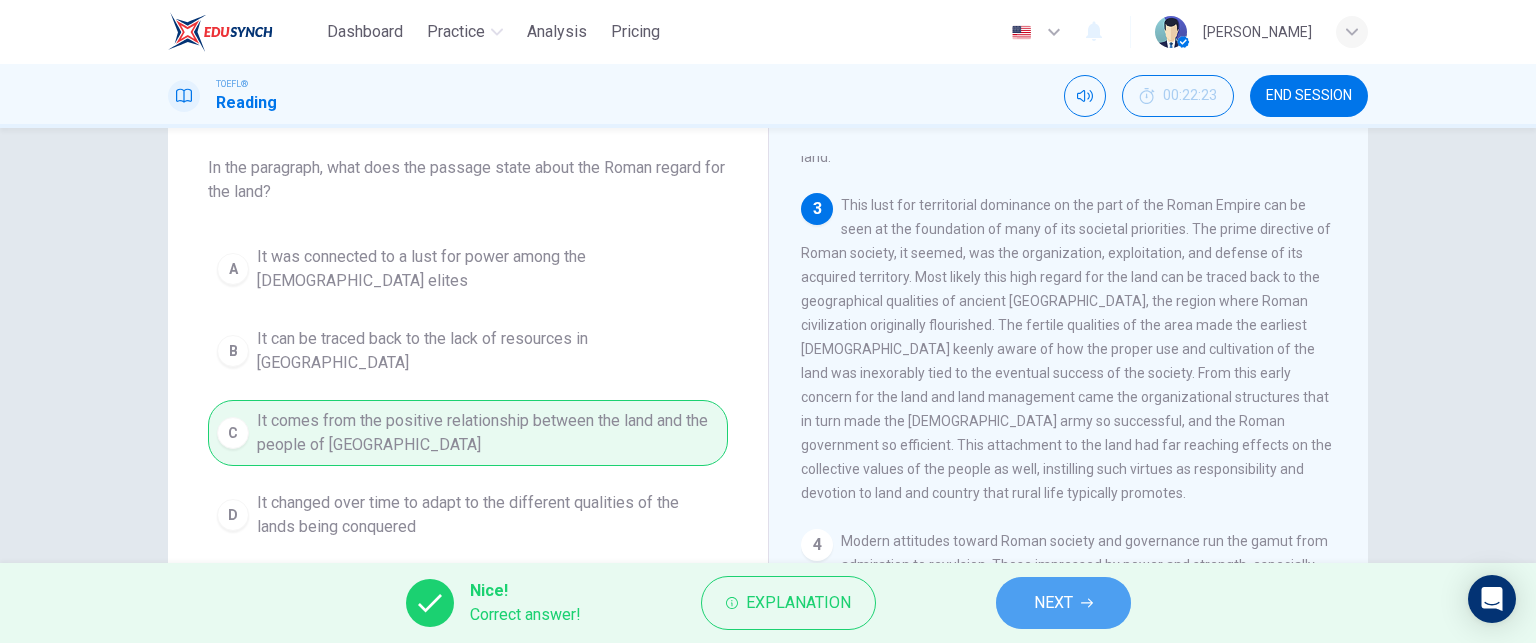click on "NEXT" at bounding box center (1063, 603) 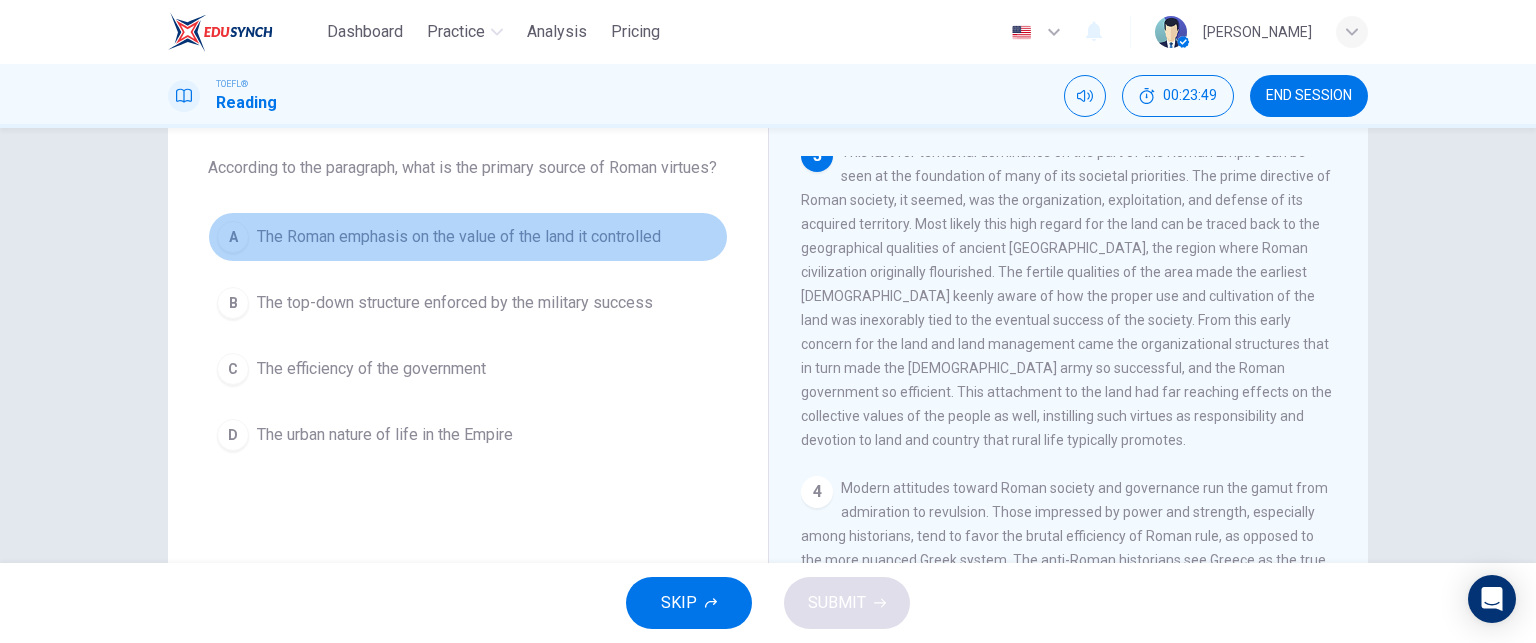 click on "The Roman emphasis on the value of the land it controlled" at bounding box center [459, 237] 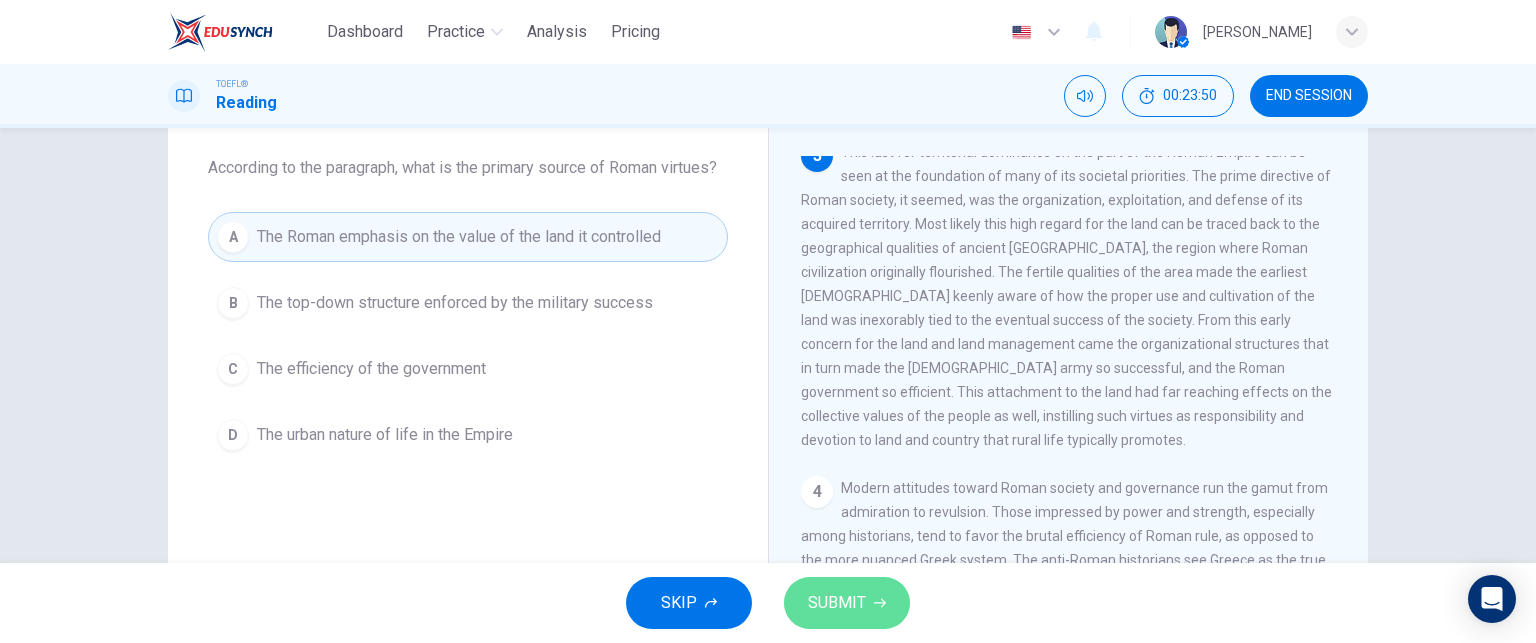 click on "SUBMIT" at bounding box center (837, 603) 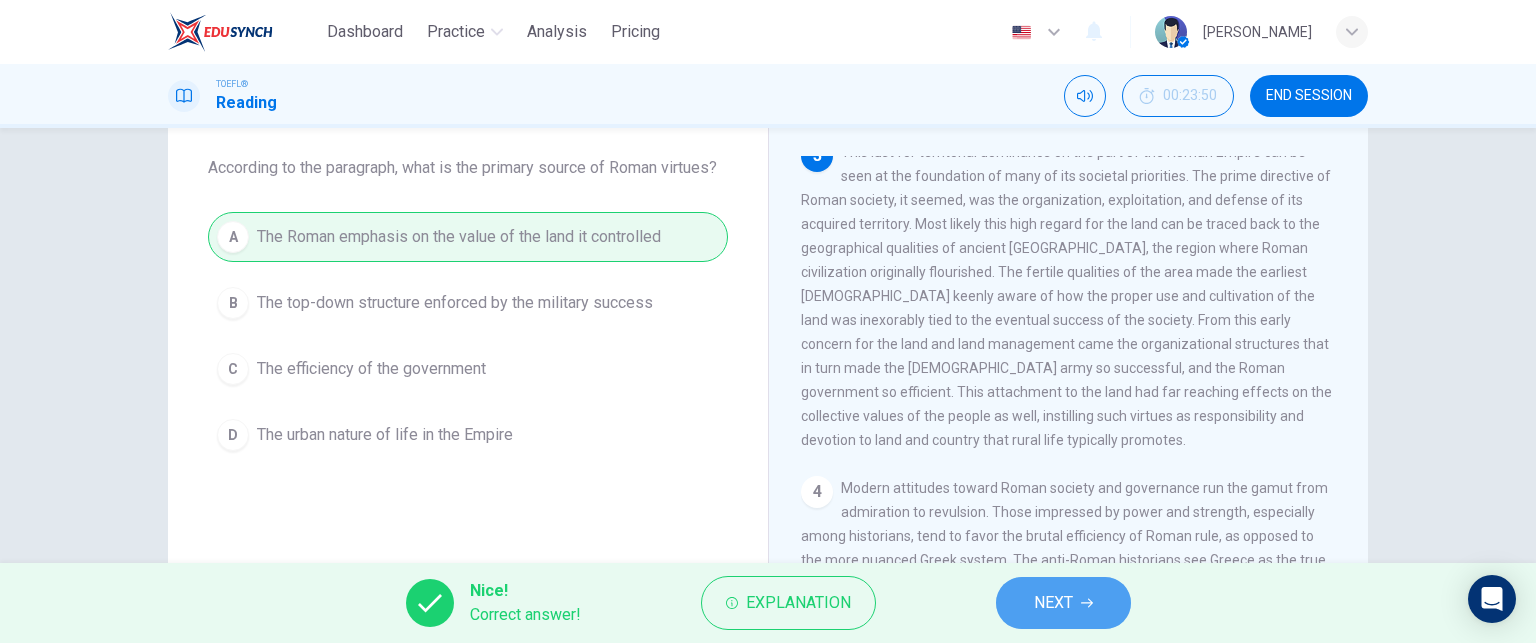 click on "NEXT" at bounding box center (1053, 603) 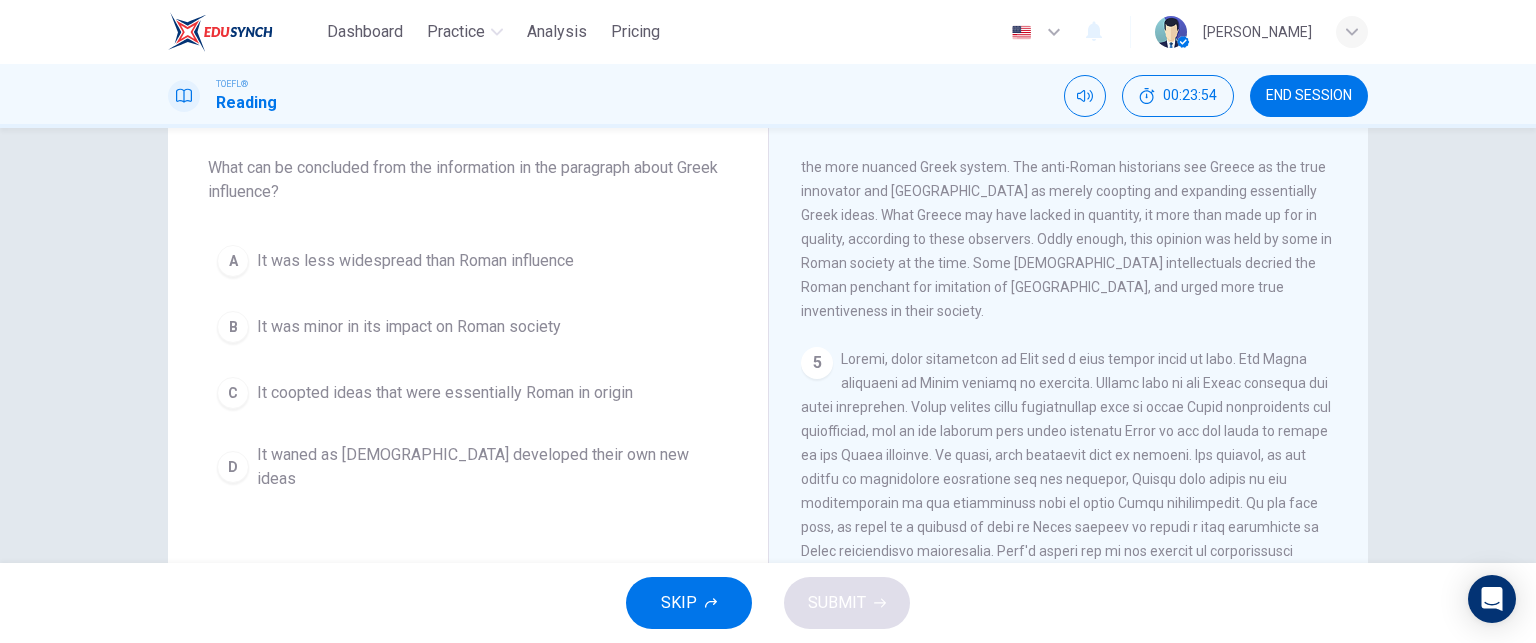 scroll, scrollTop: 883, scrollLeft: 0, axis: vertical 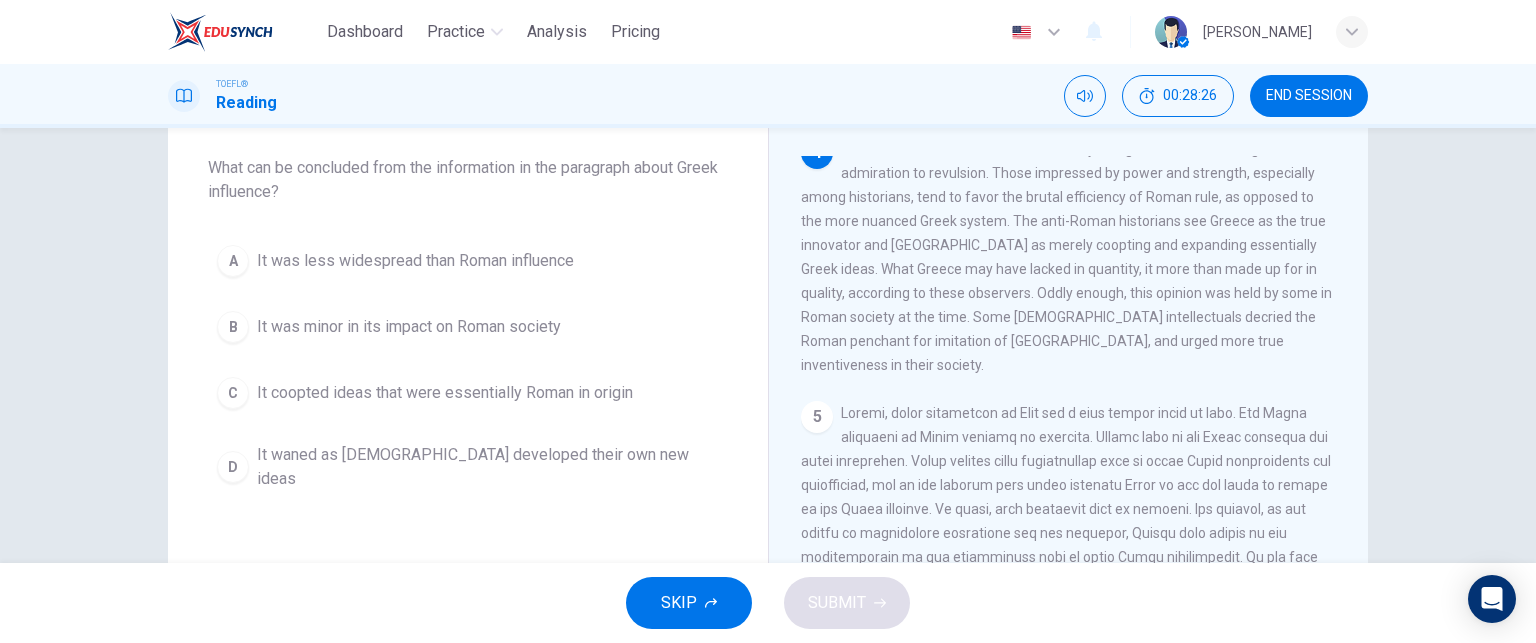 click on "It was less widespread than Roman influence" at bounding box center (415, 261) 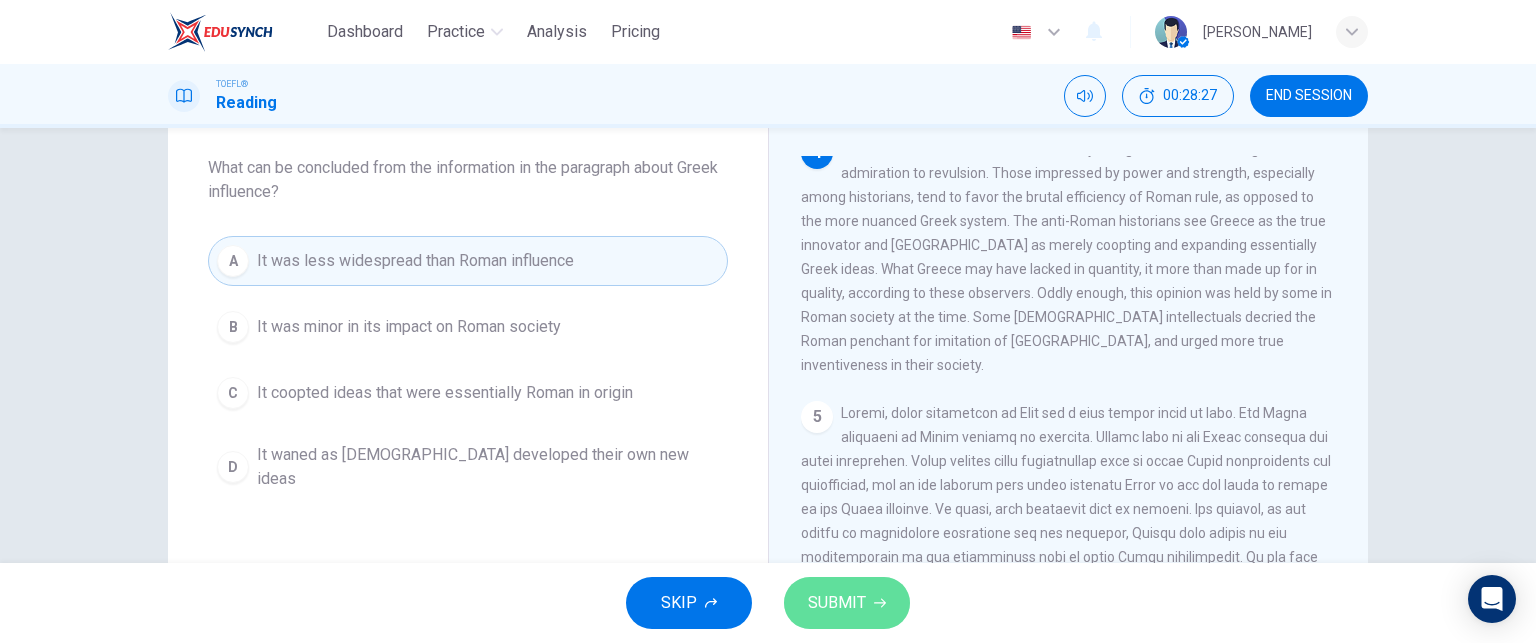 click on "SUBMIT" at bounding box center [837, 603] 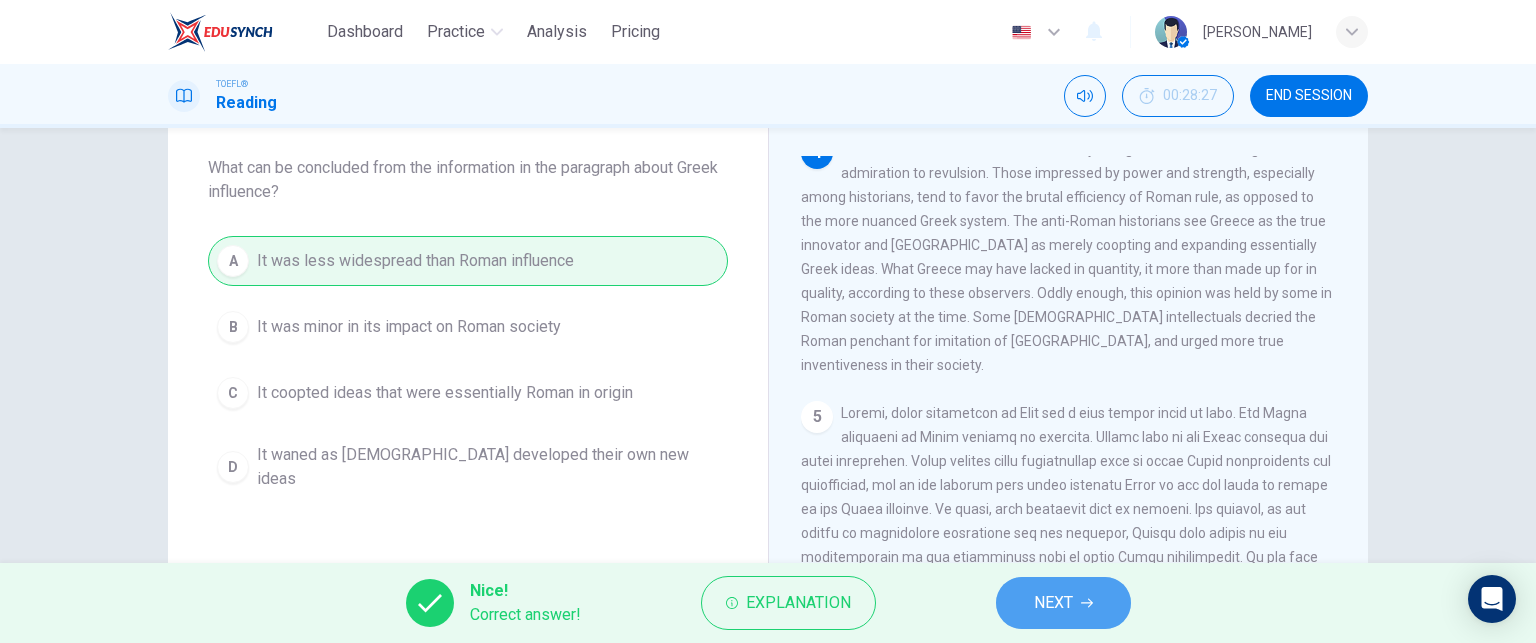 click on "NEXT" at bounding box center (1053, 603) 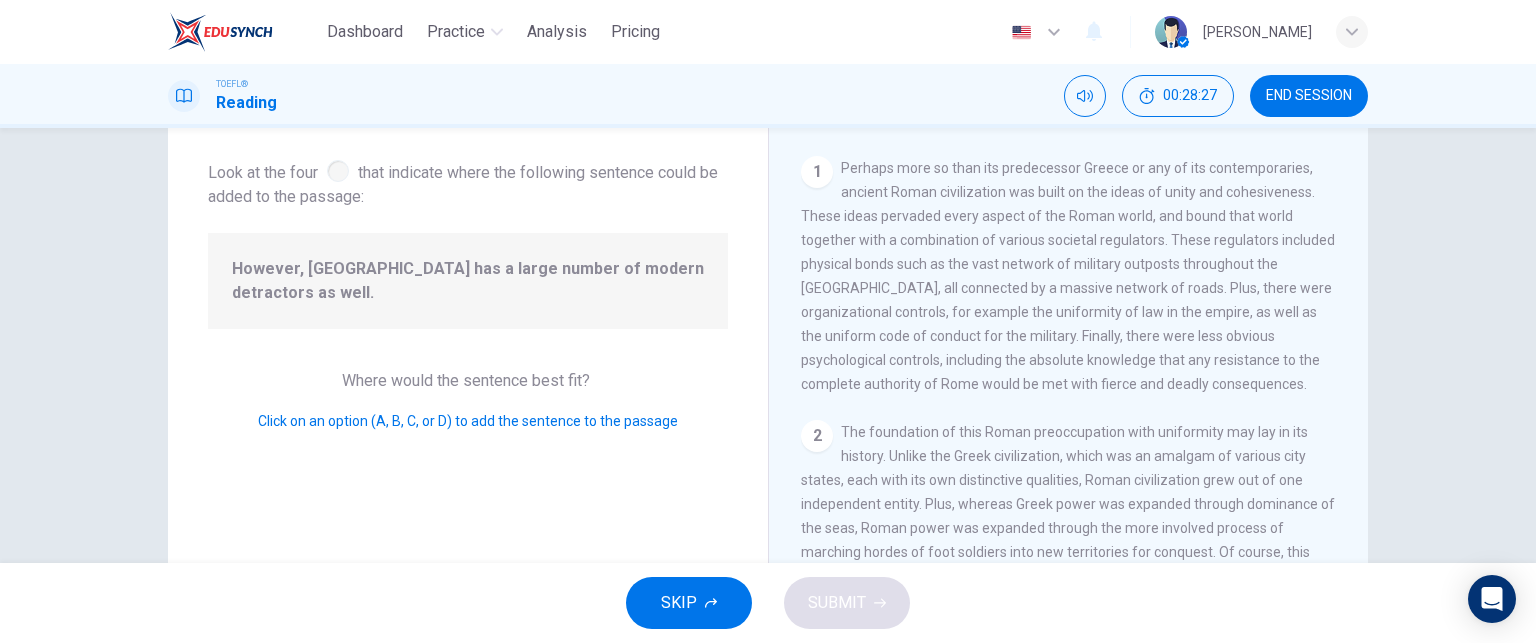 scroll, scrollTop: 787, scrollLeft: 0, axis: vertical 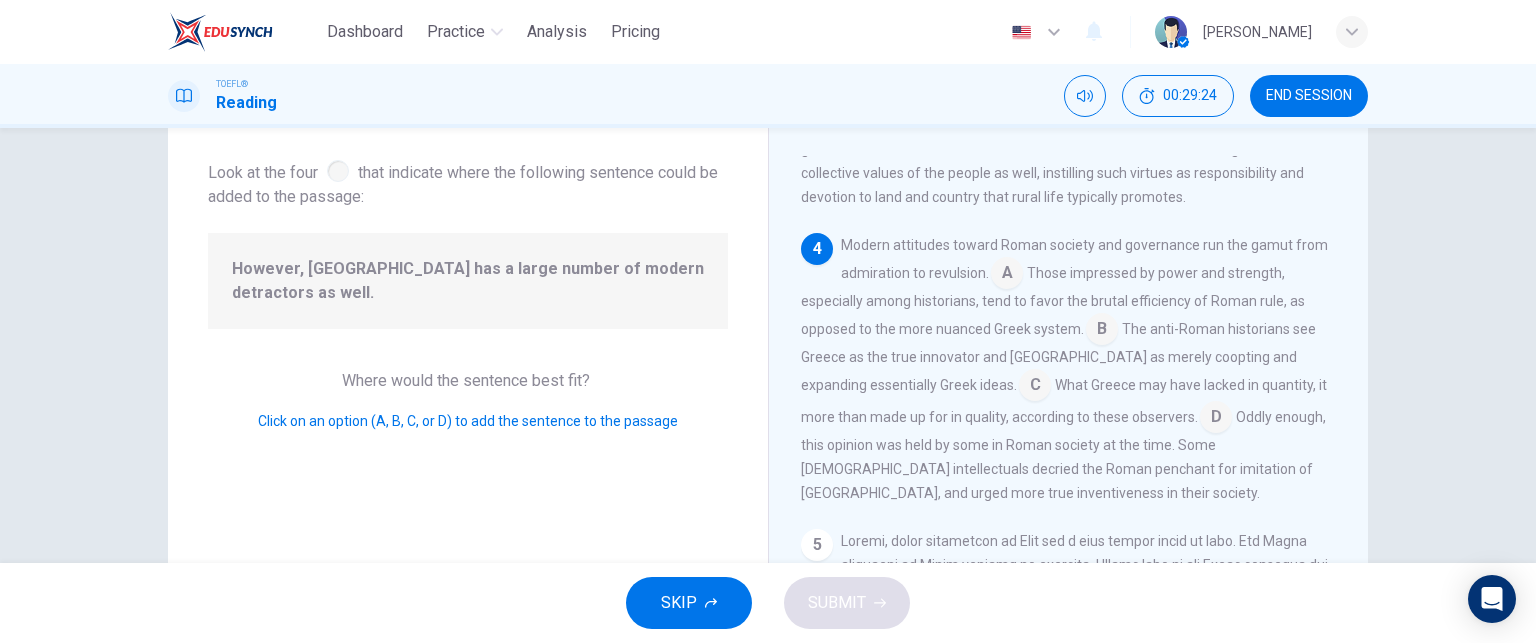 click at bounding box center (1102, 331) 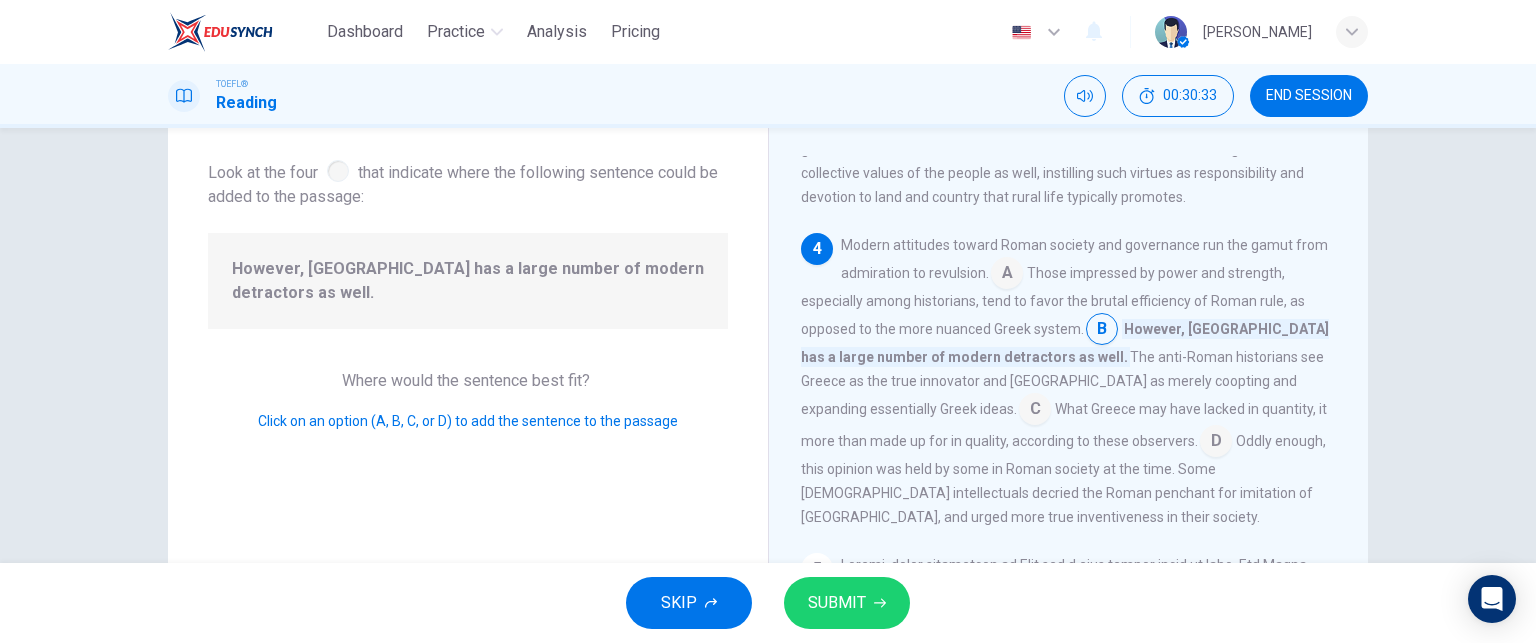 click at bounding box center (1035, 411) 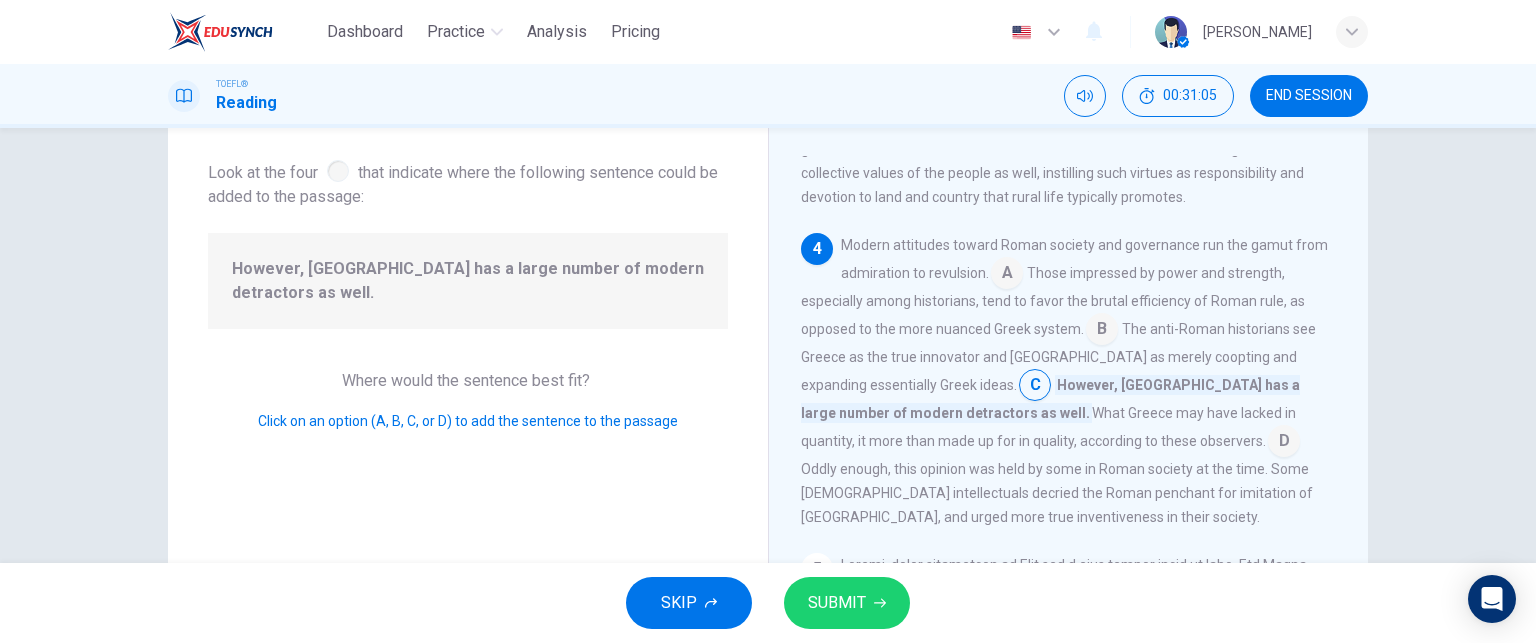 click at bounding box center [1284, 443] 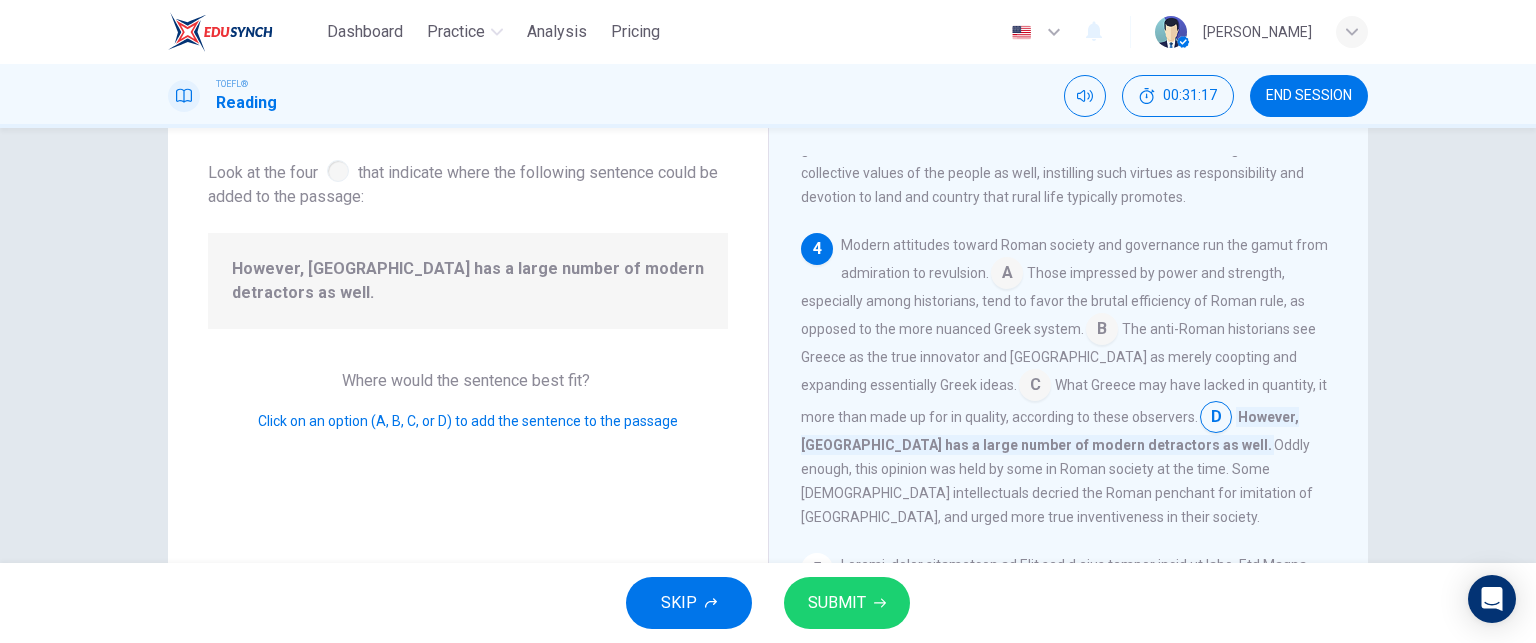 click at bounding box center (1035, 387) 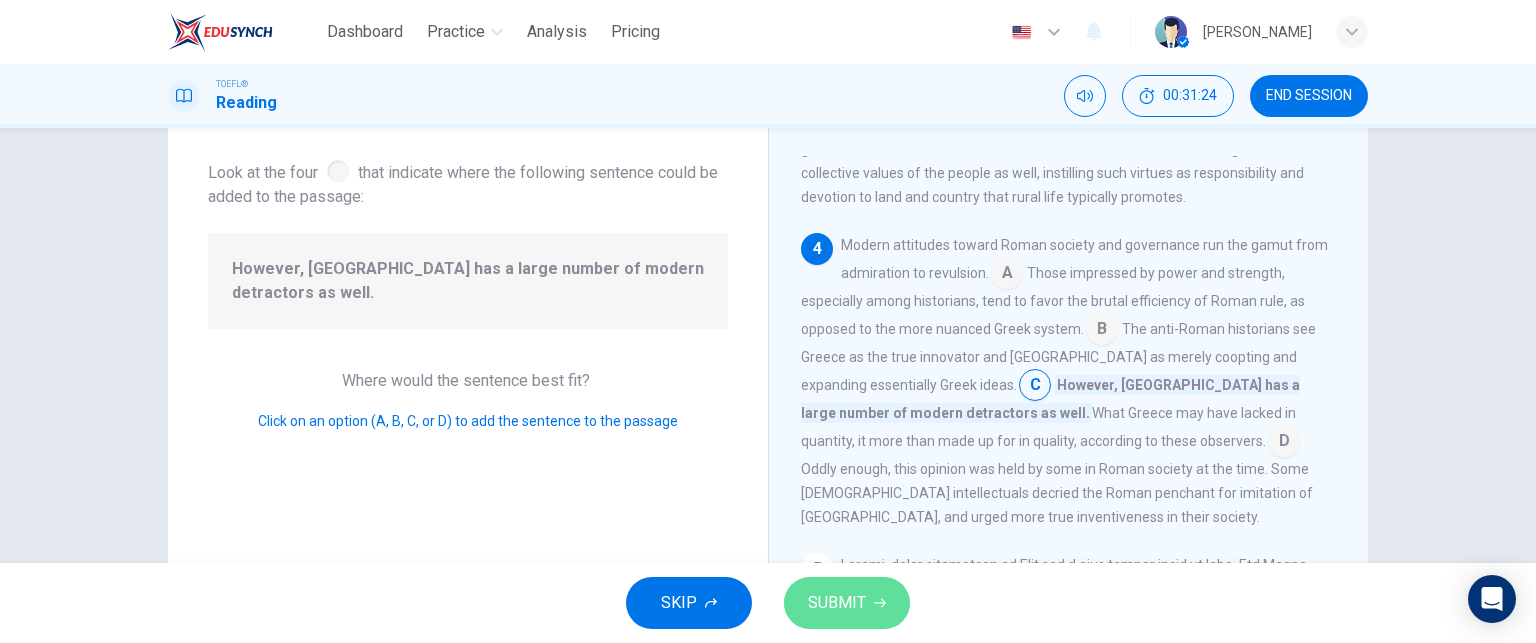 click on "SUBMIT" at bounding box center [837, 603] 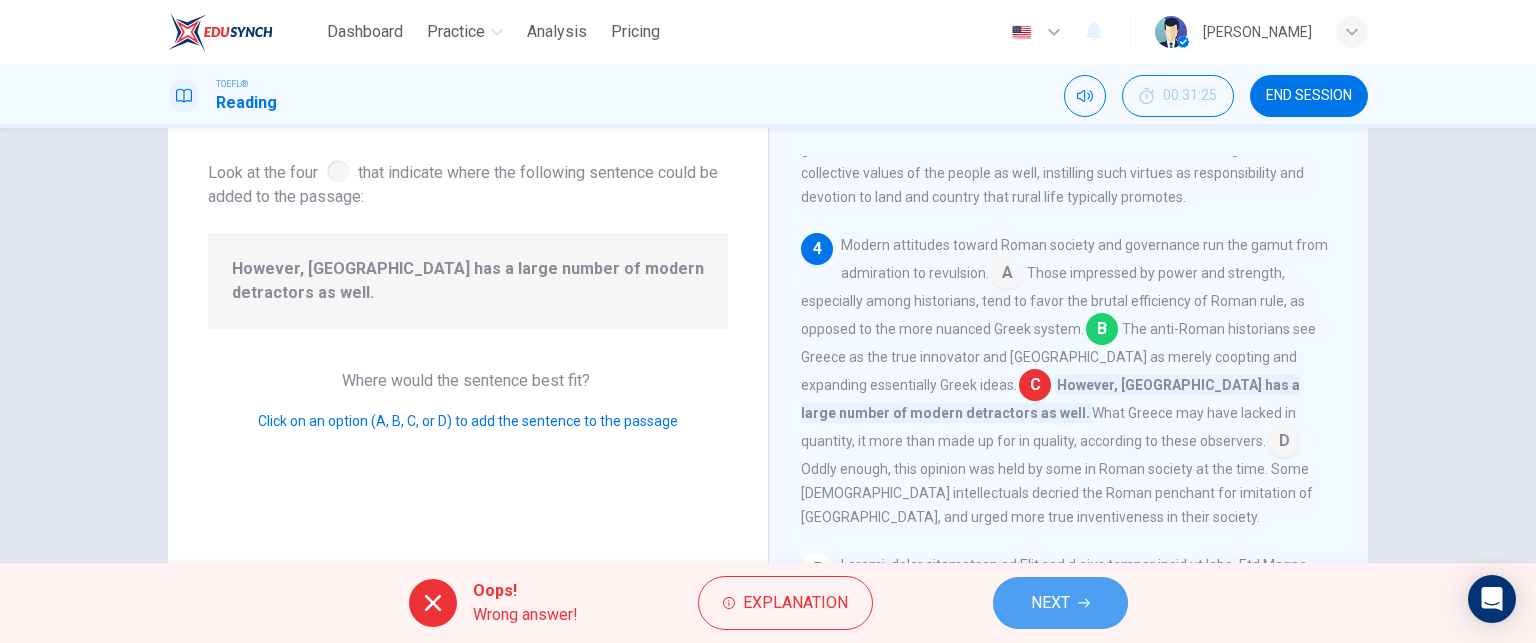 click on "NEXT" at bounding box center (1060, 603) 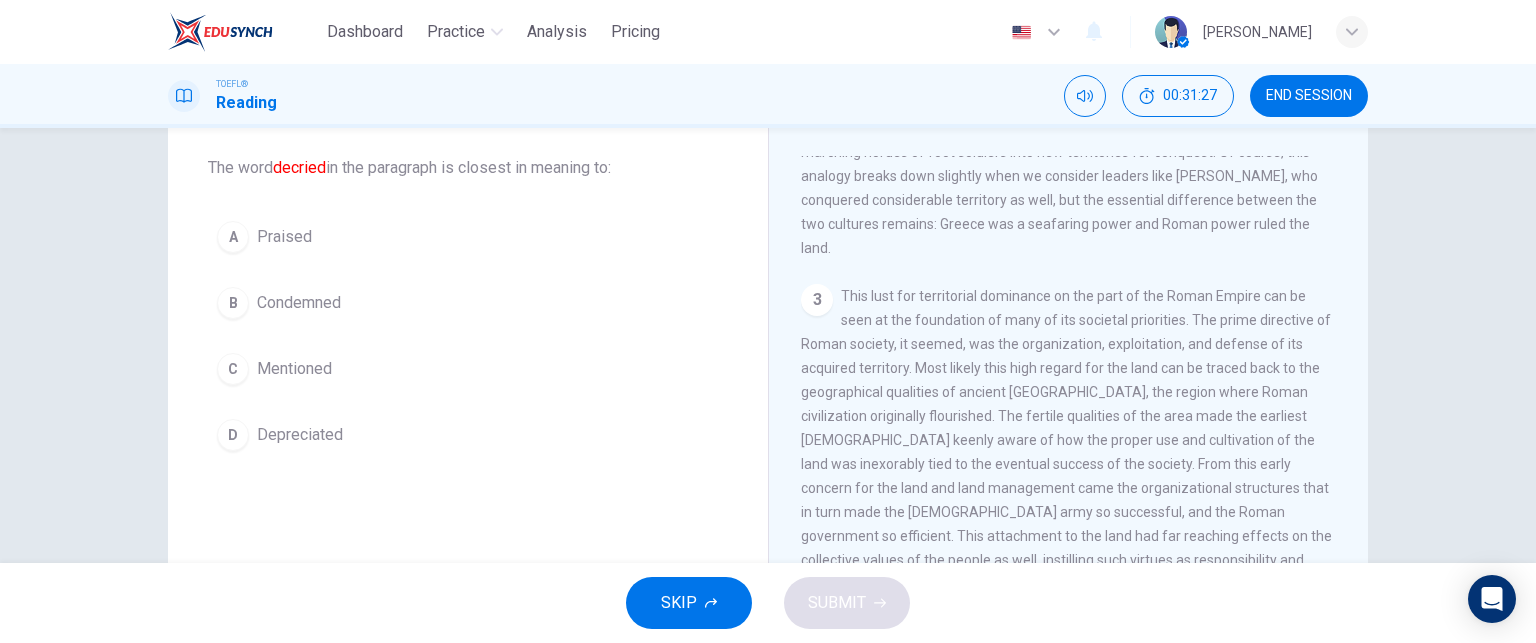 scroll, scrollTop: 800, scrollLeft: 0, axis: vertical 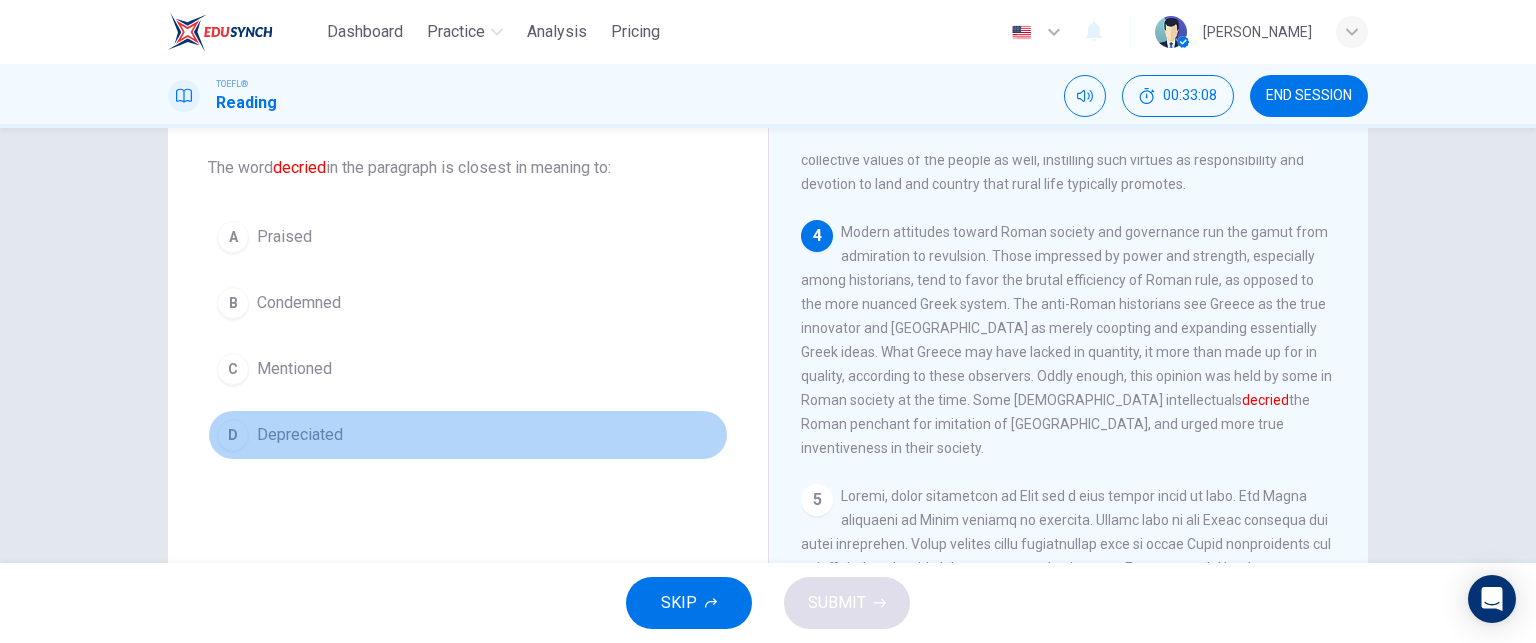click on "Depreciated" at bounding box center [300, 435] 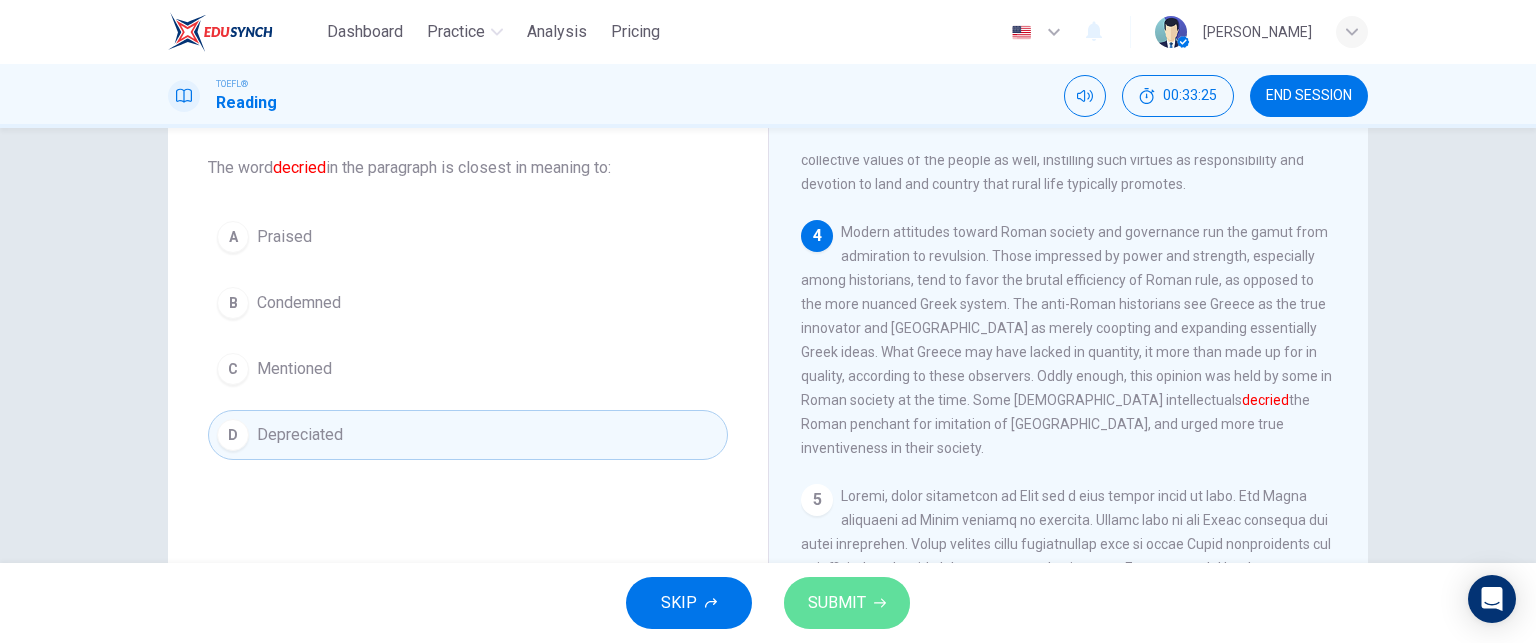 click on "SUBMIT" at bounding box center [847, 603] 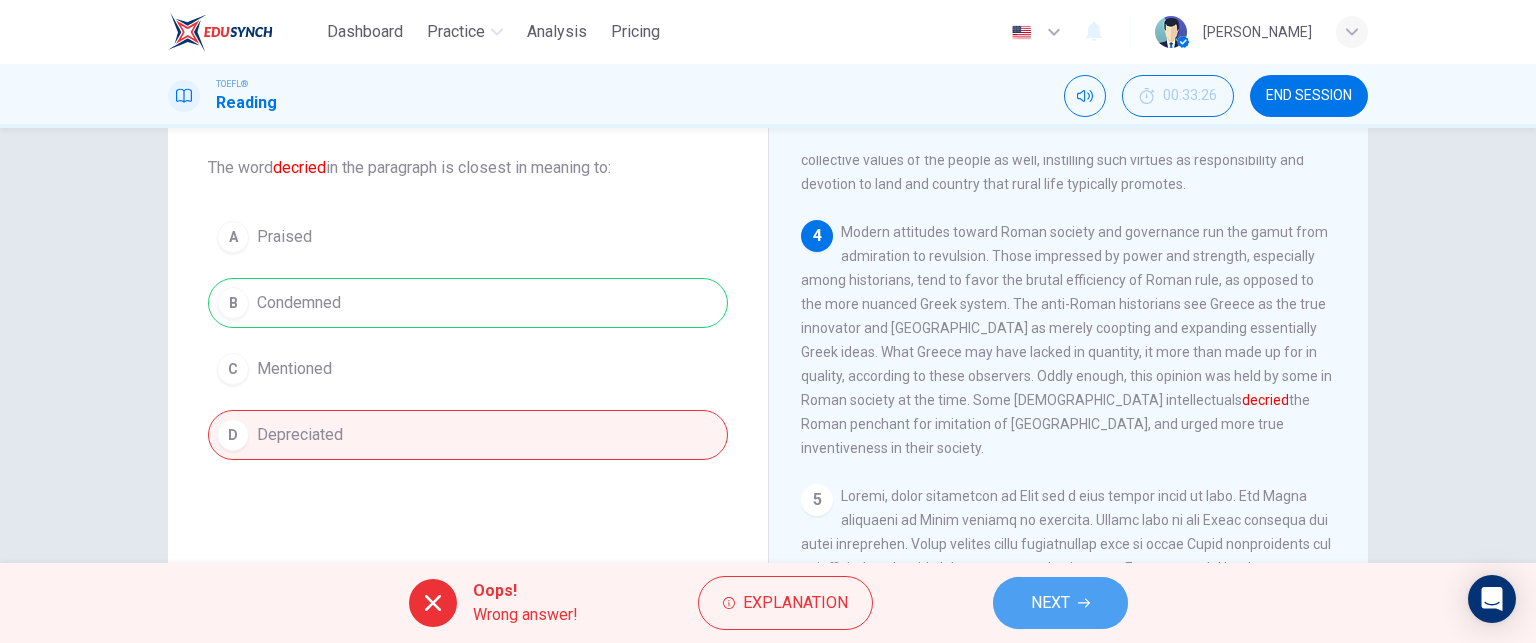 click on "NEXT" at bounding box center (1050, 603) 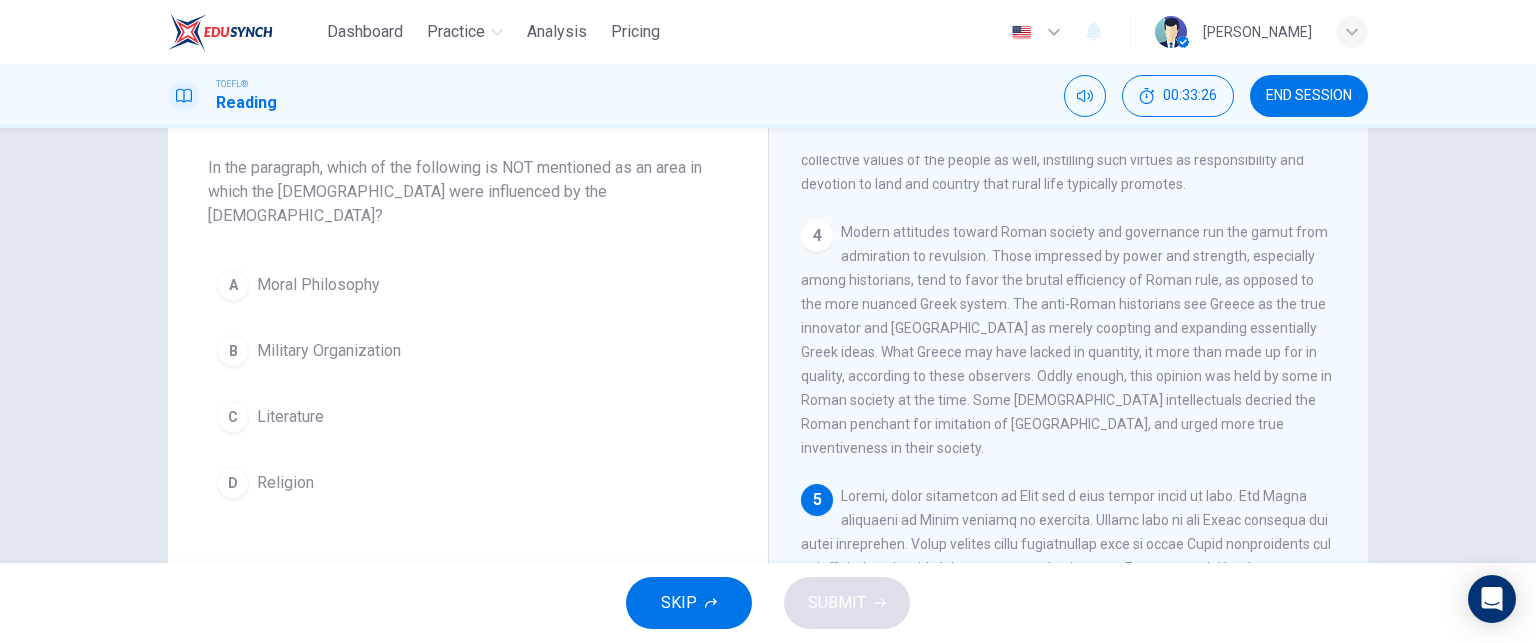 scroll, scrollTop: 983, scrollLeft: 0, axis: vertical 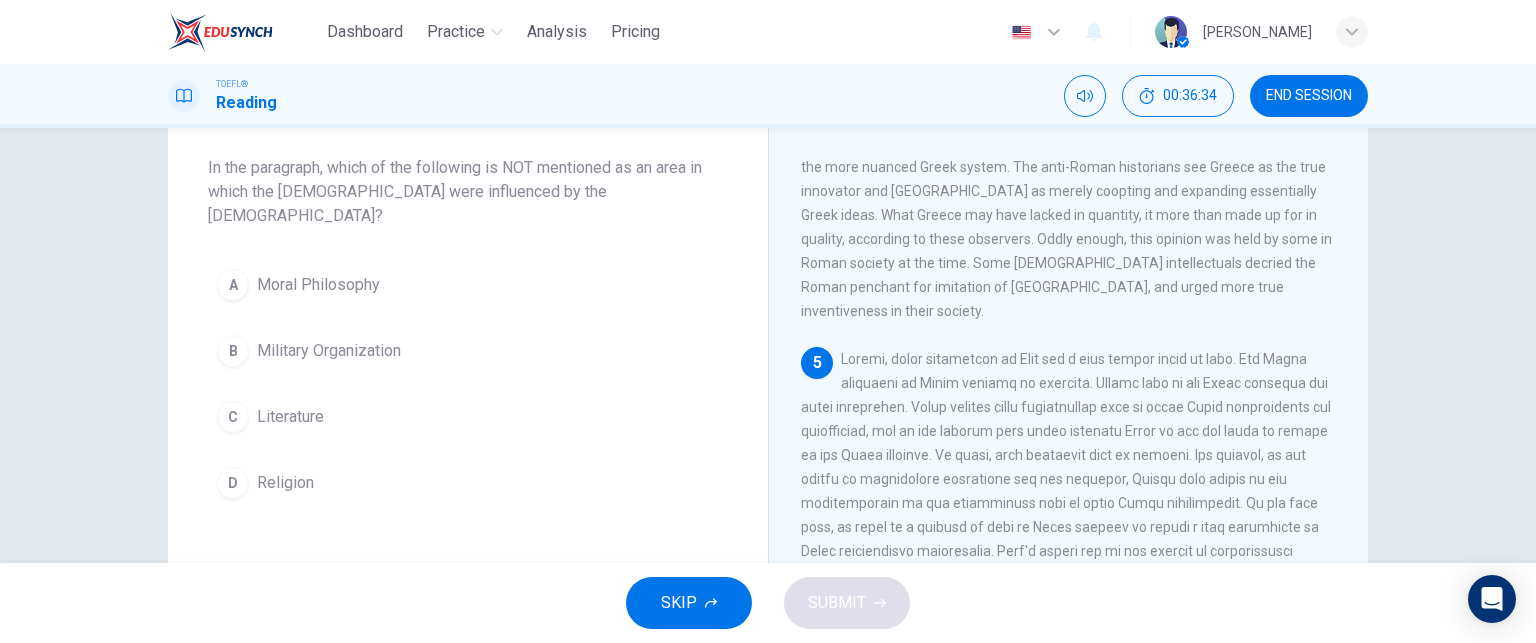 click on "Military Organization" at bounding box center (329, 351) 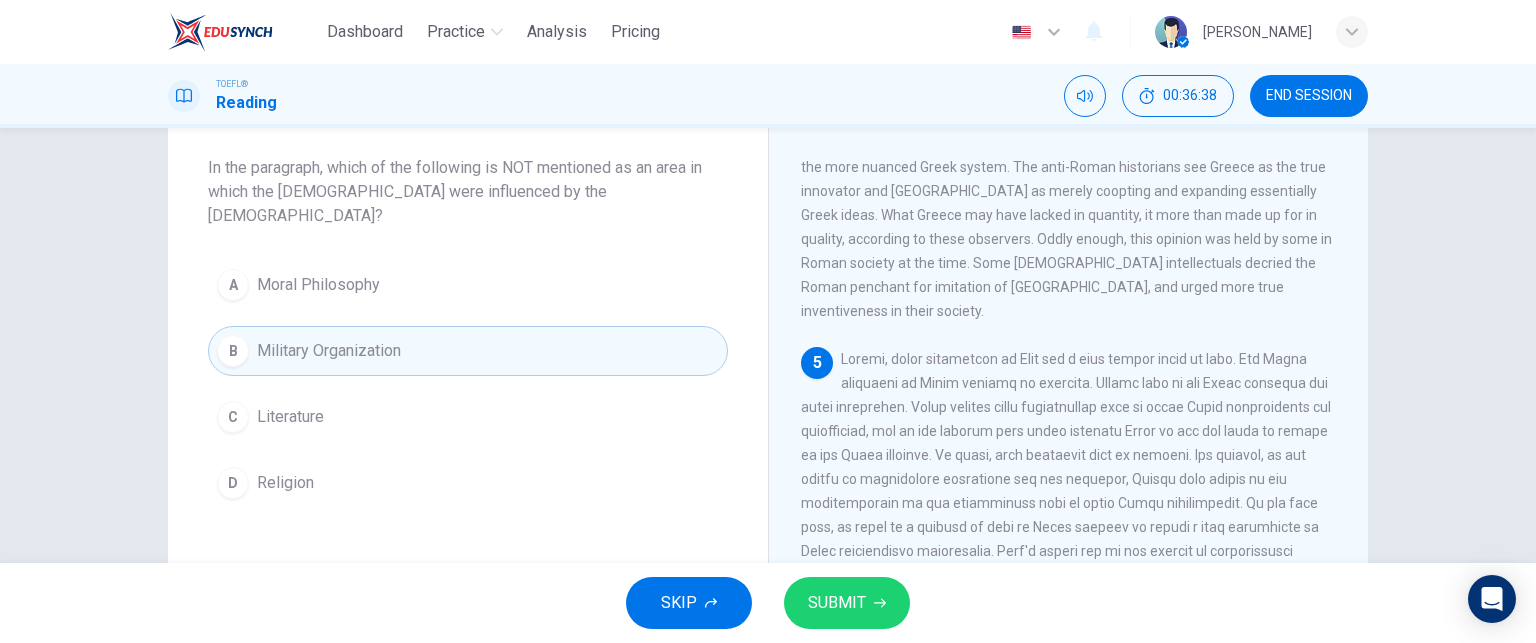 click on "SUBMIT" at bounding box center (837, 603) 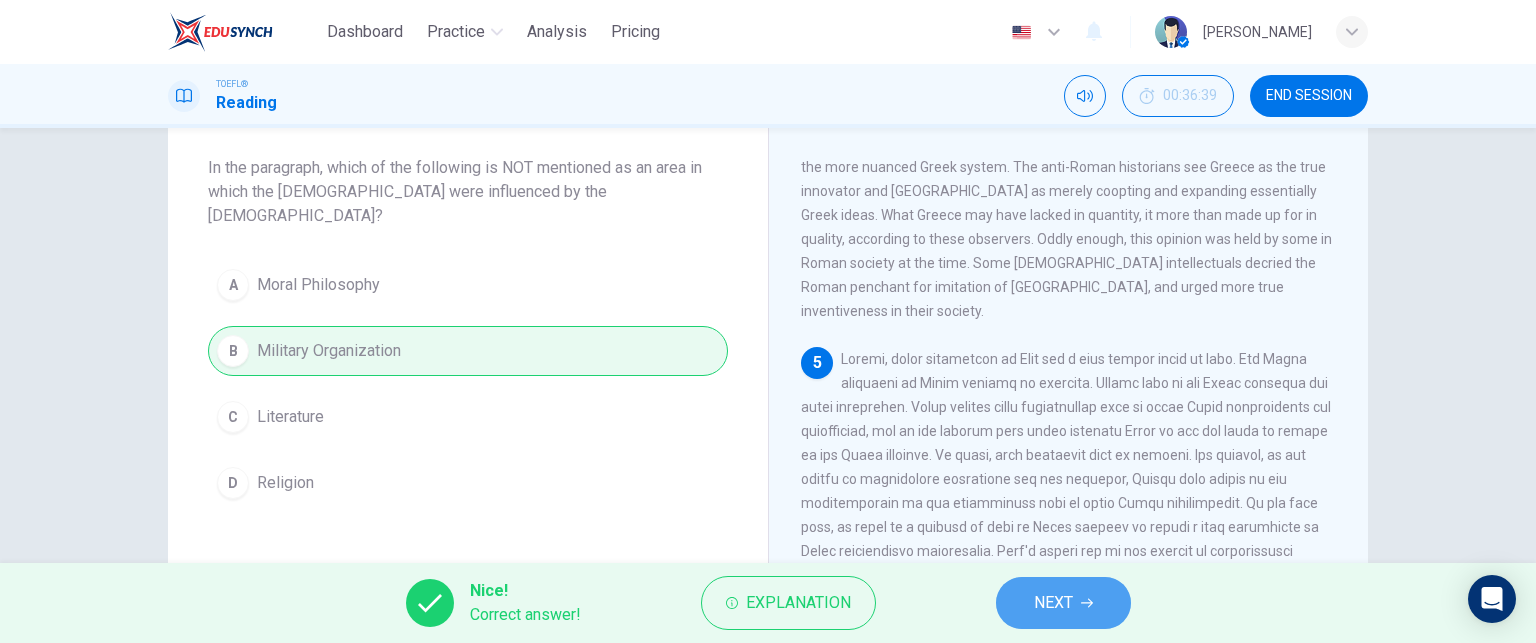 click on "NEXT" at bounding box center (1053, 603) 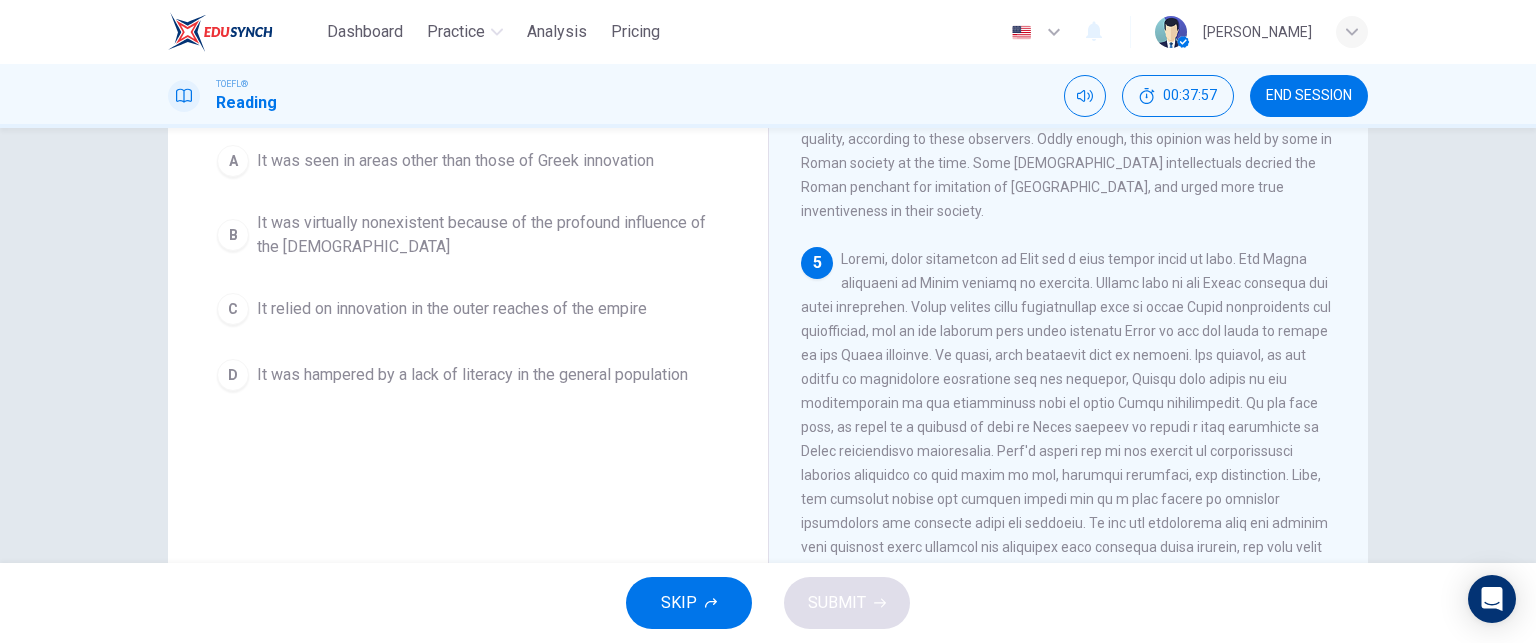scroll, scrollTop: 100, scrollLeft: 0, axis: vertical 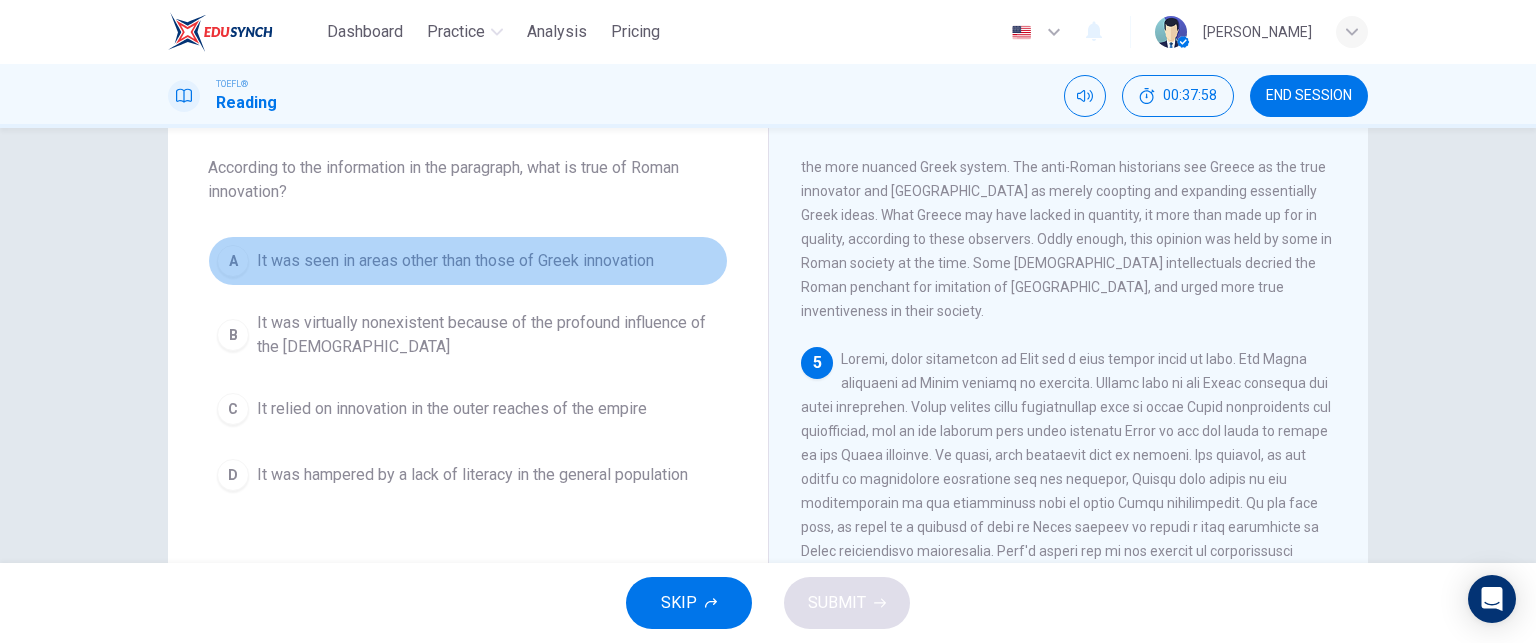 click on "It was seen in areas other than those of Greek innovation" at bounding box center [455, 261] 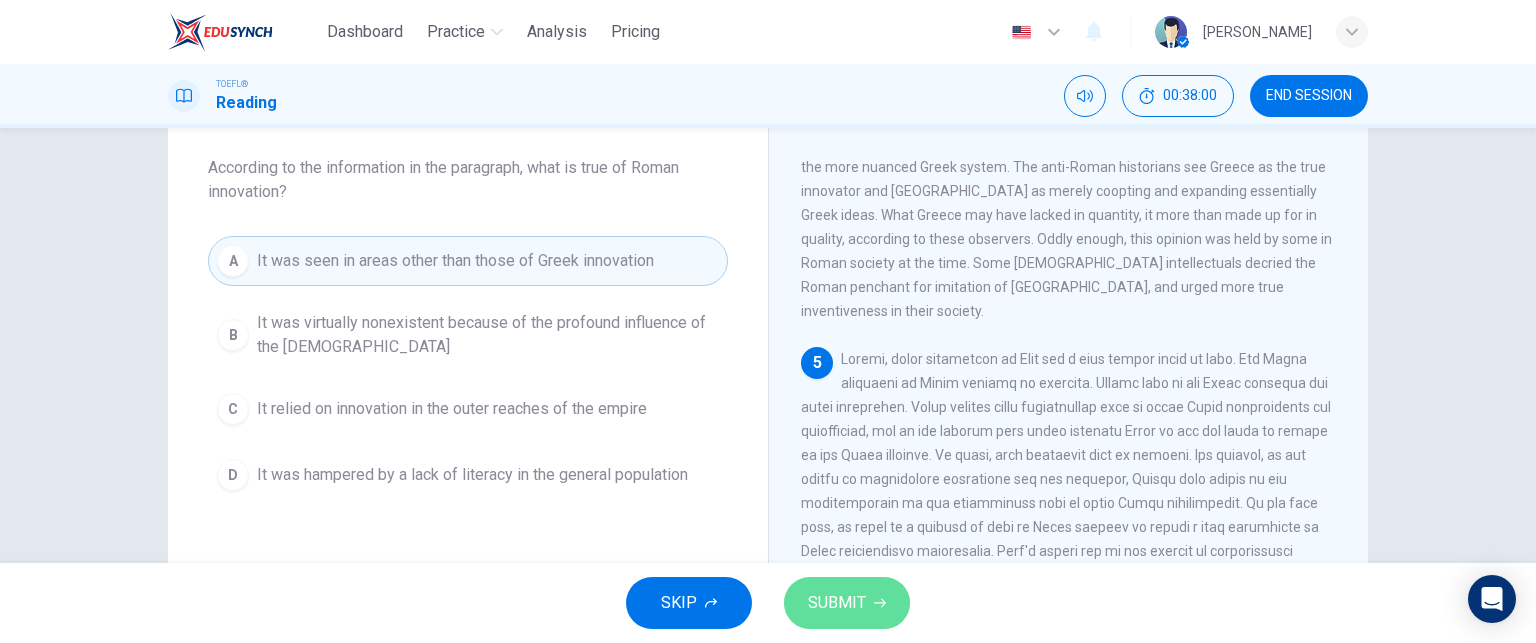 click on "SUBMIT" at bounding box center (837, 603) 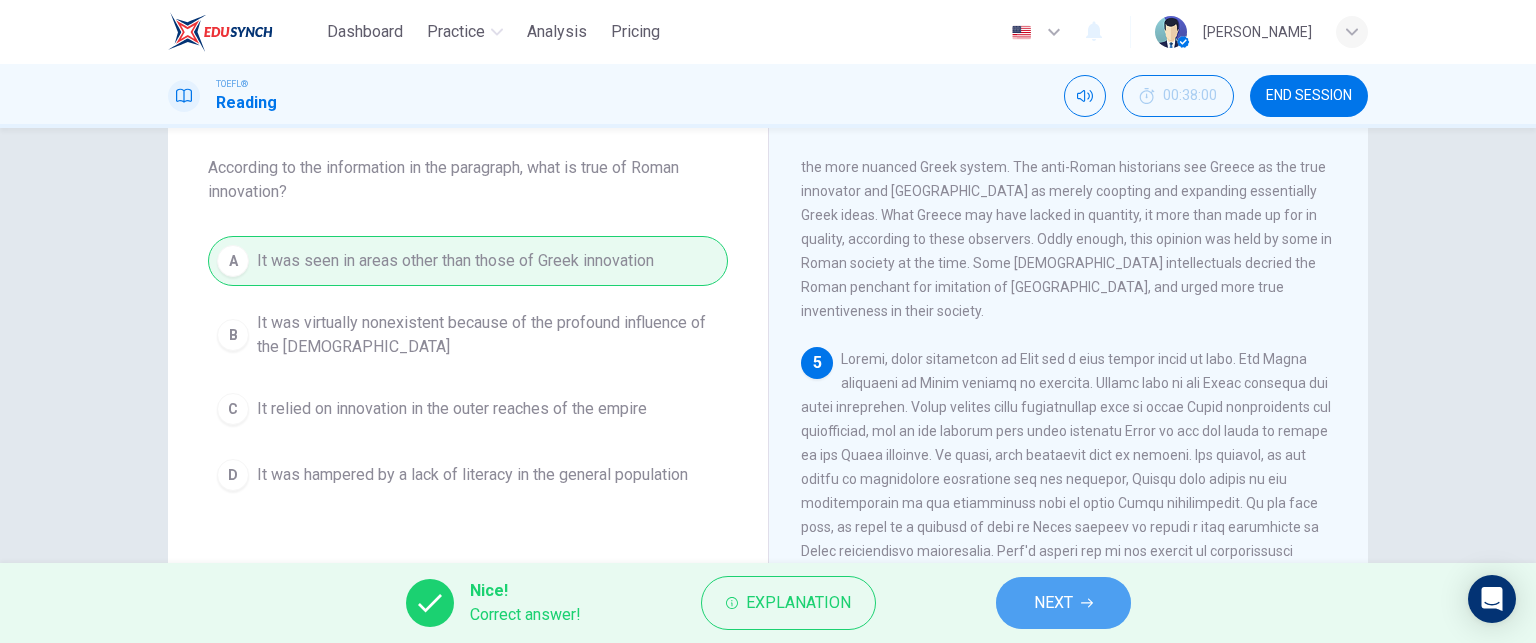 click on "NEXT" at bounding box center (1053, 603) 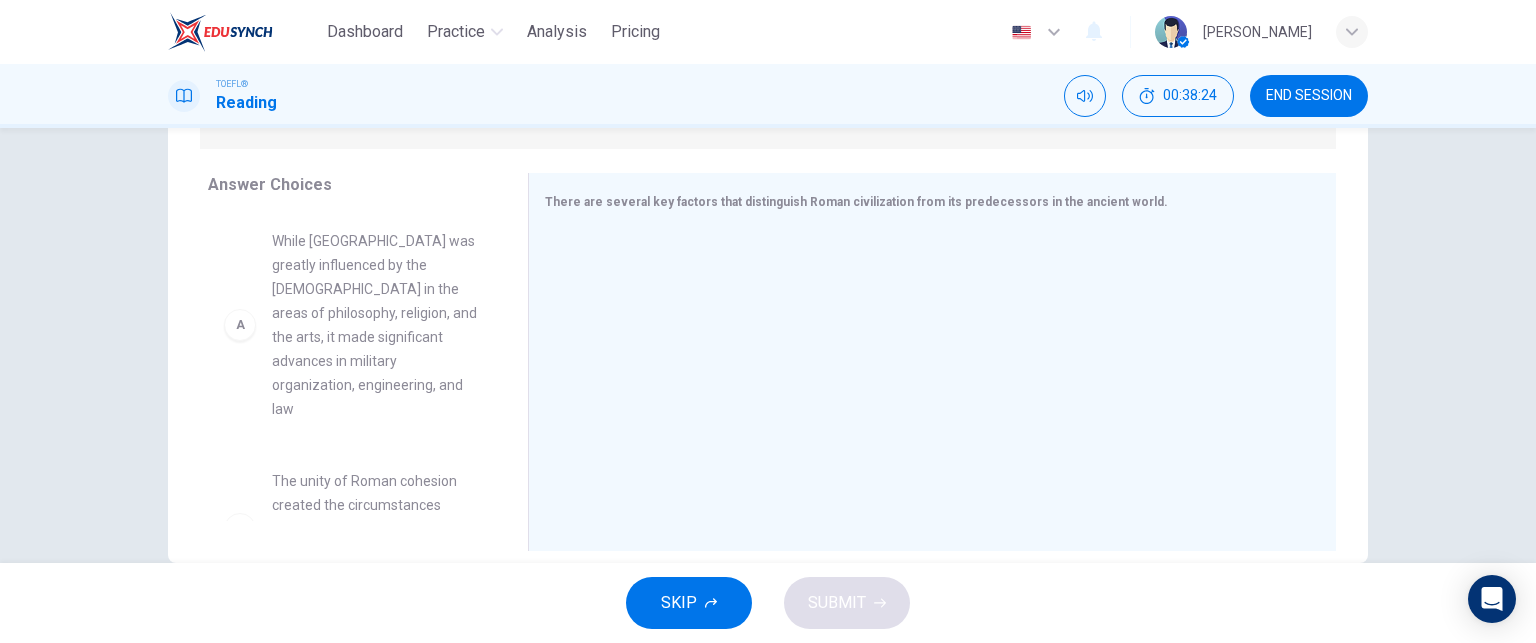 scroll, scrollTop: 200, scrollLeft: 0, axis: vertical 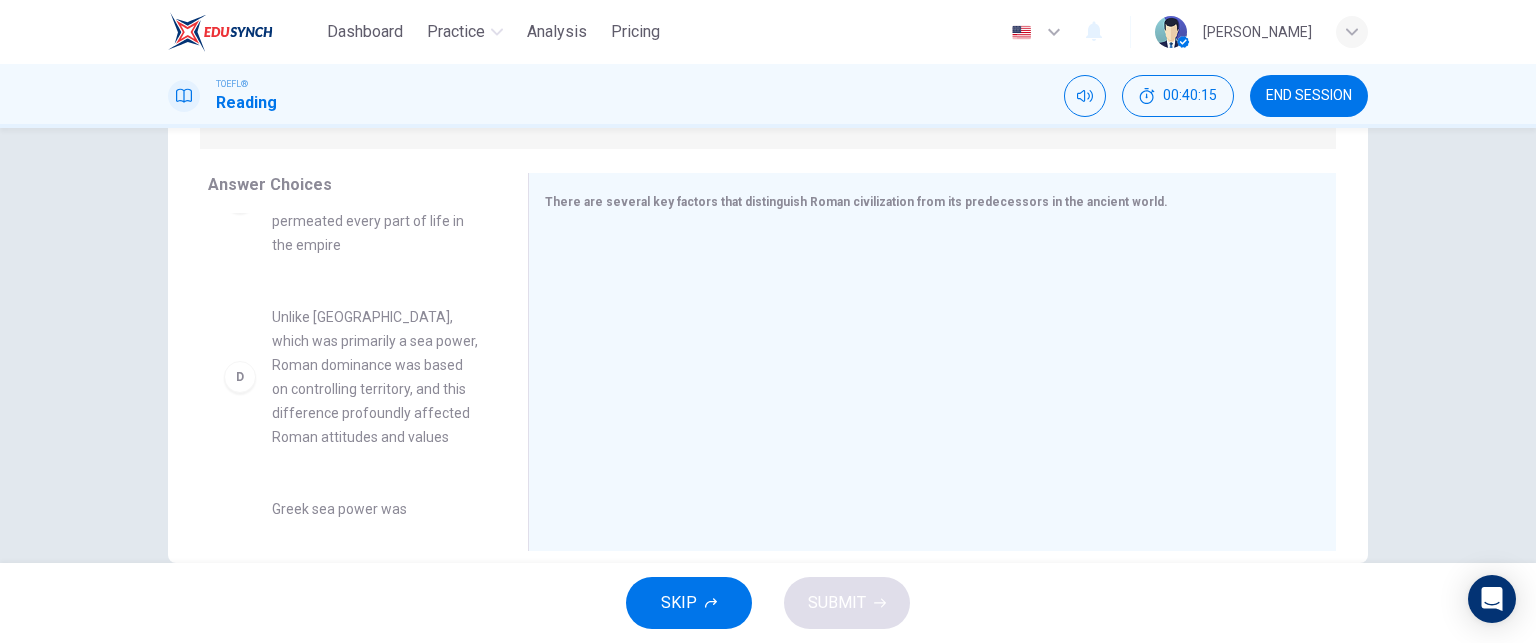 click on "Unlike [GEOGRAPHIC_DATA], which was primarily a sea power, Roman dominance was based on controlling territory, and this difference profoundly affected Roman attitudes and values" at bounding box center (376, 377) 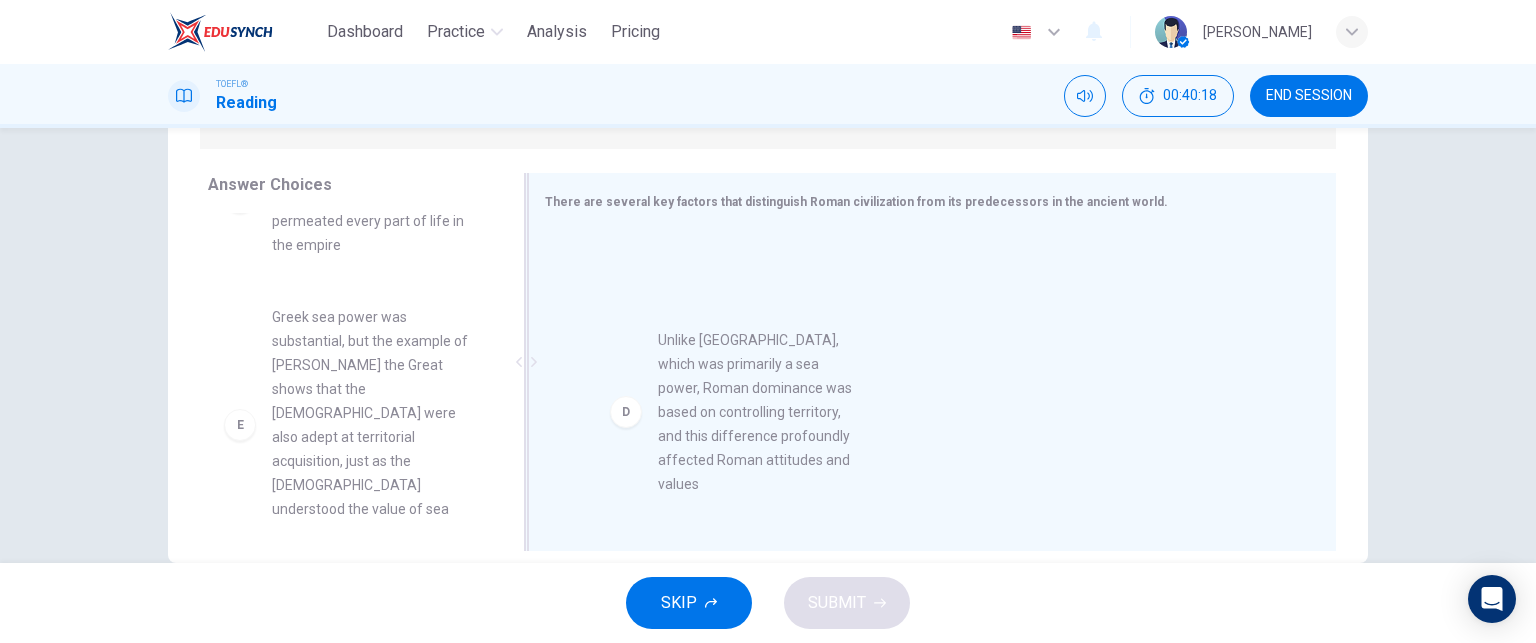 drag, startPoint x: 319, startPoint y: 375, endPoint x: 731, endPoint y: 419, distance: 414.34286 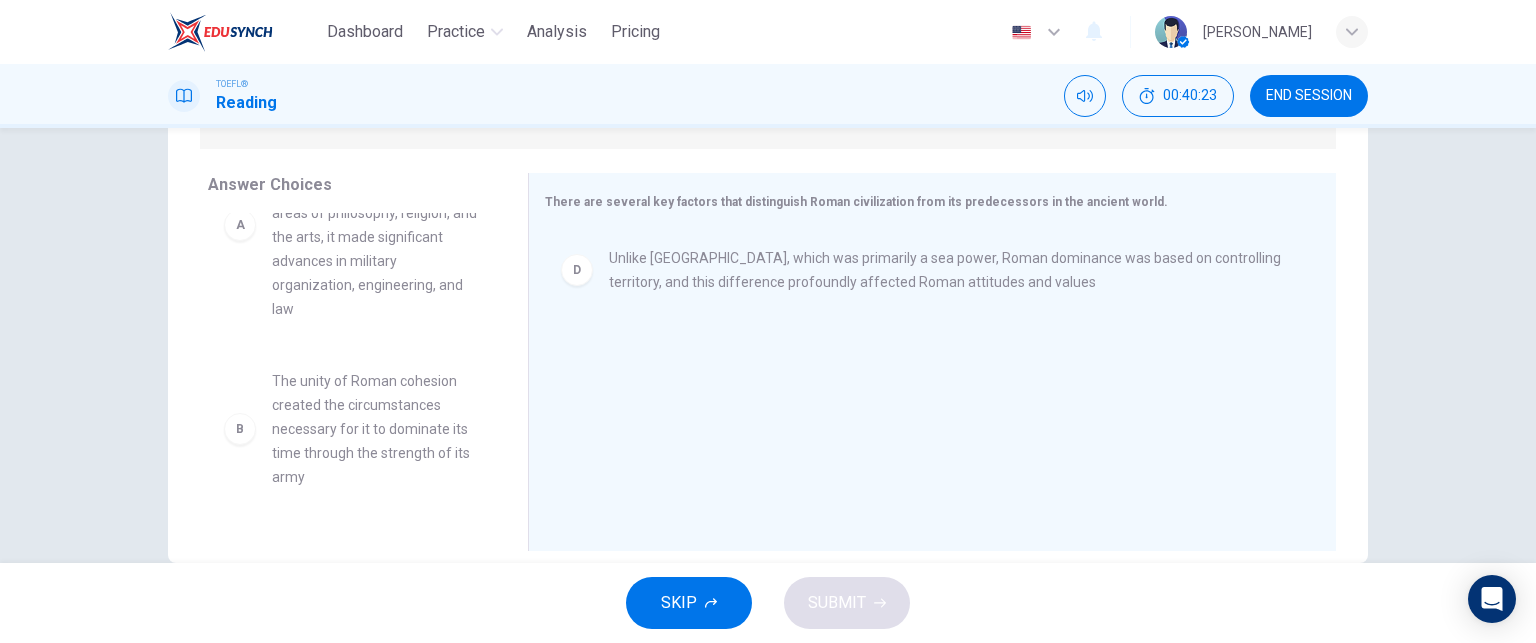 scroll, scrollTop: 0, scrollLeft: 0, axis: both 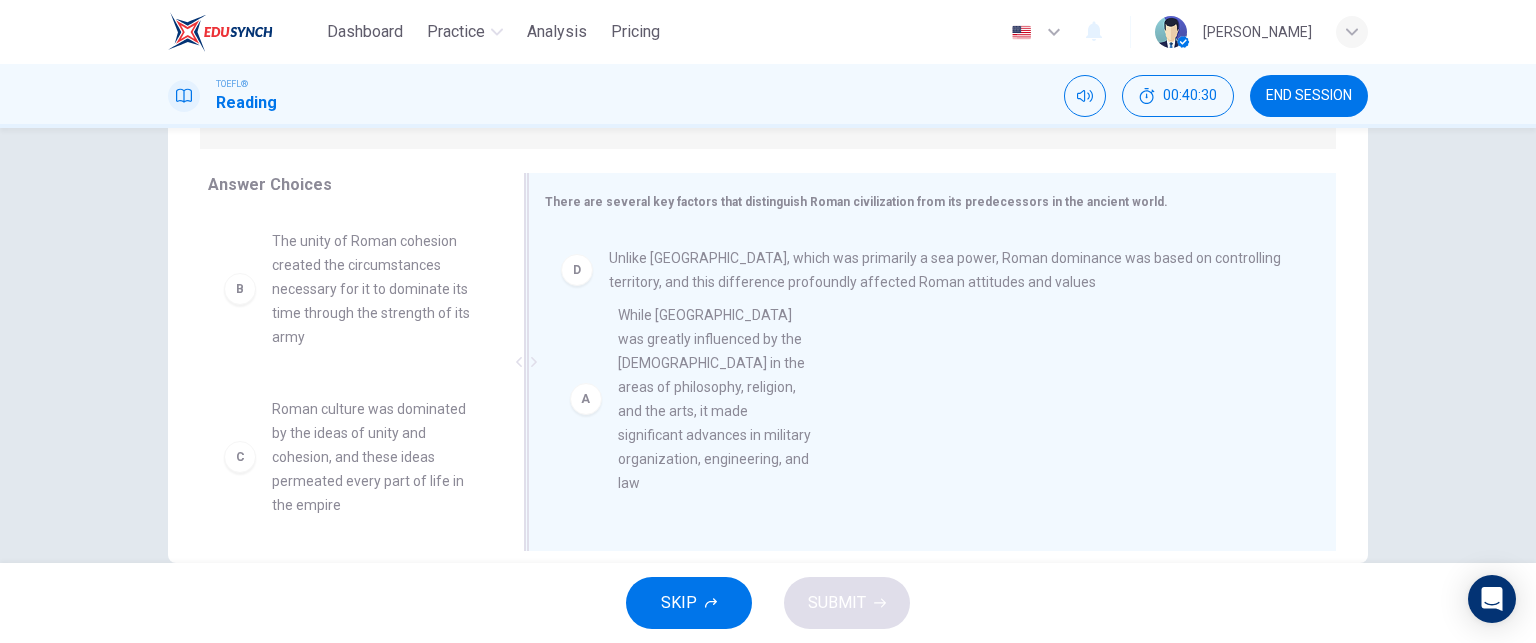 drag, startPoint x: 324, startPoint y: 345, endPoint x: 685, endPoint y: 423, distance: 369.33047 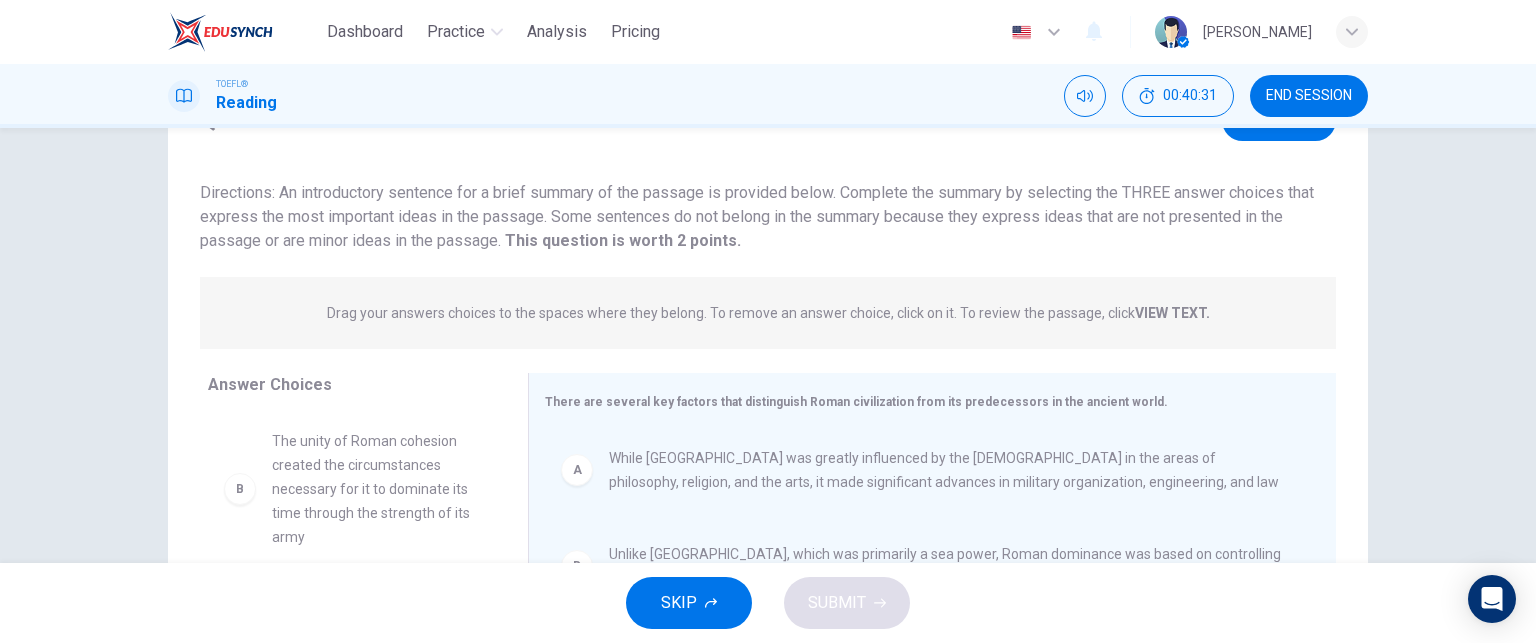 scroll, scrollTop: 0, scrollLeft: 0, axis: both 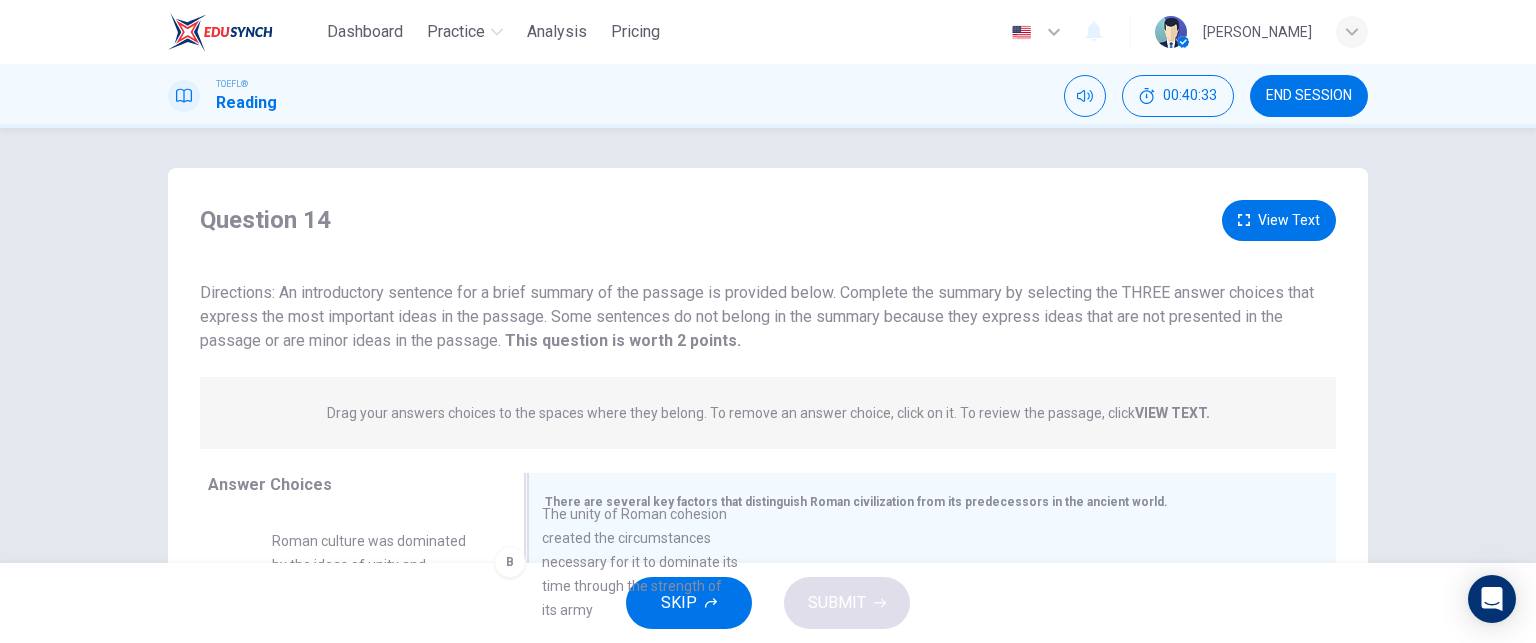 drag, startPoint x: 368, startPoint y: 548, endPoint x: 654, endPoint y: 525, distance: 286.92334 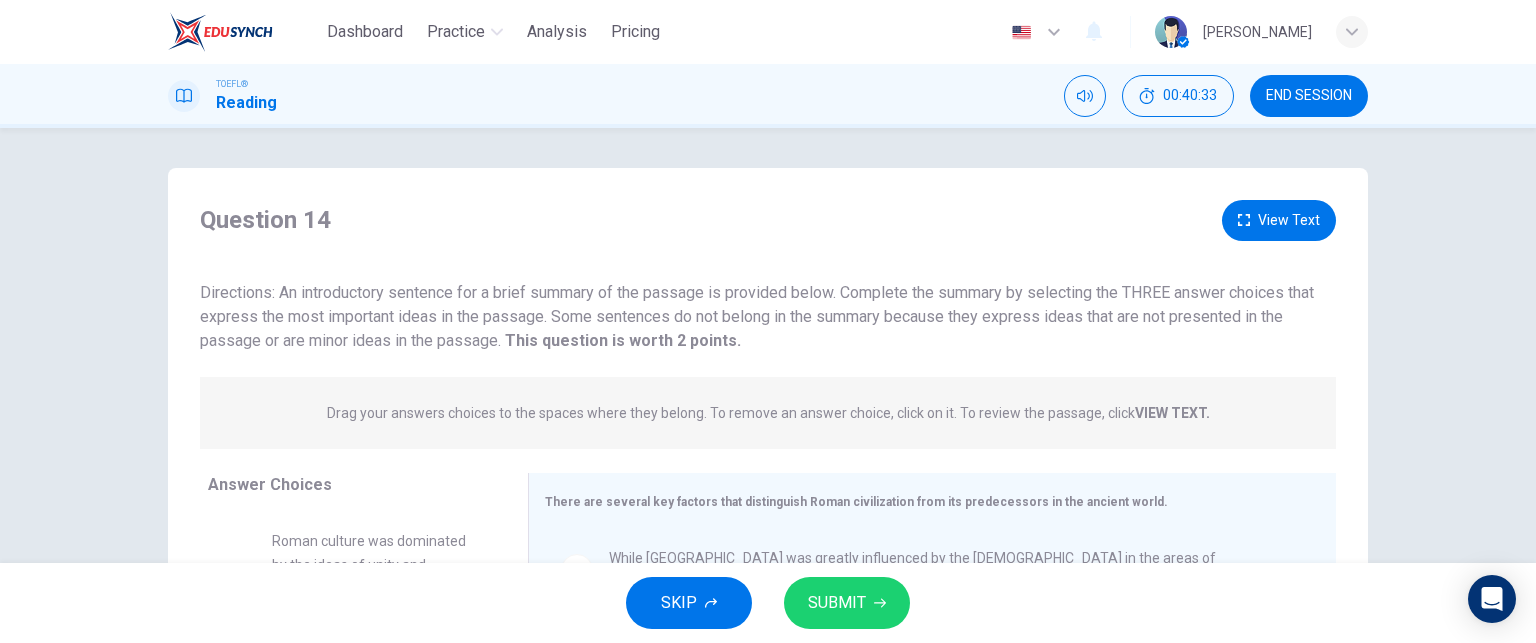 scroll, scrollTop: 200, scrollLeft: 0, axis: vertical 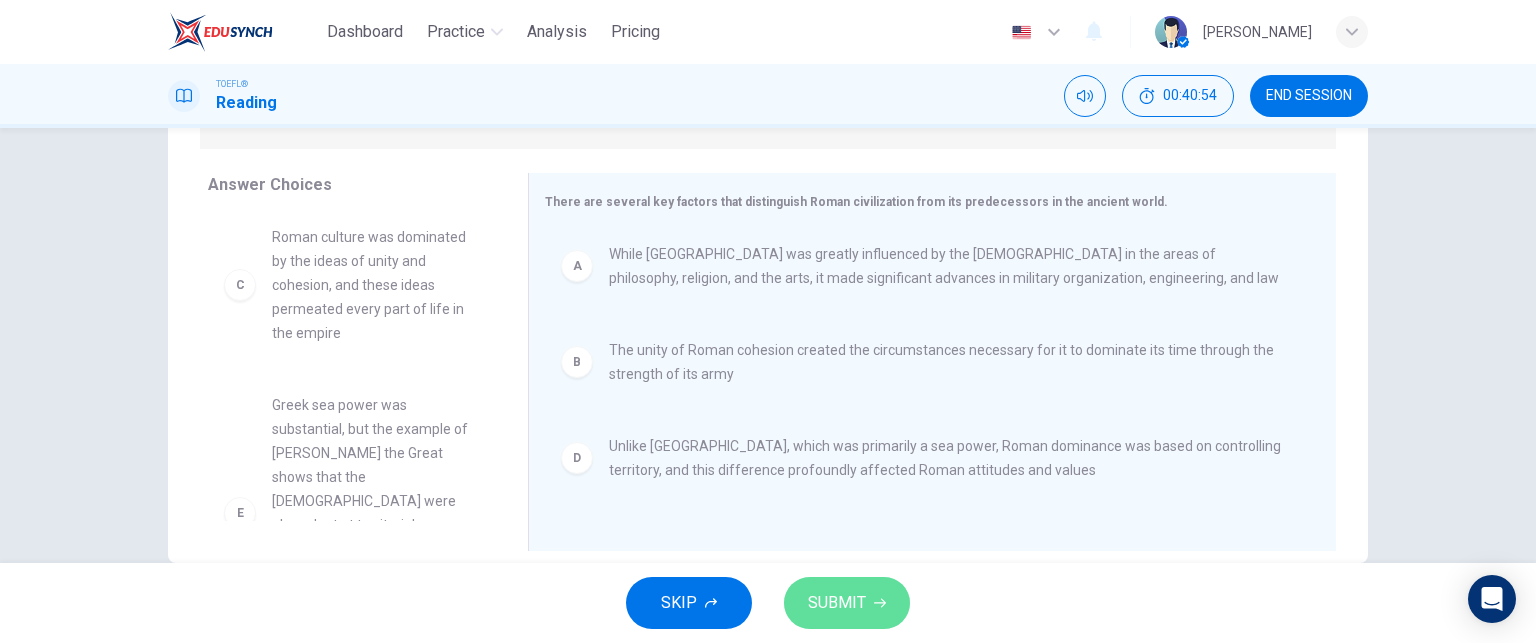 click on "SUBMIT" at bounding box center [837, 603] 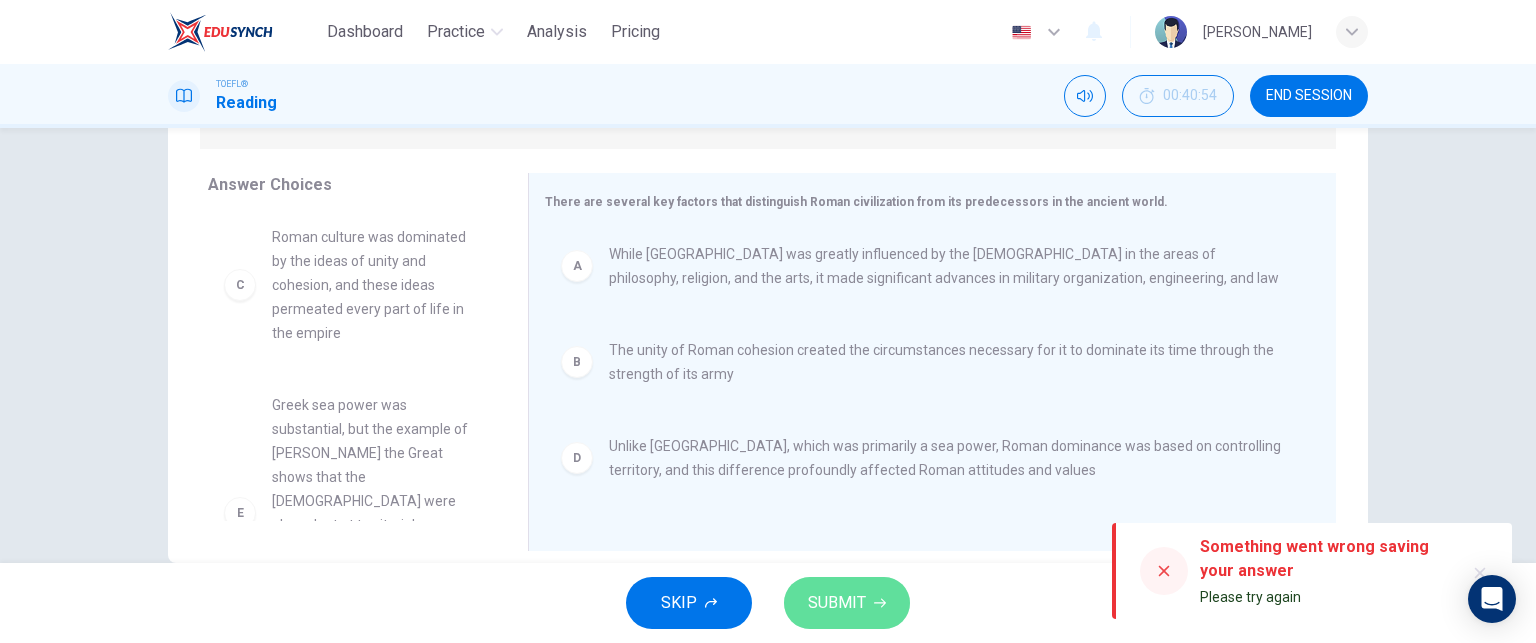 click on "SUBMIT" at bounding box center [847, 603] 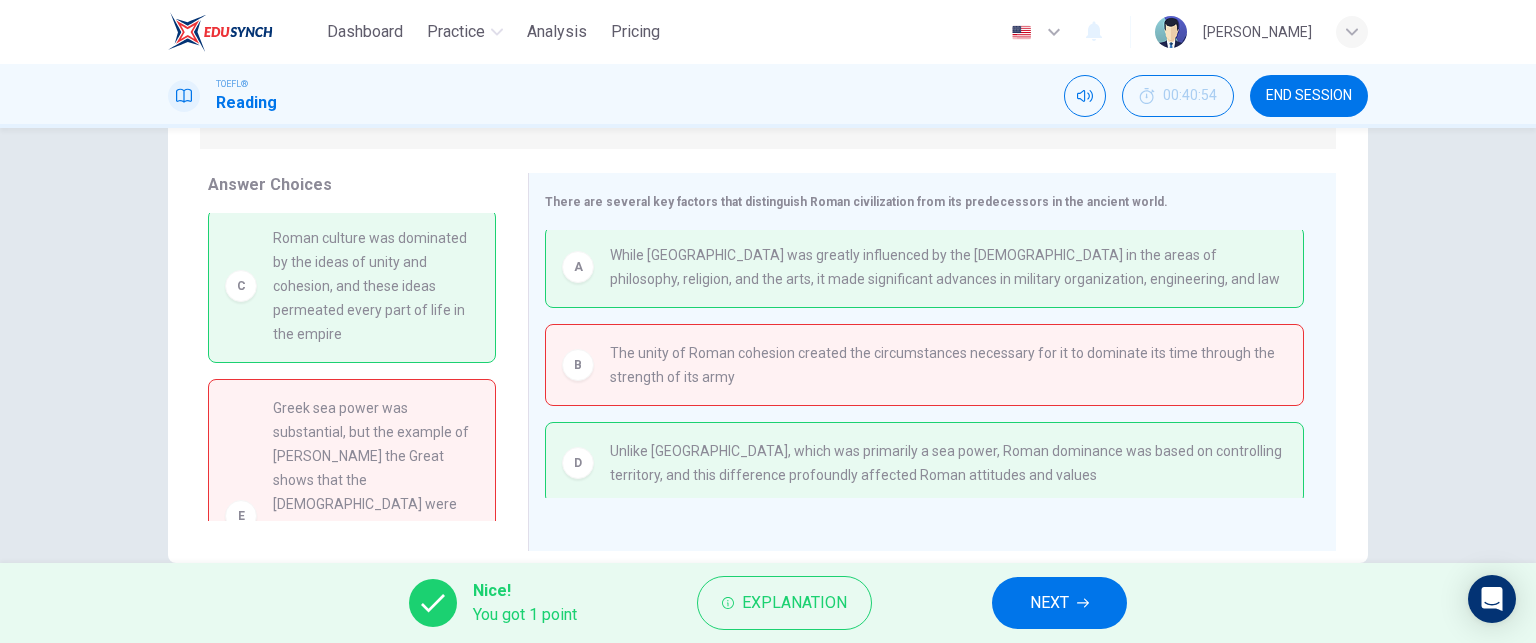 scroll, scrollTop: 0, scrollLeft: 0, axis: both 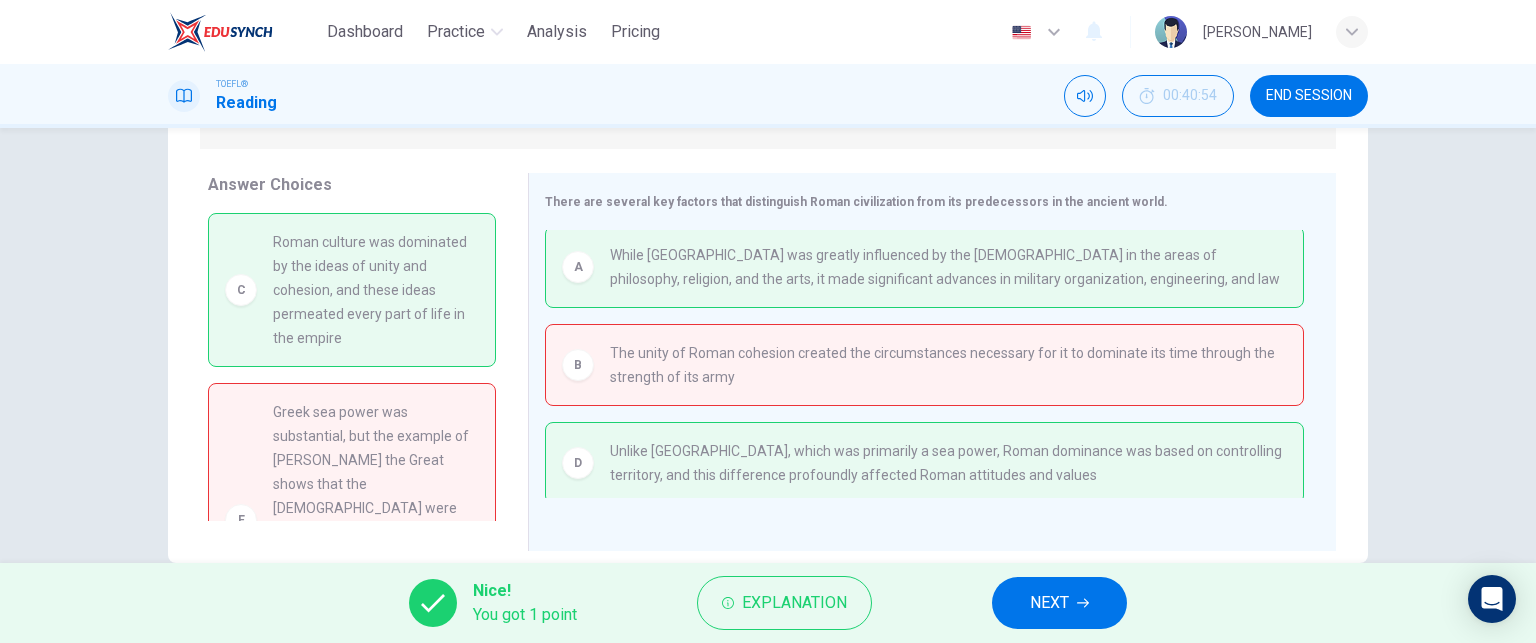click on "NEXT" at bounding box center (1049, 603) 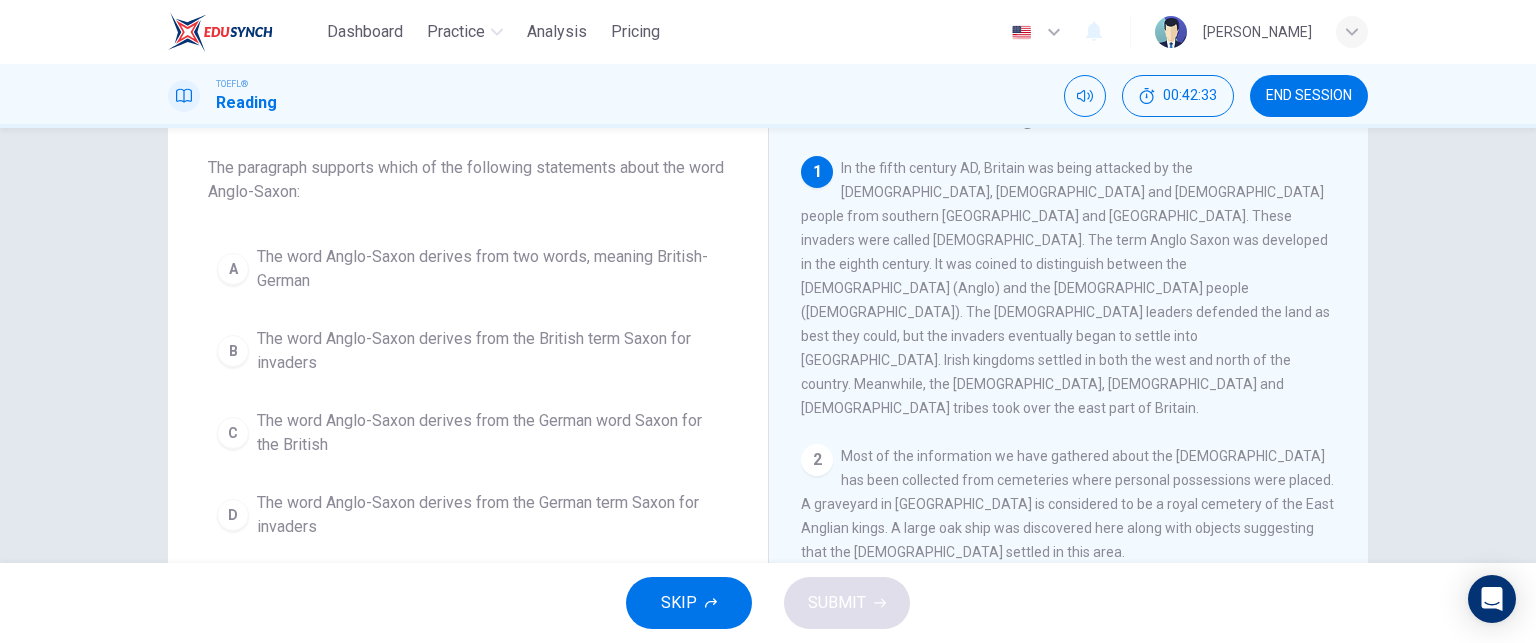 scroll, scrollTop: 0, scrollLeft: 0, axis: both 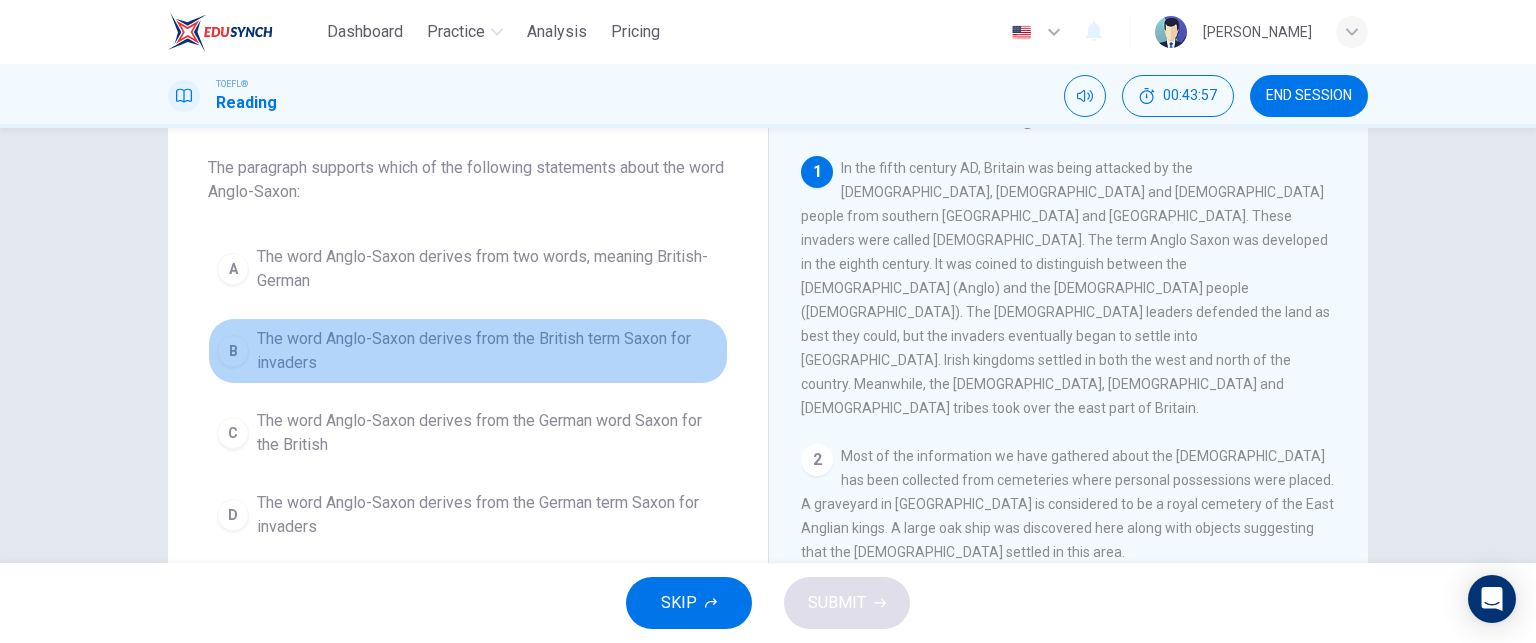 click on "The word Anglo-Saxon derives from the British term Saxon for invaders" at bounding box center (488, 351) 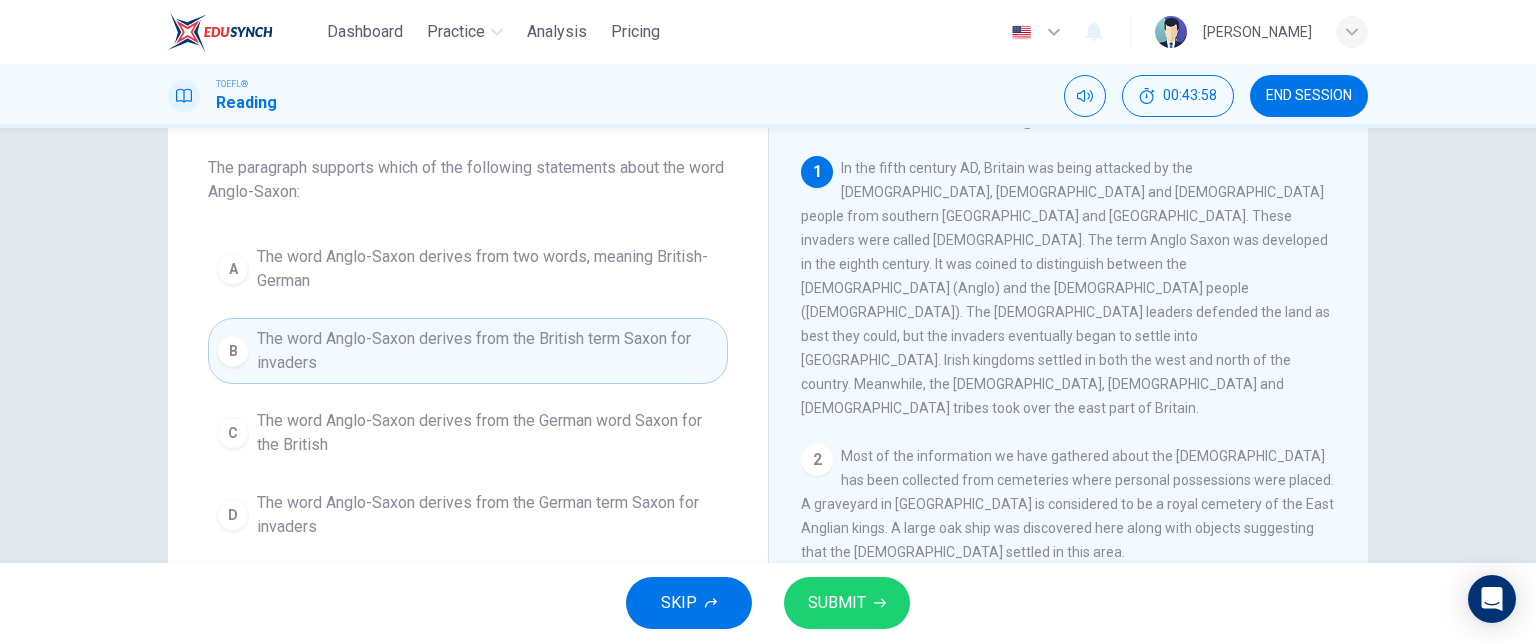 click on "SUBMIT" at bounding box center (837, 603) 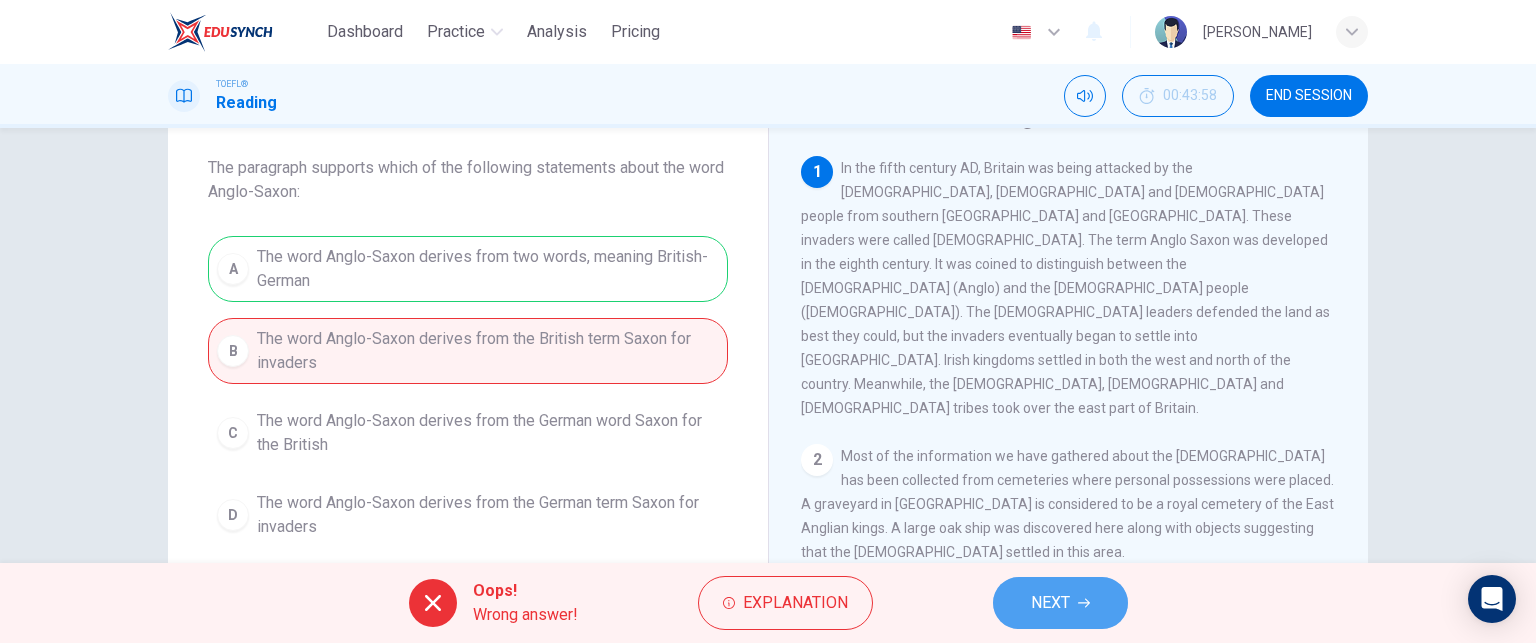 click on "NEXT" at bounding box center [1050, 603] 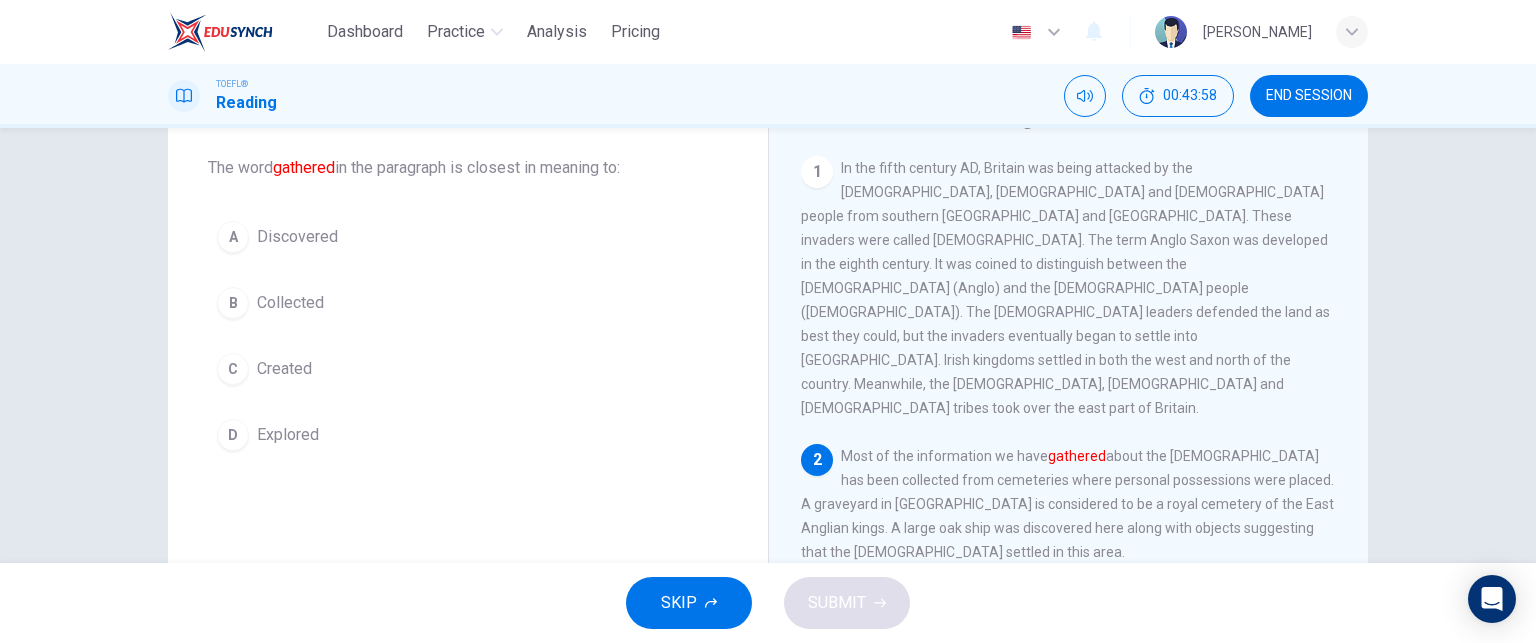 scroll, scrollTop: 222, scrollLeft: 0, axis: vertical 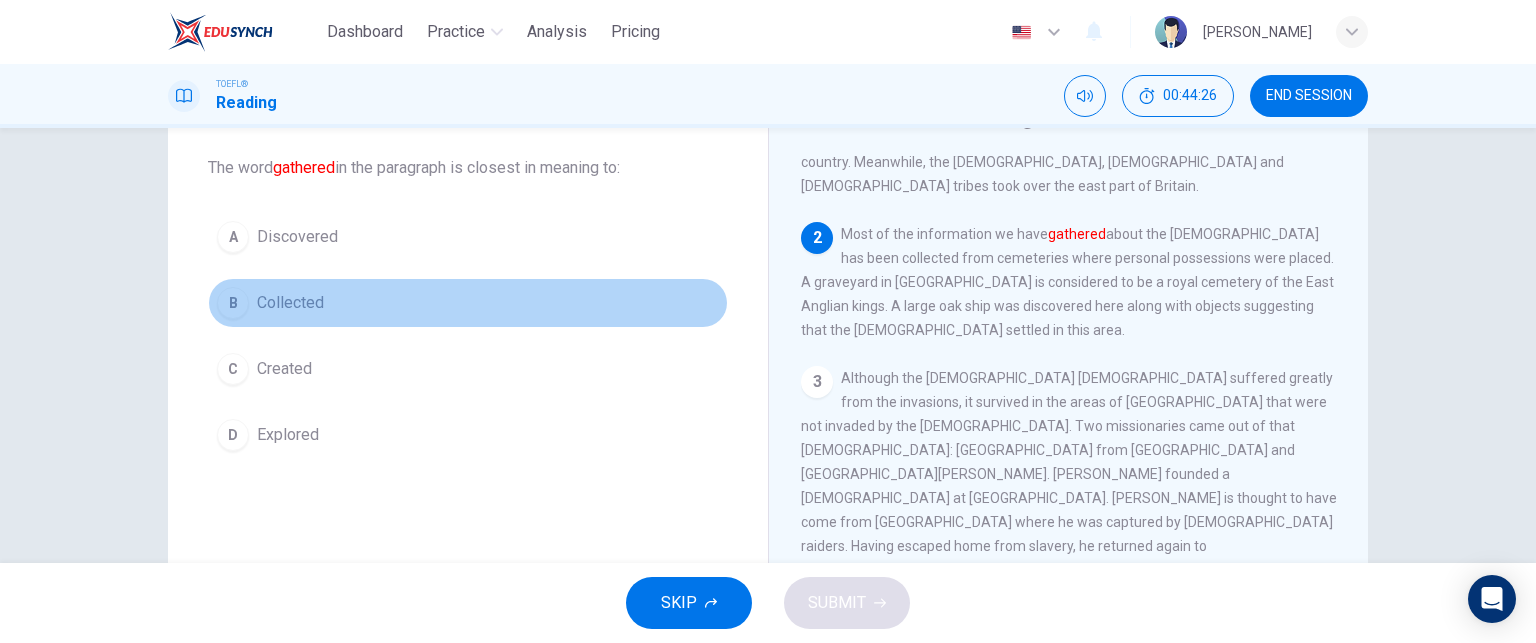click on "B Collected" at bounding box center [468, 303] 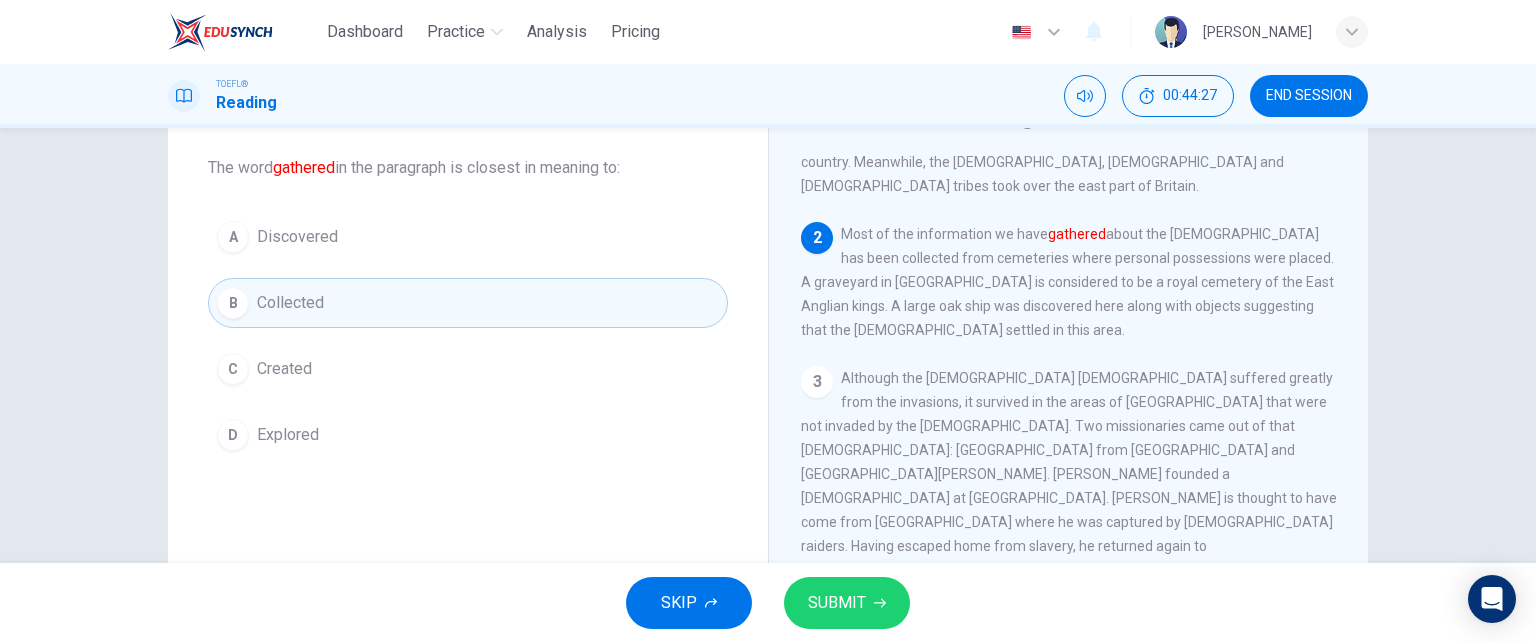 click on "SUBMIT" at bounding box center (837, 603) 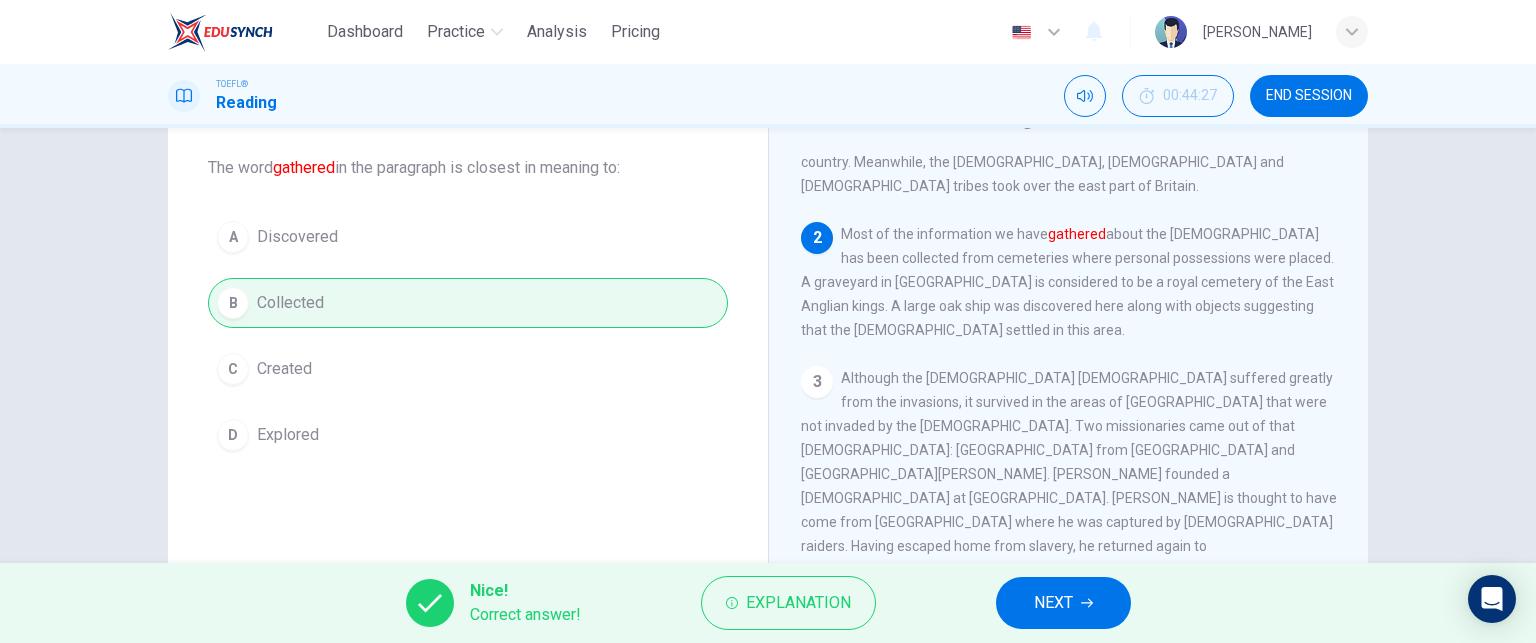 click on "NEXT" at bounding box center (1053, 603) 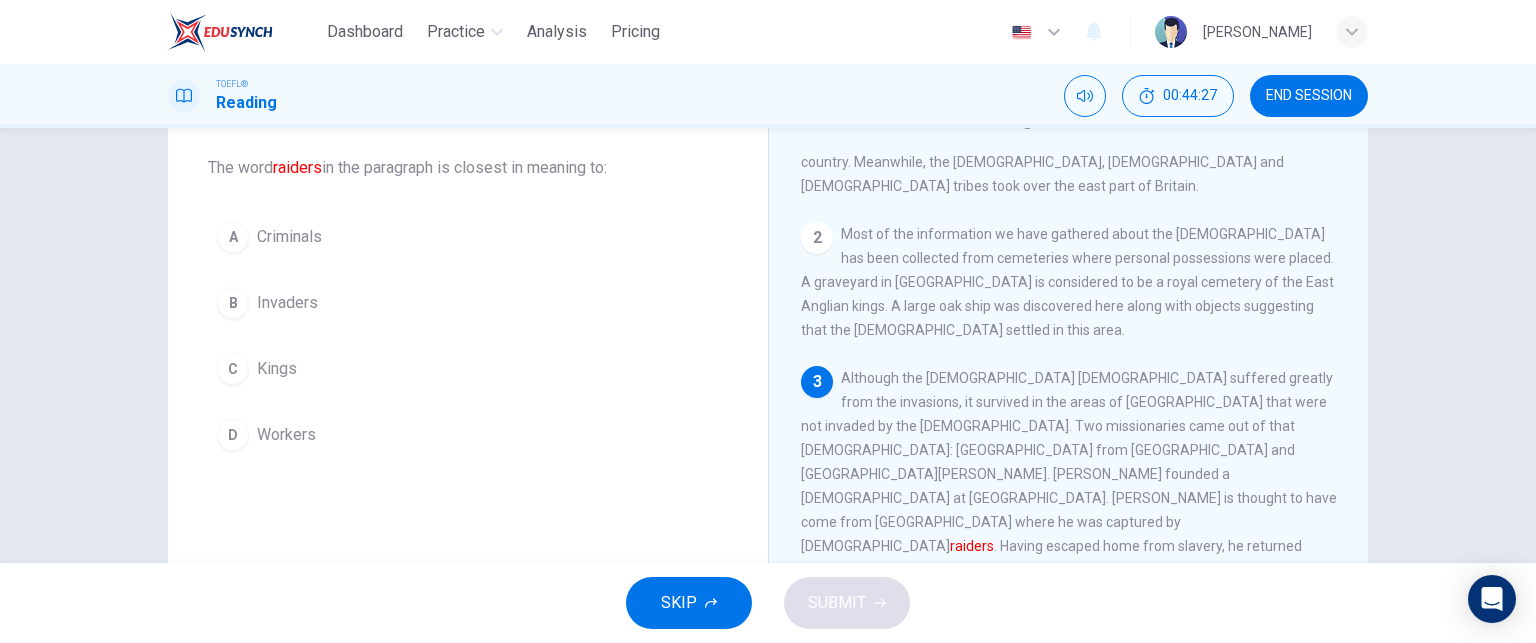 scroll, scrollTop: 370, scrollLeft: 0, axis: vertical 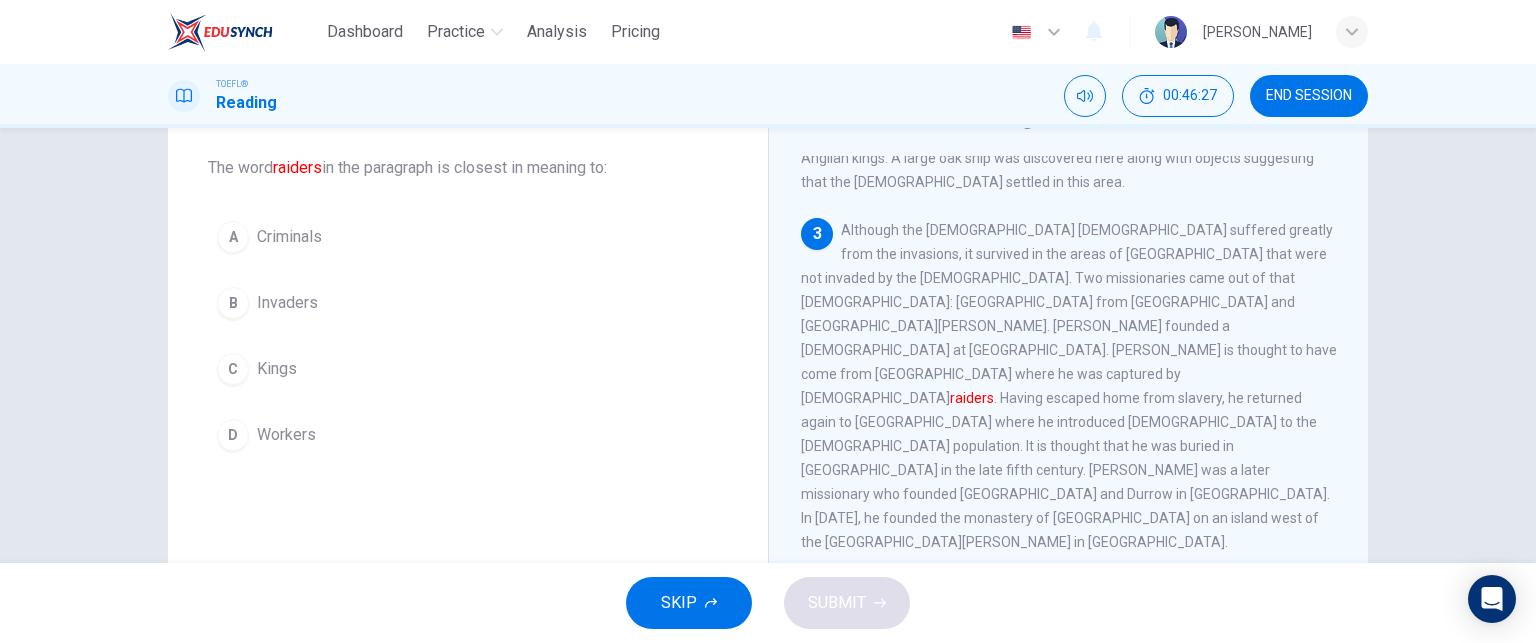 click on "Criminals" at bounding box center [289, 237] 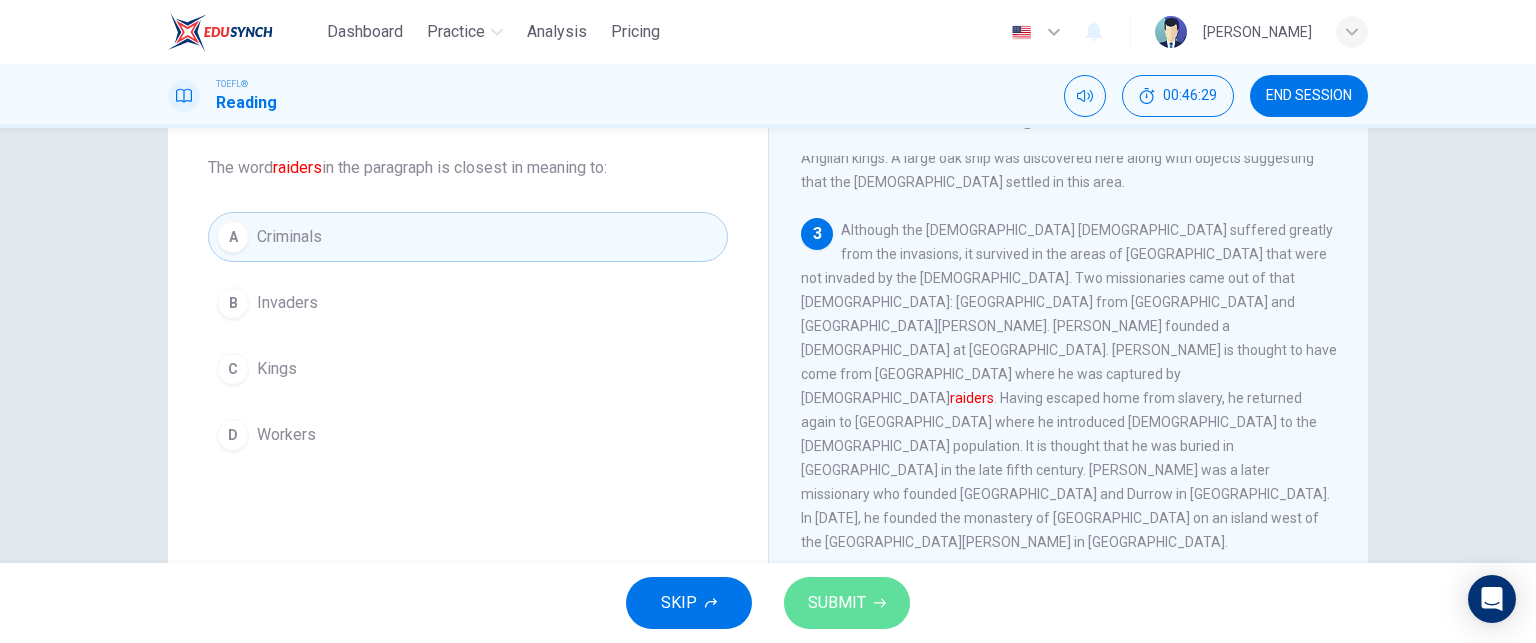 click on "SUBMIT" at bounding box center (837, 603) 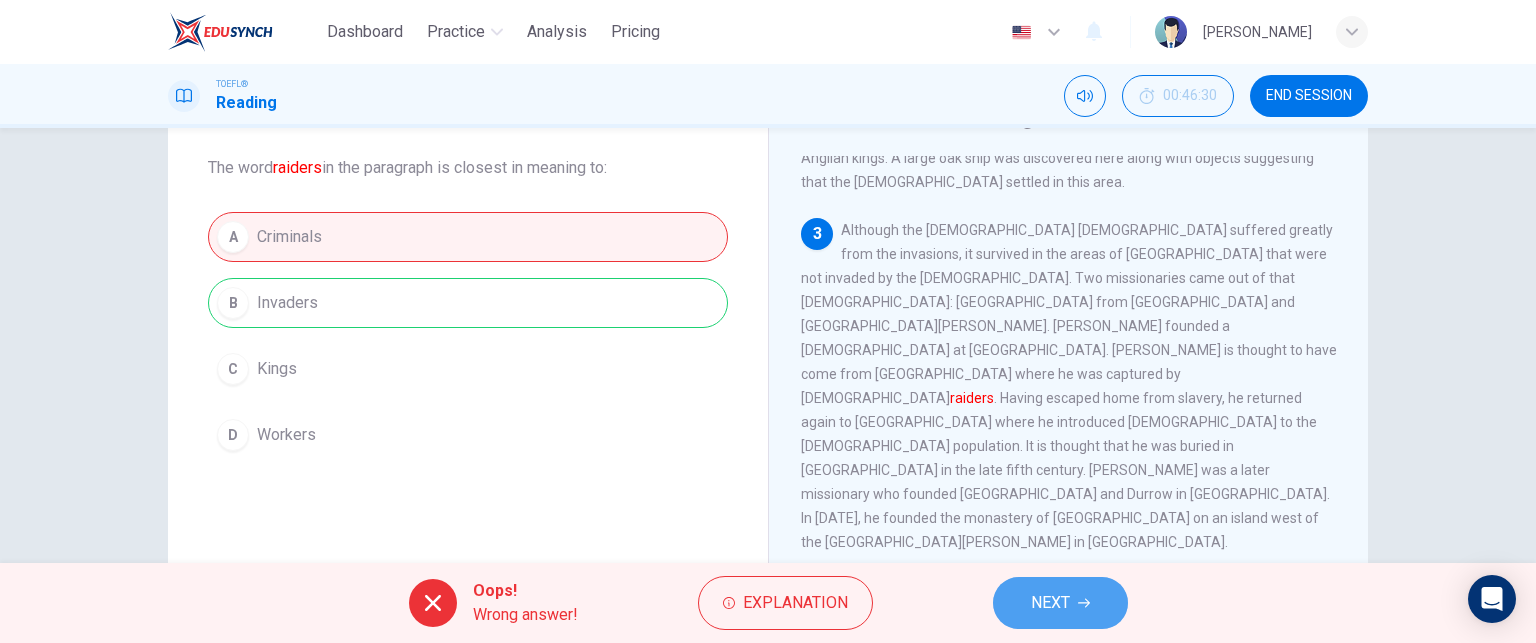 click on "NEXT" at bounding box center (1050, 603) 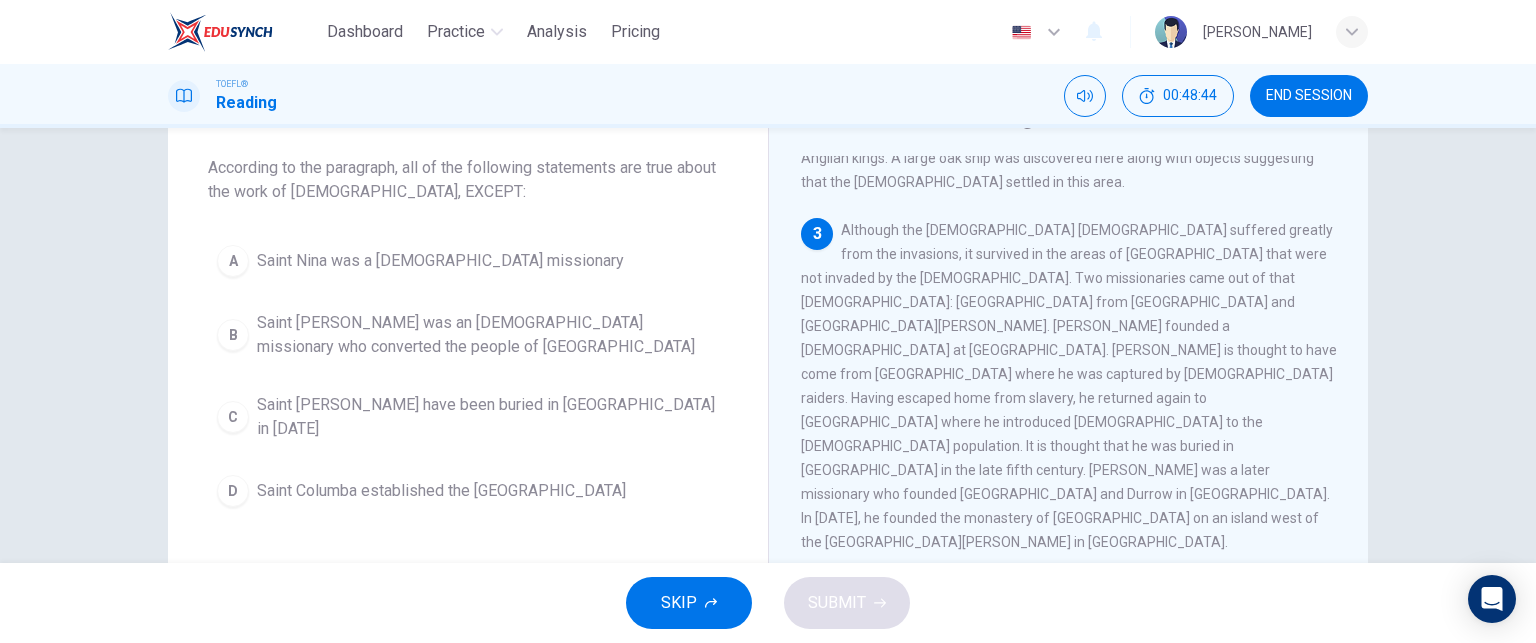 click on "Saint [PERSON_NAME] was an [DEMOGRAPHIC_DATA] missionary who converted the people of [GEOGRAPHIC_DATA]" at bounding box center (488, 335) 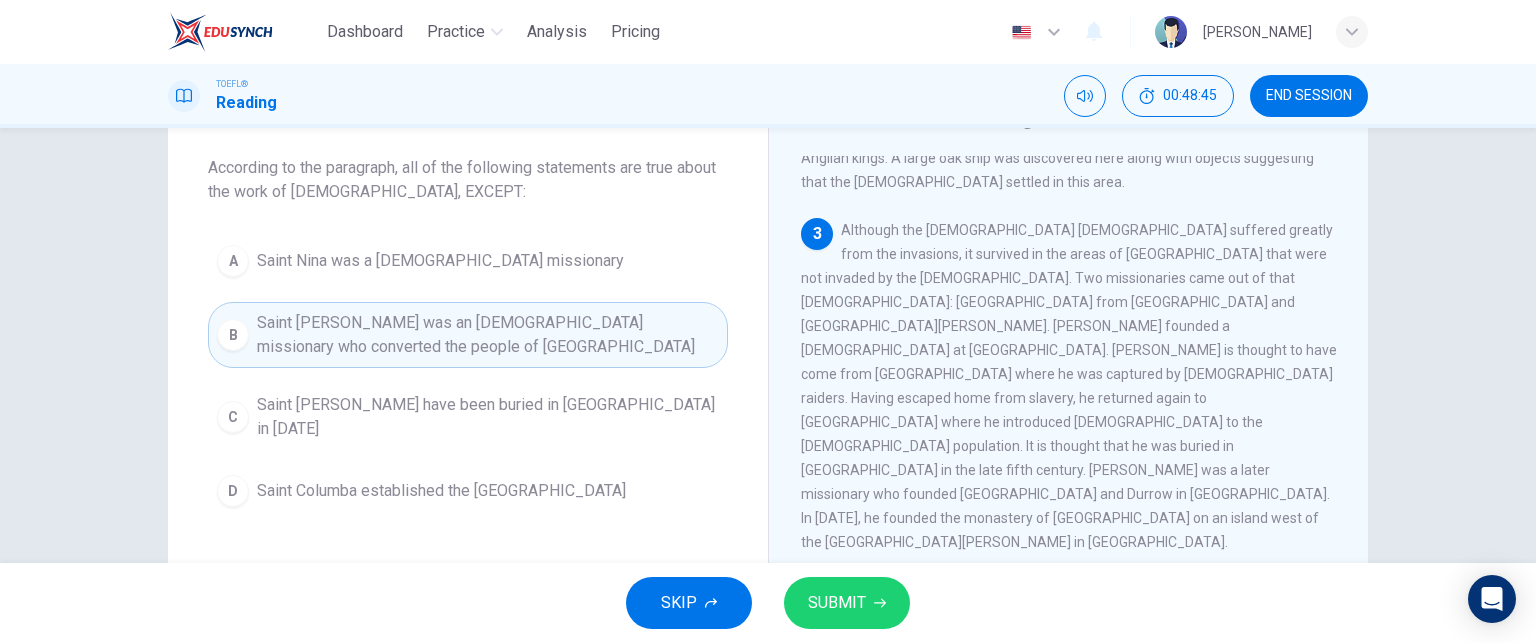 click on "SUBMIT" at bounding box center [837, 603] 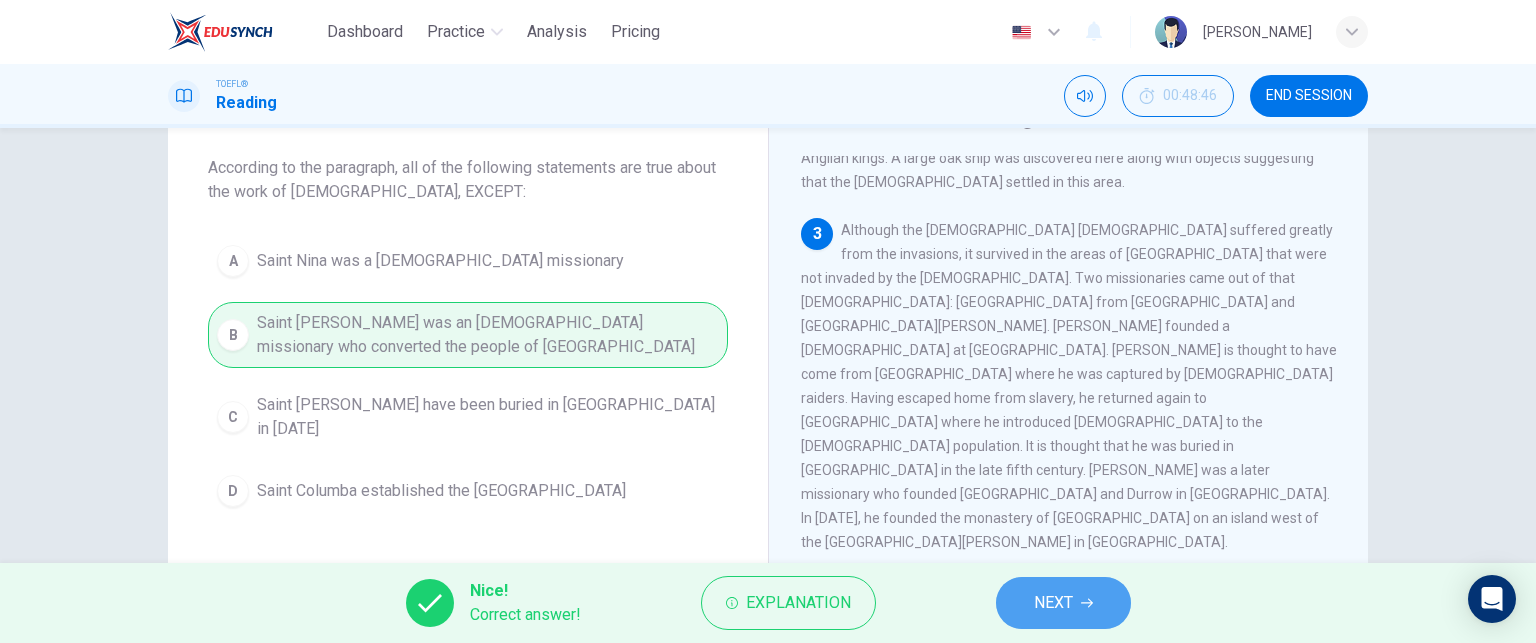 click on "NEXT" at bounding box center (1053, 603) 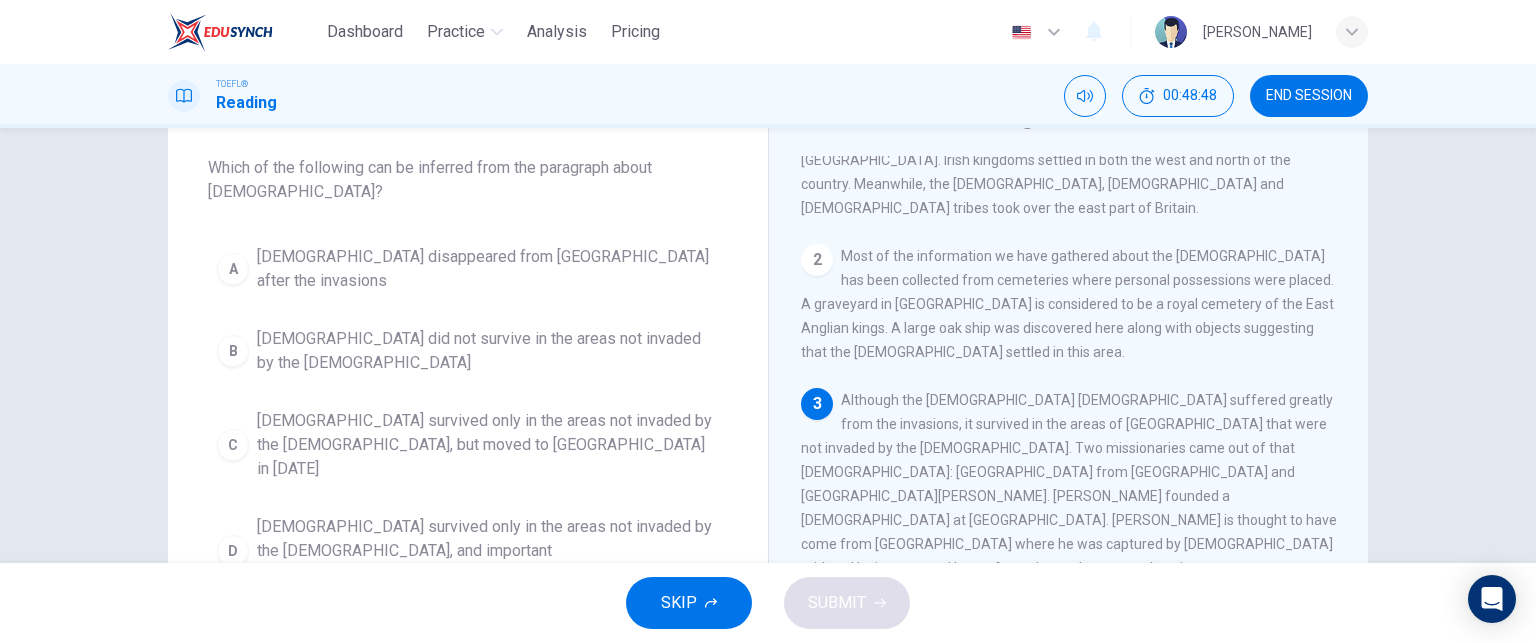 scroll, scrollTop: 300, scrollLeft: 0, axis: vertical 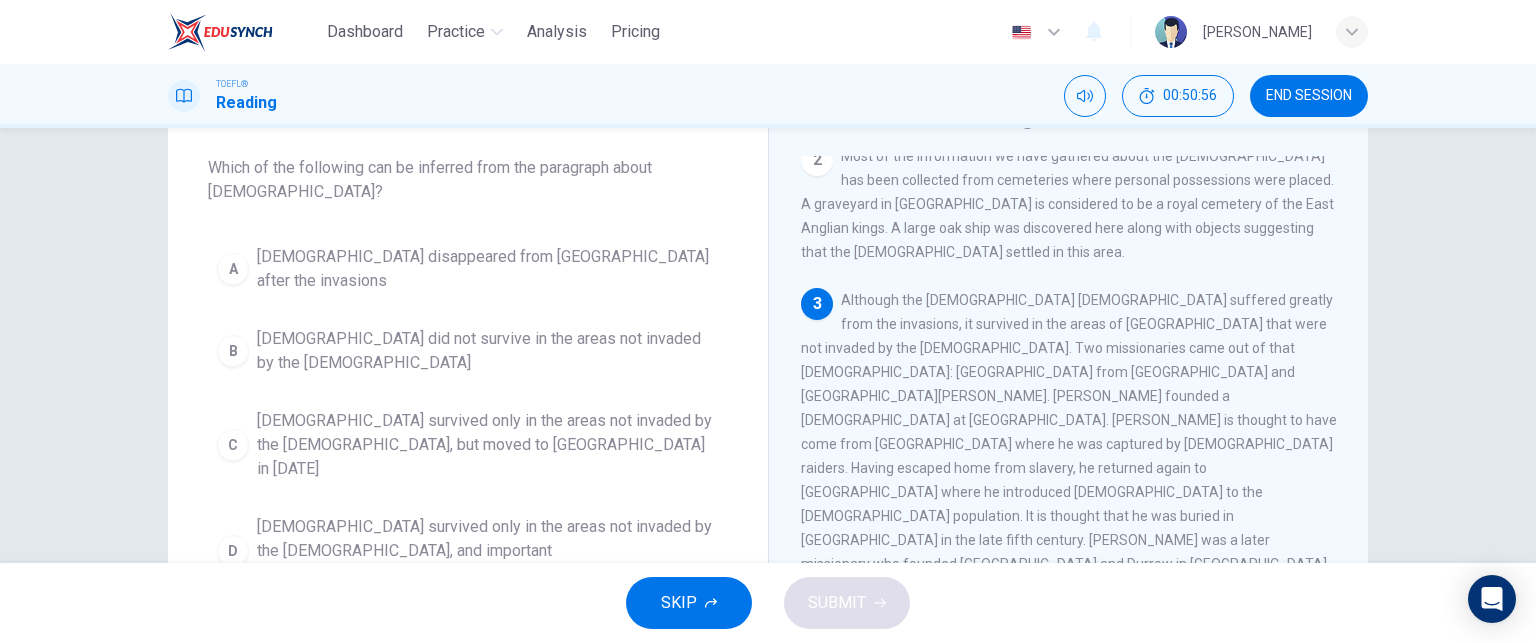 click on "[DEMOGRAPHIC_DATA] survived only in the areas not invaded by the [DEMOGRAPHIC_DATA], and important [DEMOGRAPHIC_DATA] came from those areas" at bounding box center [488, 551] 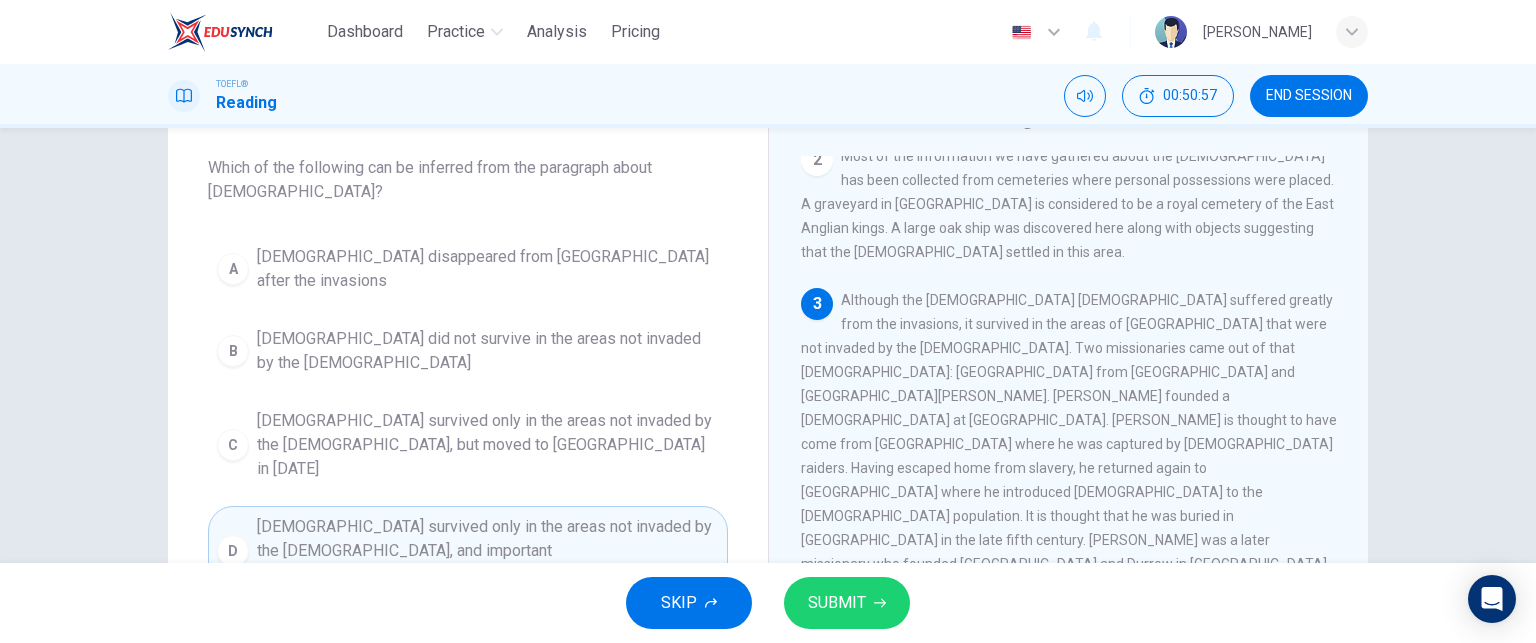 click on "SUBMIT" at bounding box center [837, 603] 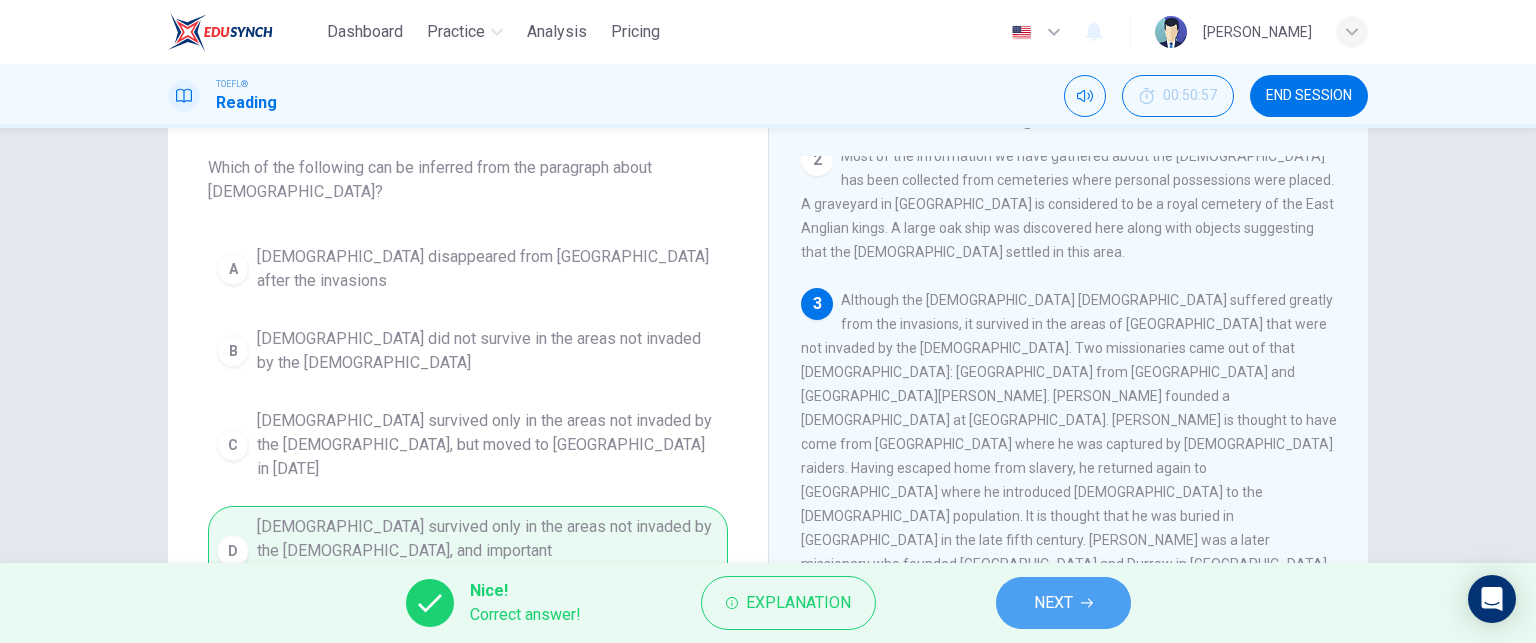 click on "NEXT" at bounding box center (1053, 603) 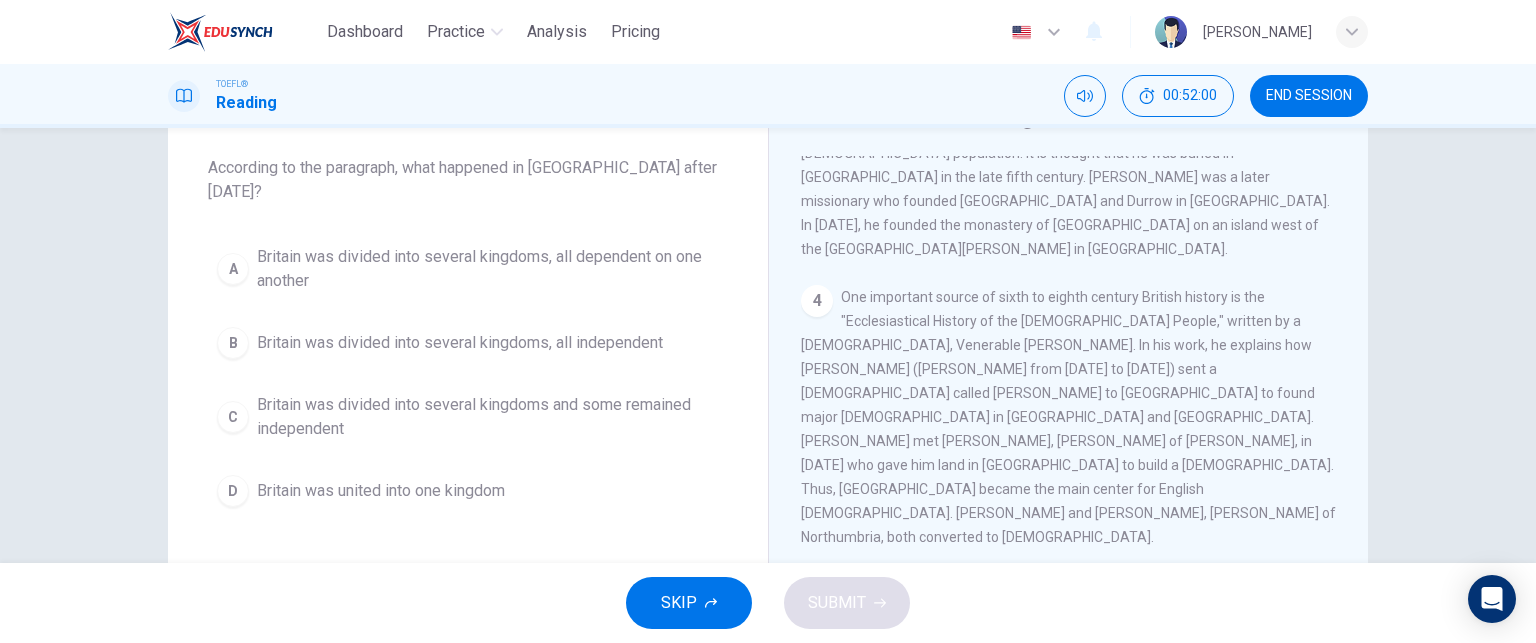 scroll, scrollTop: 200, scrollLeft: 0, axis: vertical 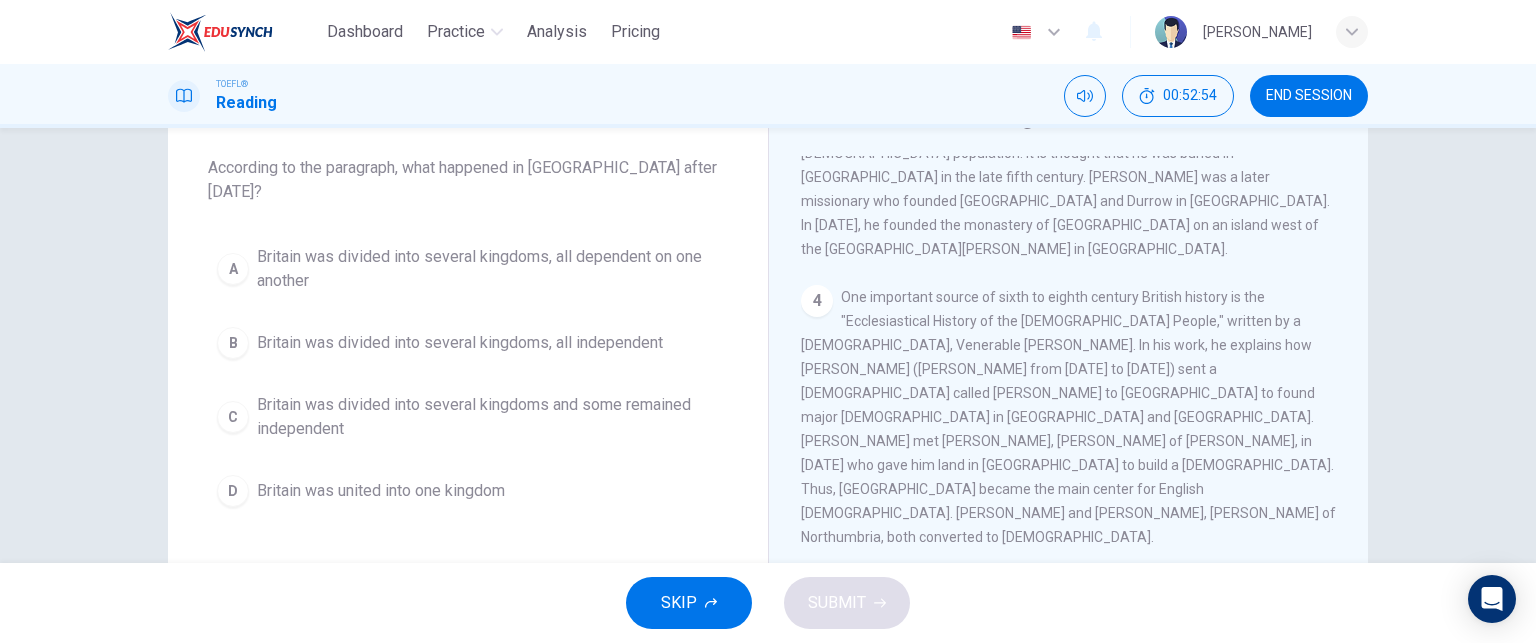 click on "Britain was divided into several kingdoms and some remained independent" at bounding box center [488, 417] 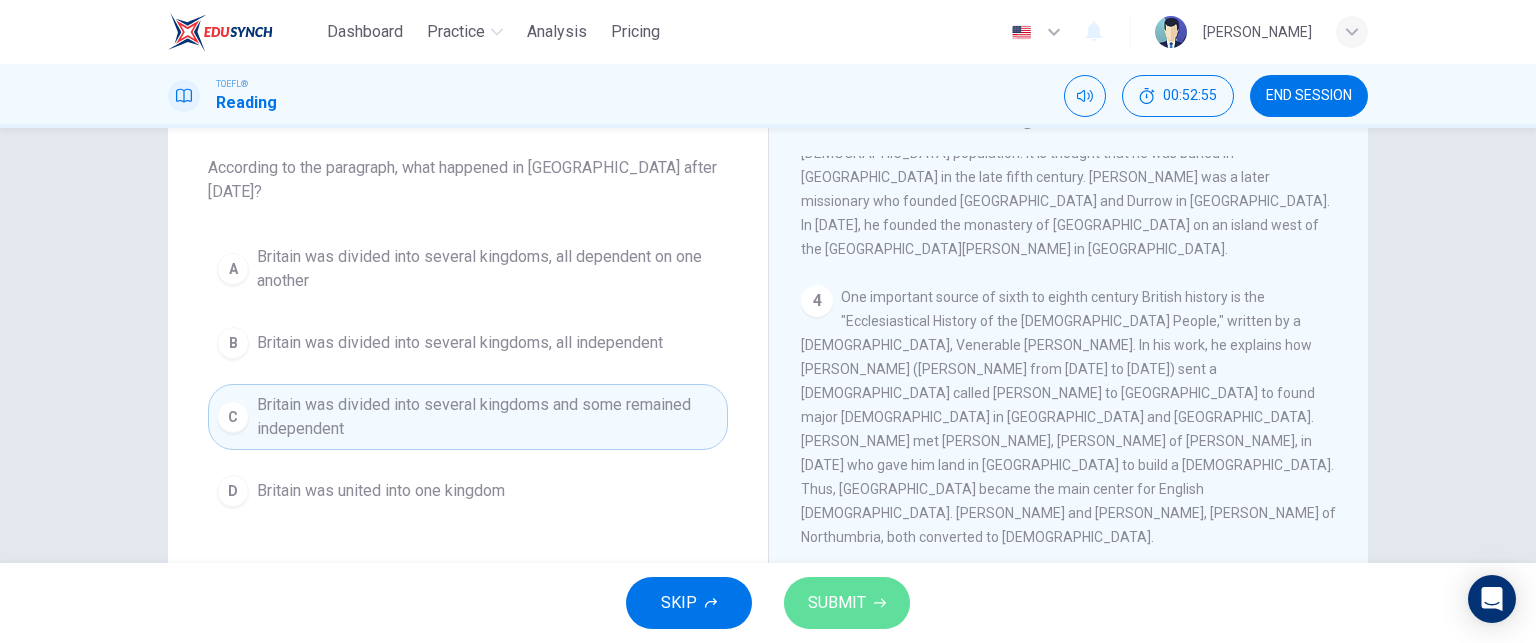 click 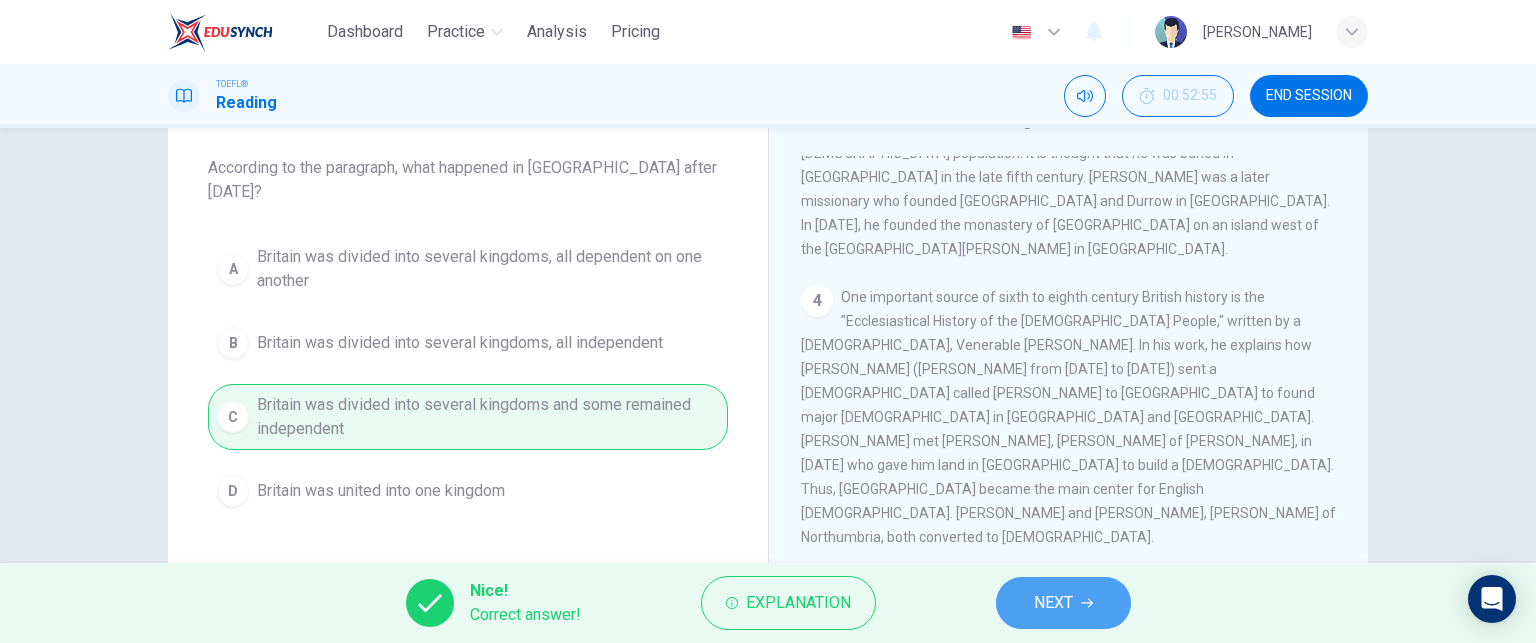 click on "NEXT" at bounding box center (1053, 603) 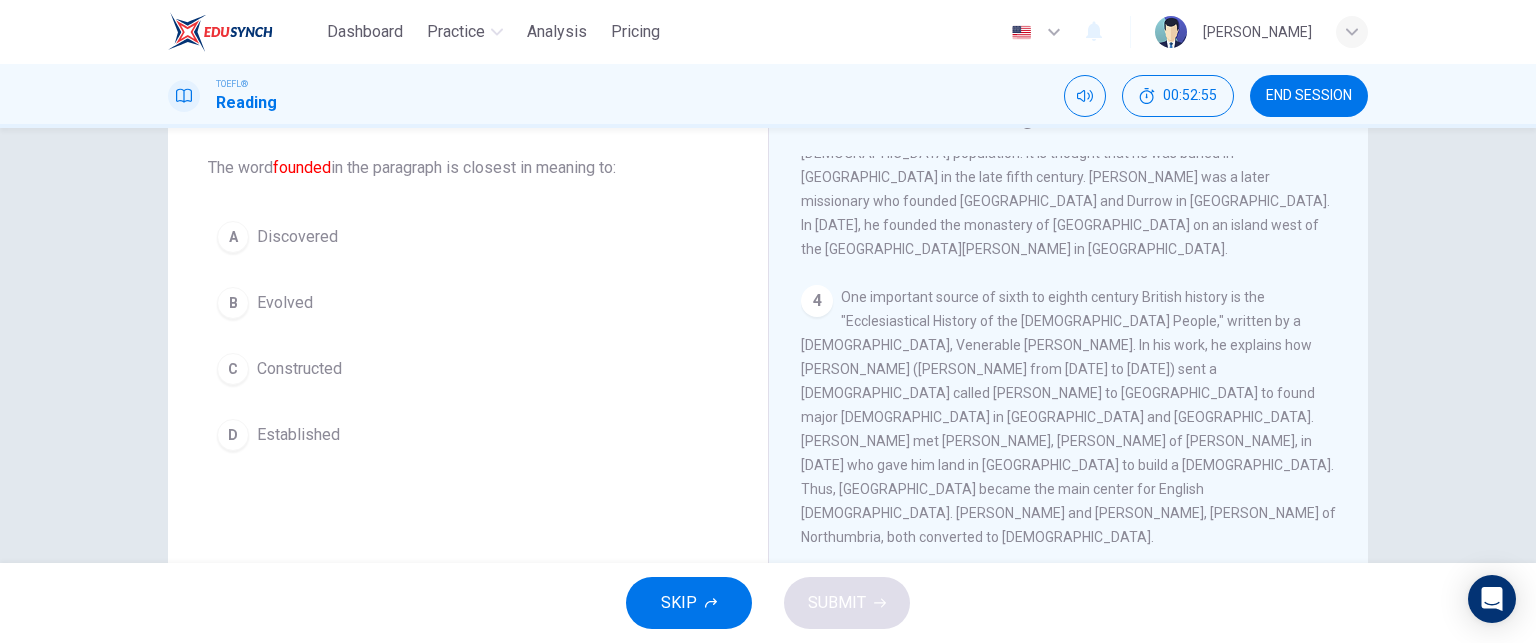 scroll, scrollTop: 857, scrollLeft: 0, axis: vertical 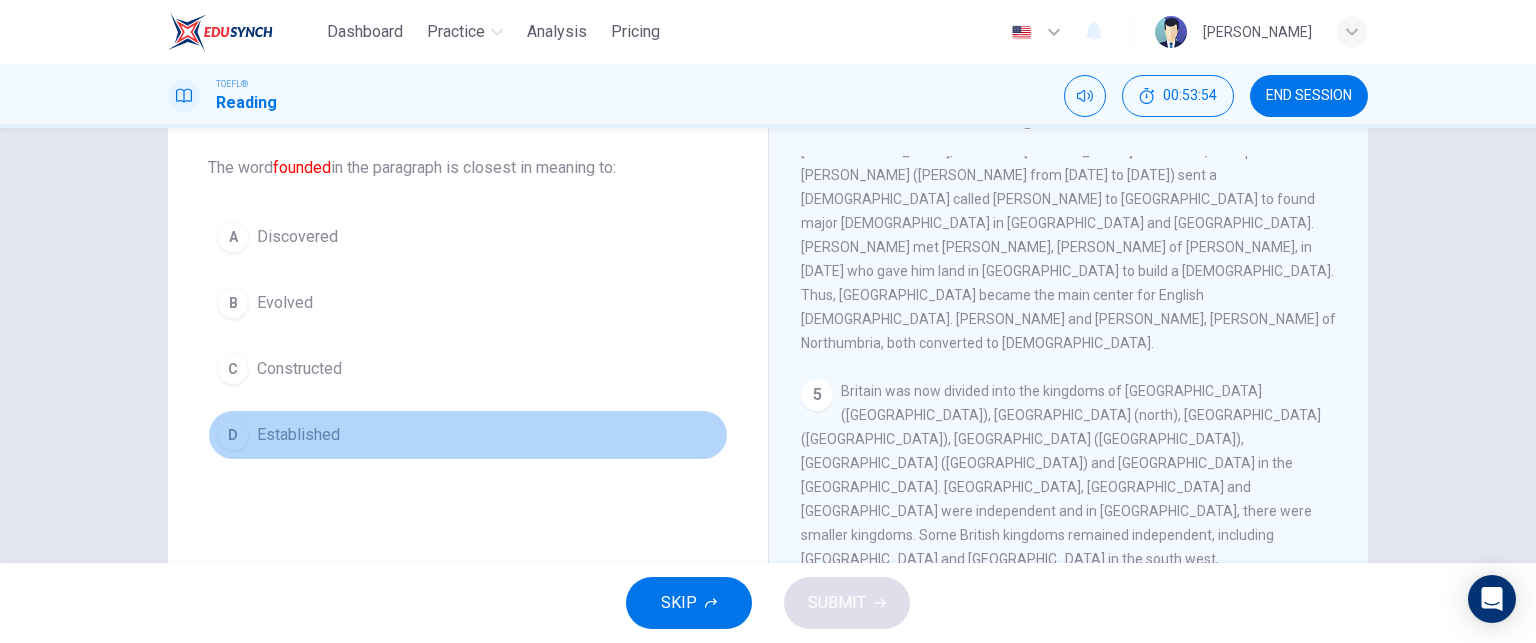 click on "Established" at bounding box center (298, 435) 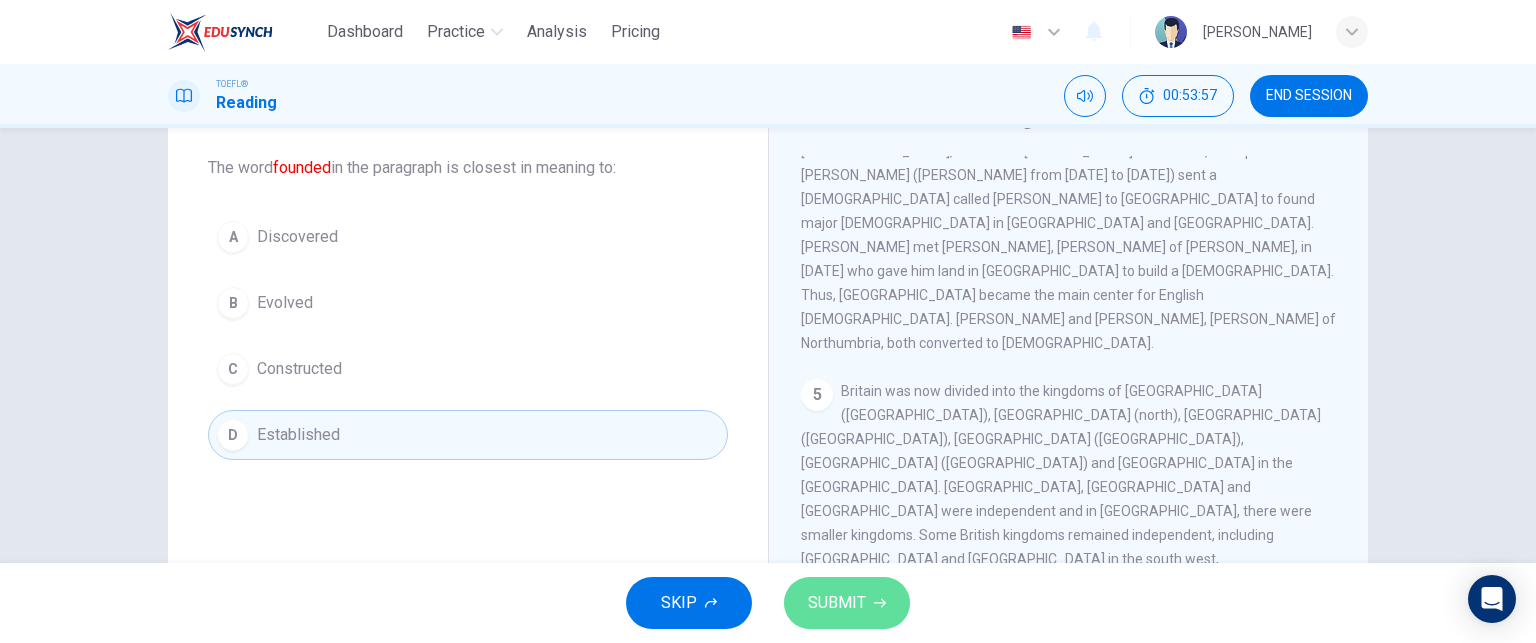 click on "SUBMIT" at bounding box center [847, 603] 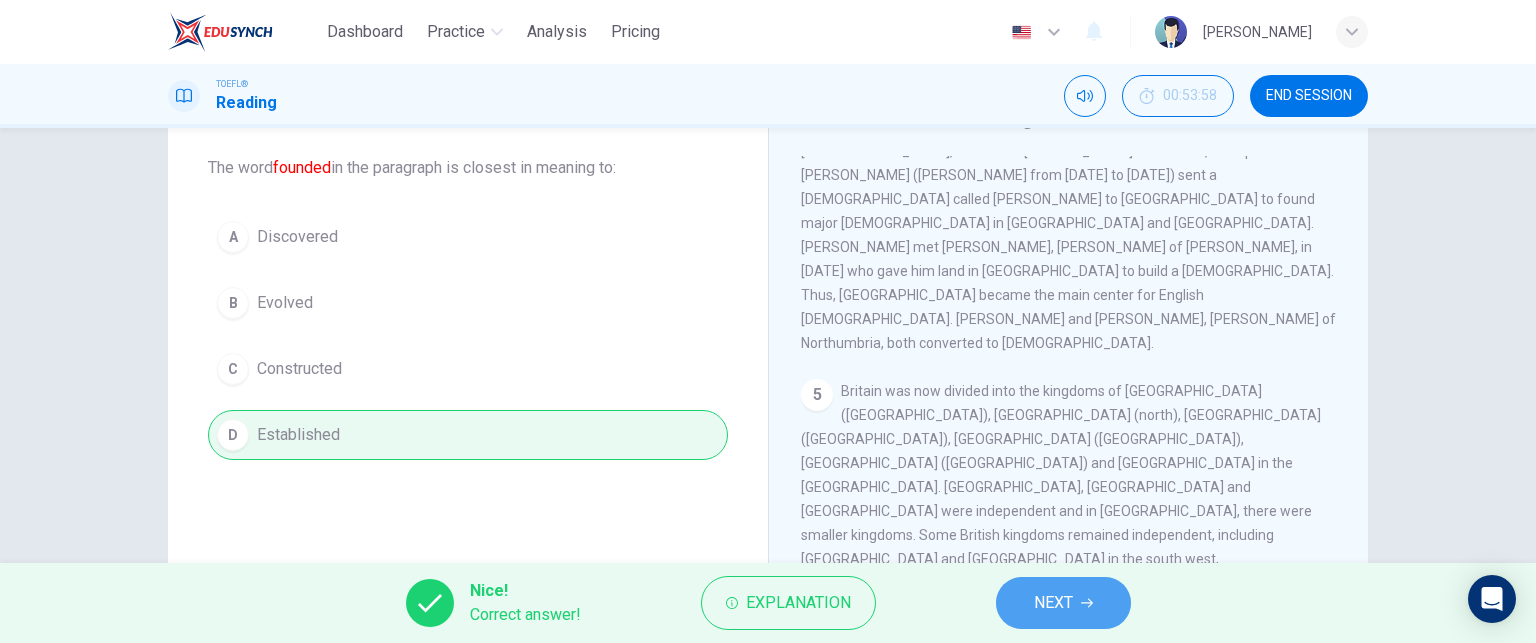 click on "NEXT" at bounding box center [1053, 603] 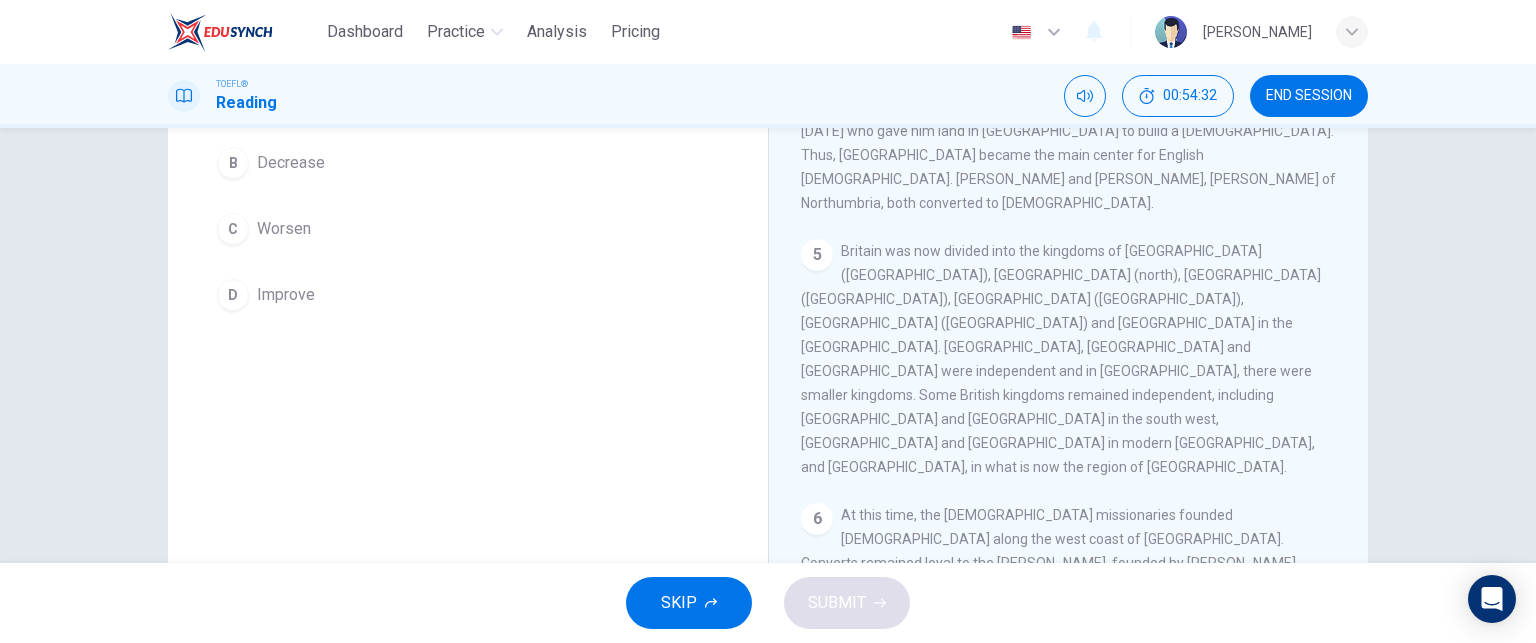 scroll, scrollTop: 140, scrollLeft: 0, axis: vertical 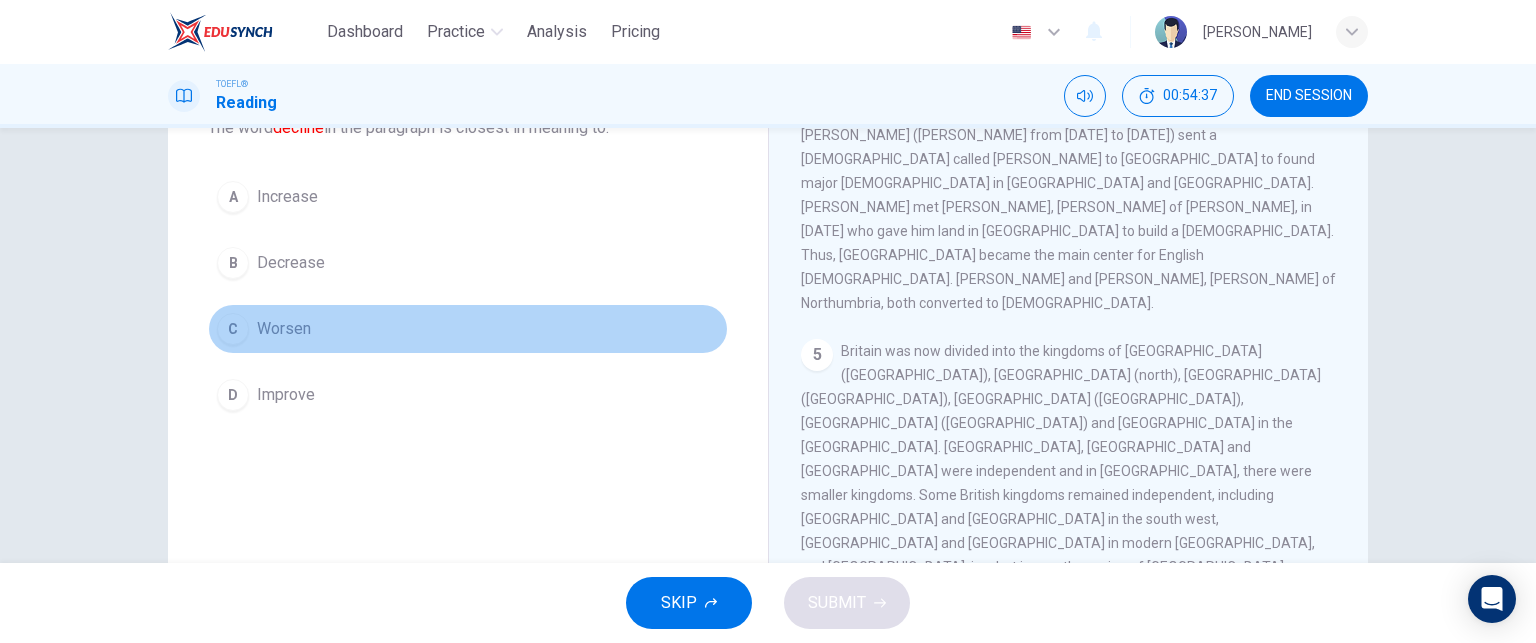 click on "Worsen" at bounding box center [284, 329] 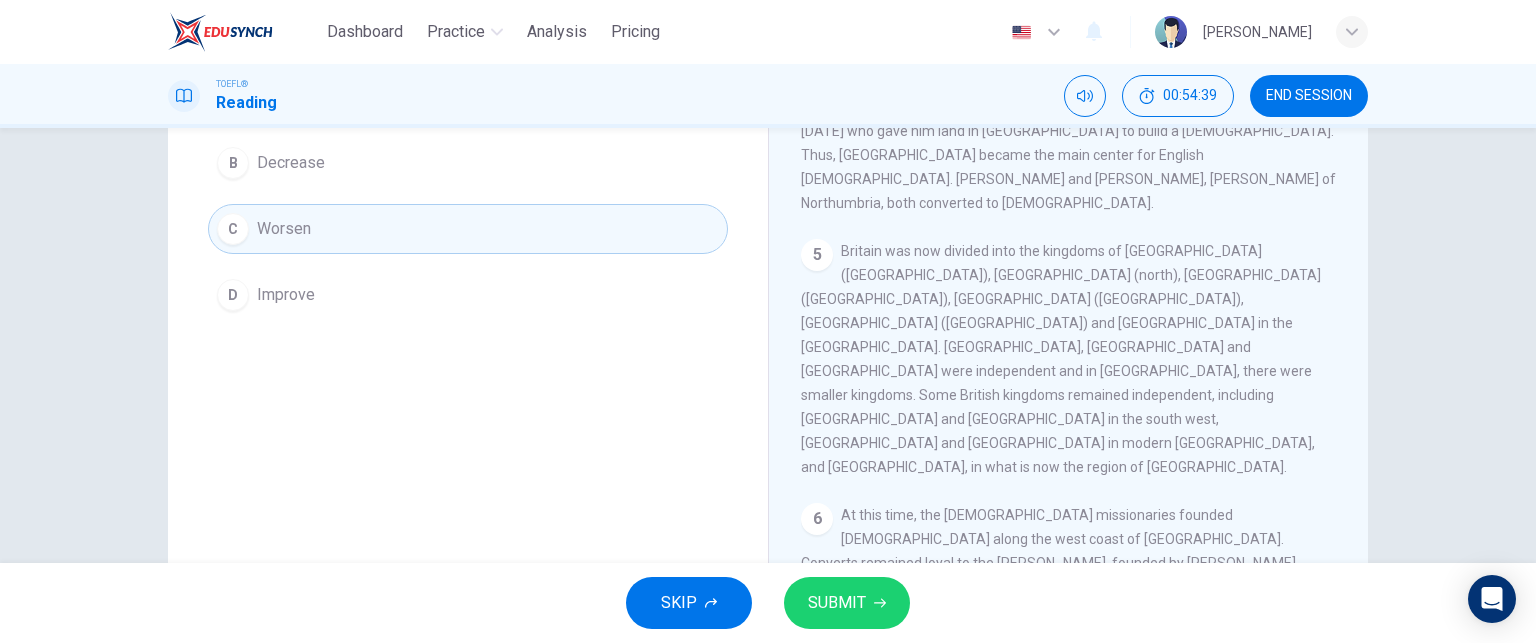scroll, scrollTop: 340, scrollLeft: 0, axis: vertical 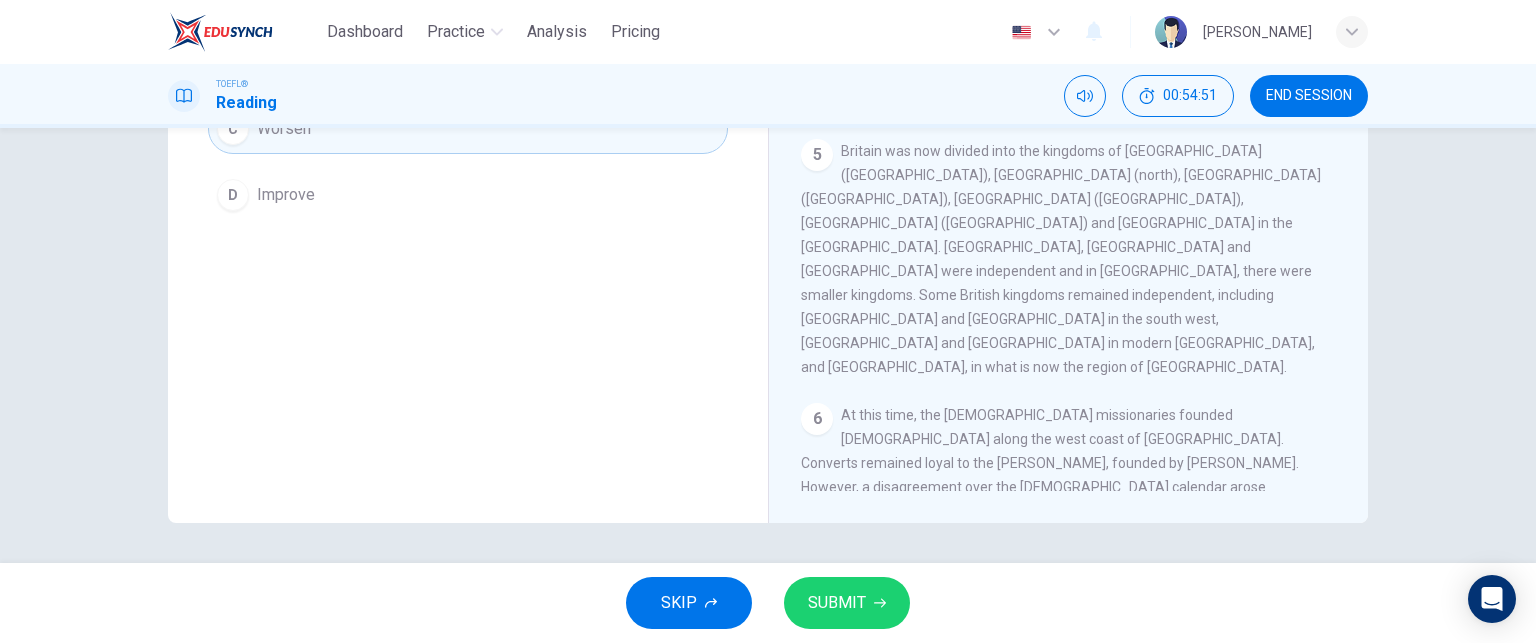click on "SUBMIT" at bounding box center (847, 603) 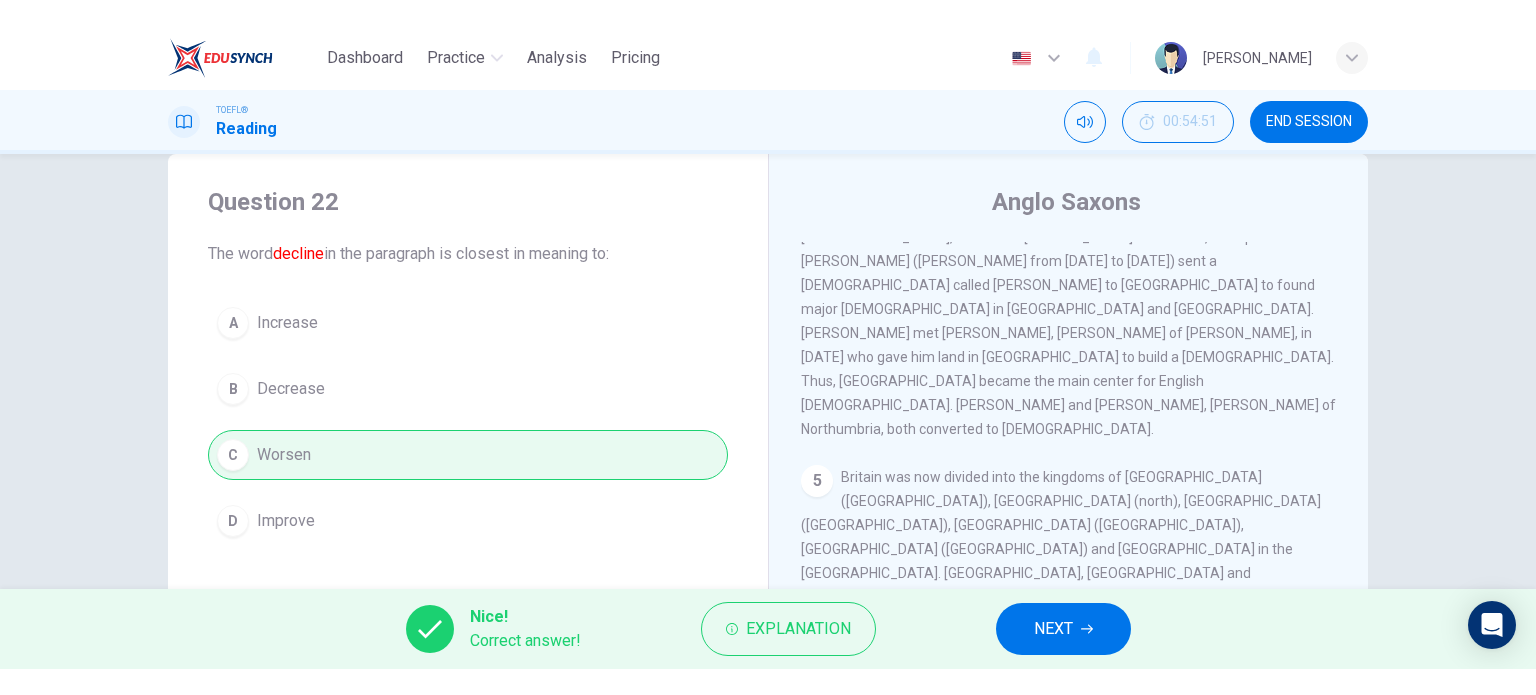 scroll, scrollTop: 0, scrollLeft: 0, axis: both 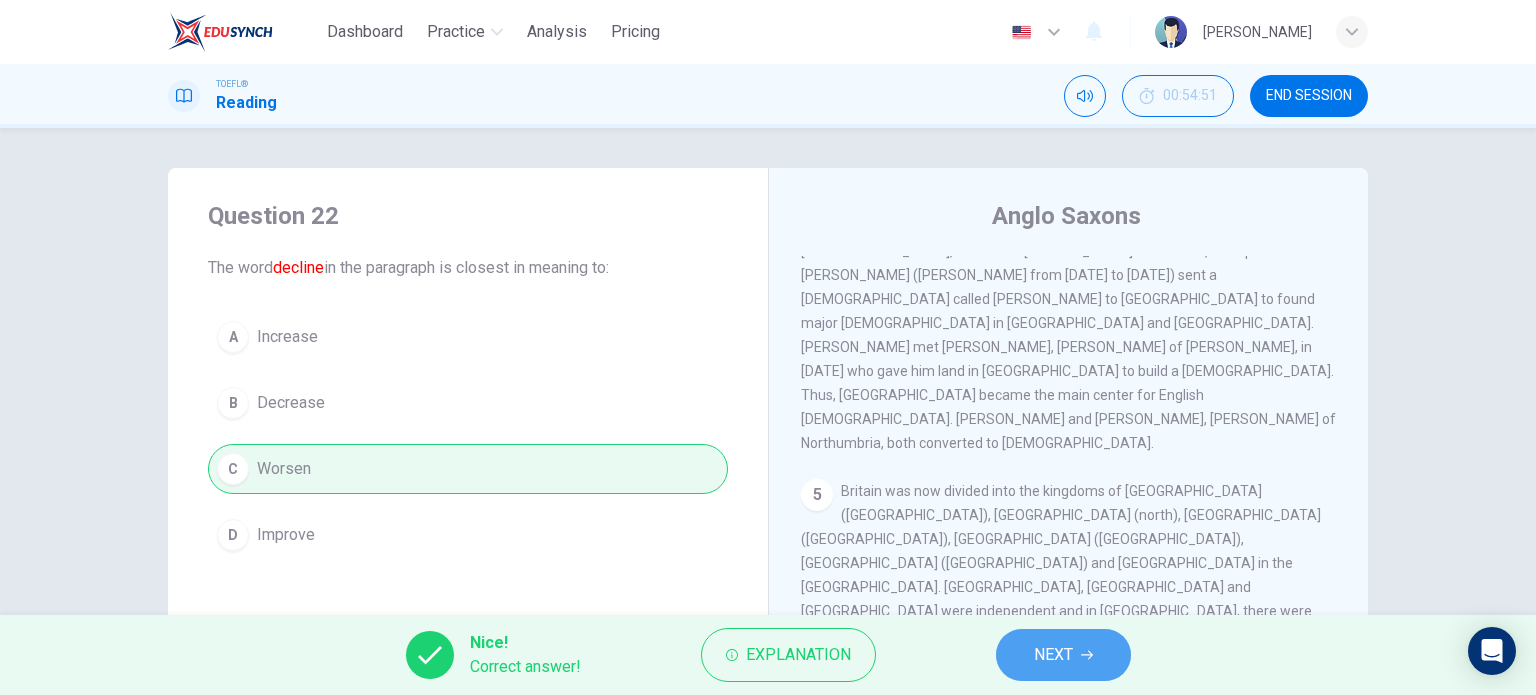click on "NEXT" at bounding box center [1063, 655] 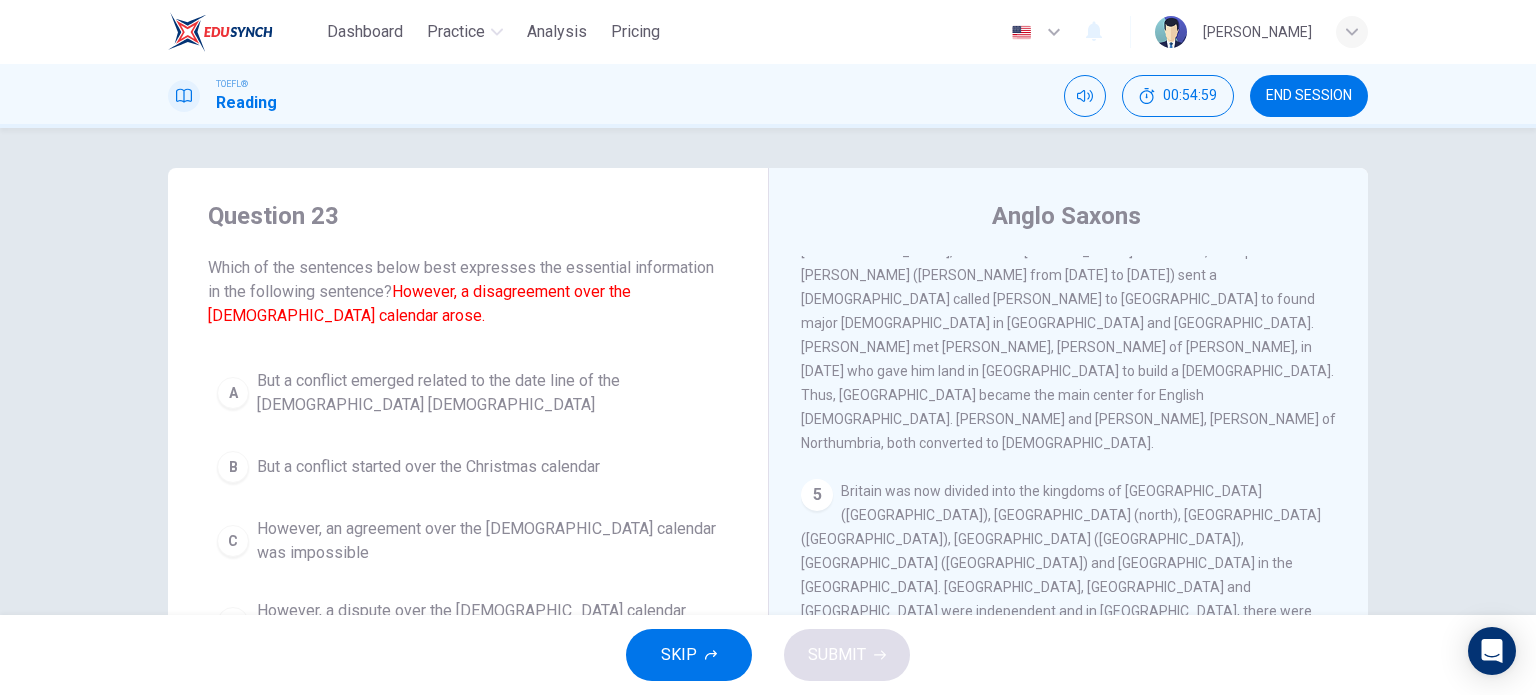 click on "END SESSION" at bounding box center [1309, 96] 